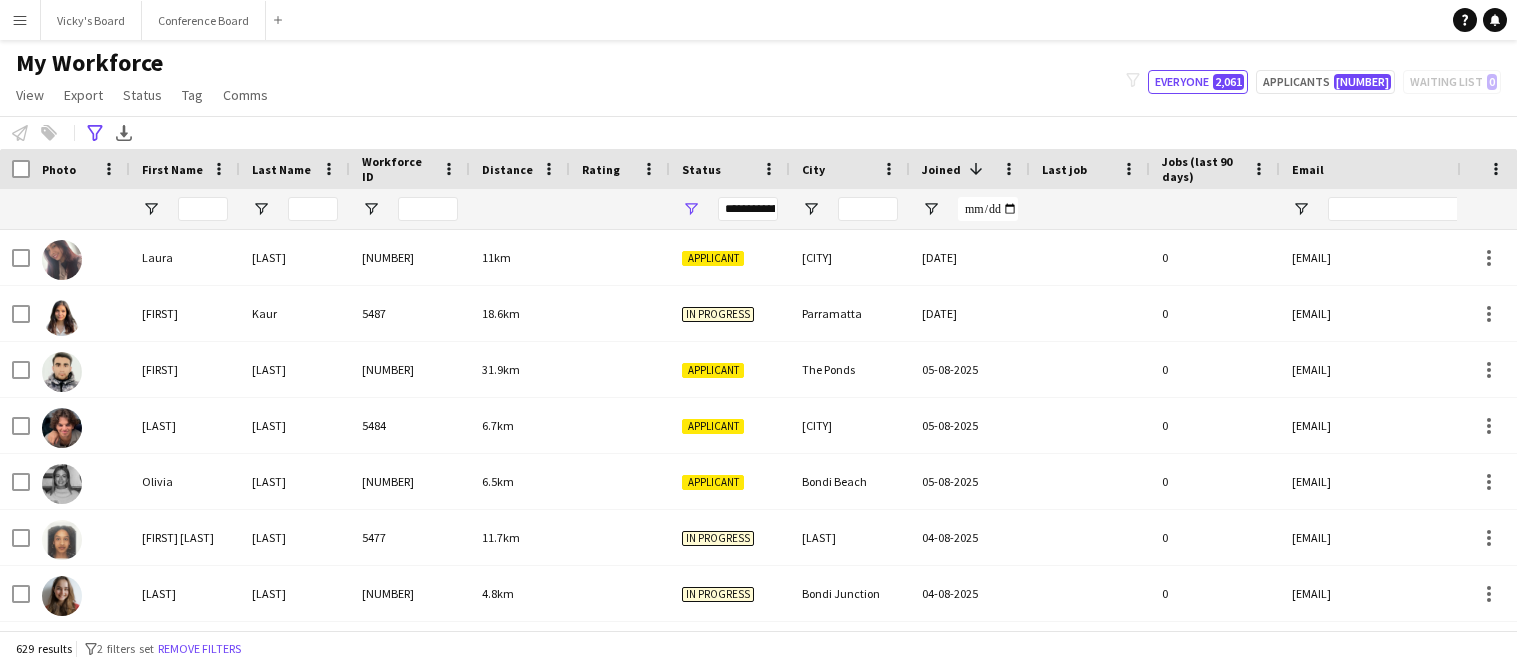 scroll, scrollTop: 0, scrollLeft: 0, axis: both 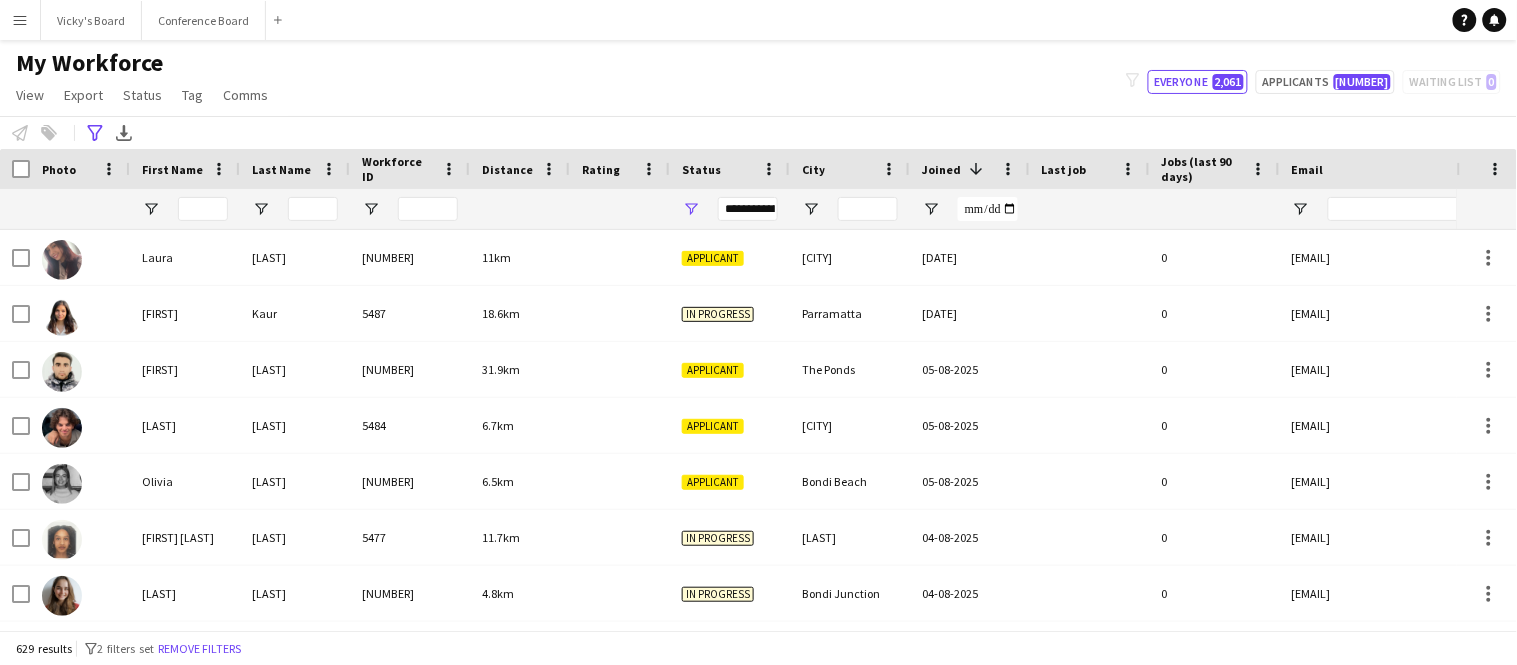 click on "Menu" at bounding box center [20, 20] 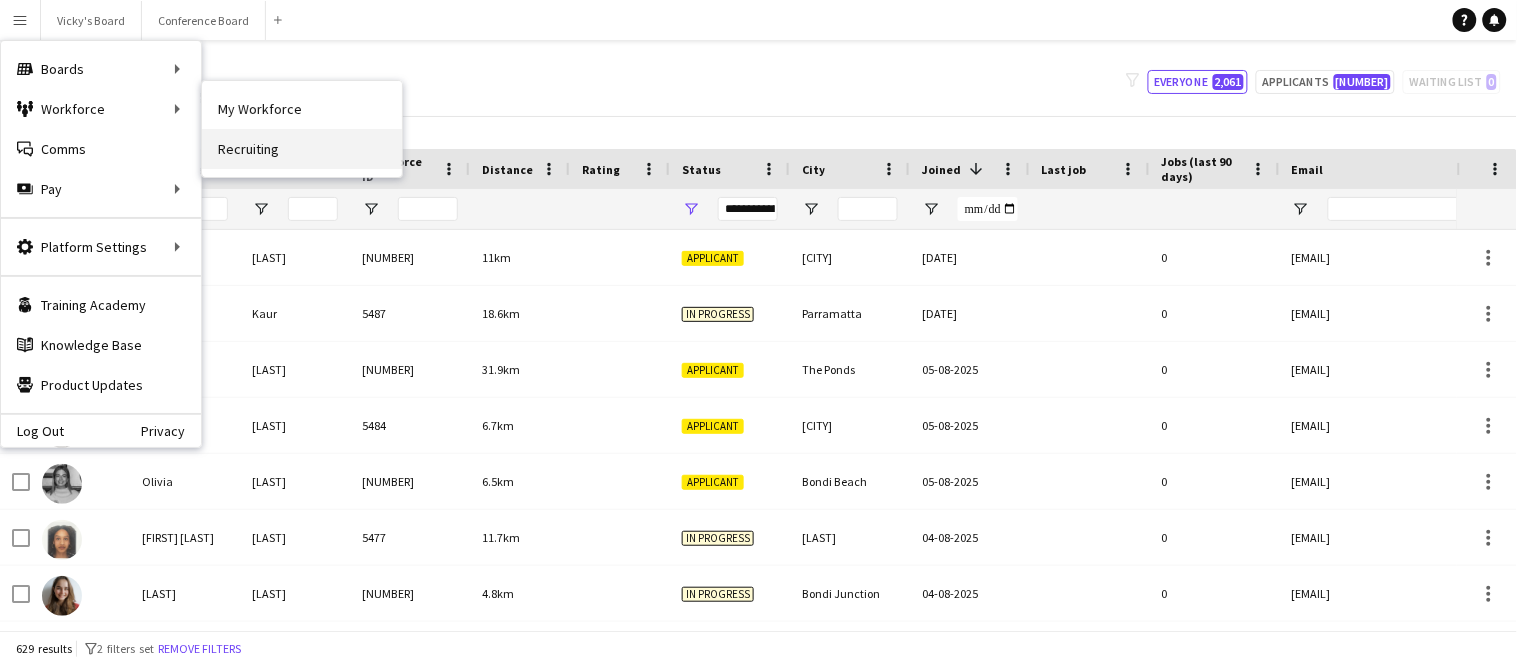click on "Recruiting" at bounding box center (302, 149) 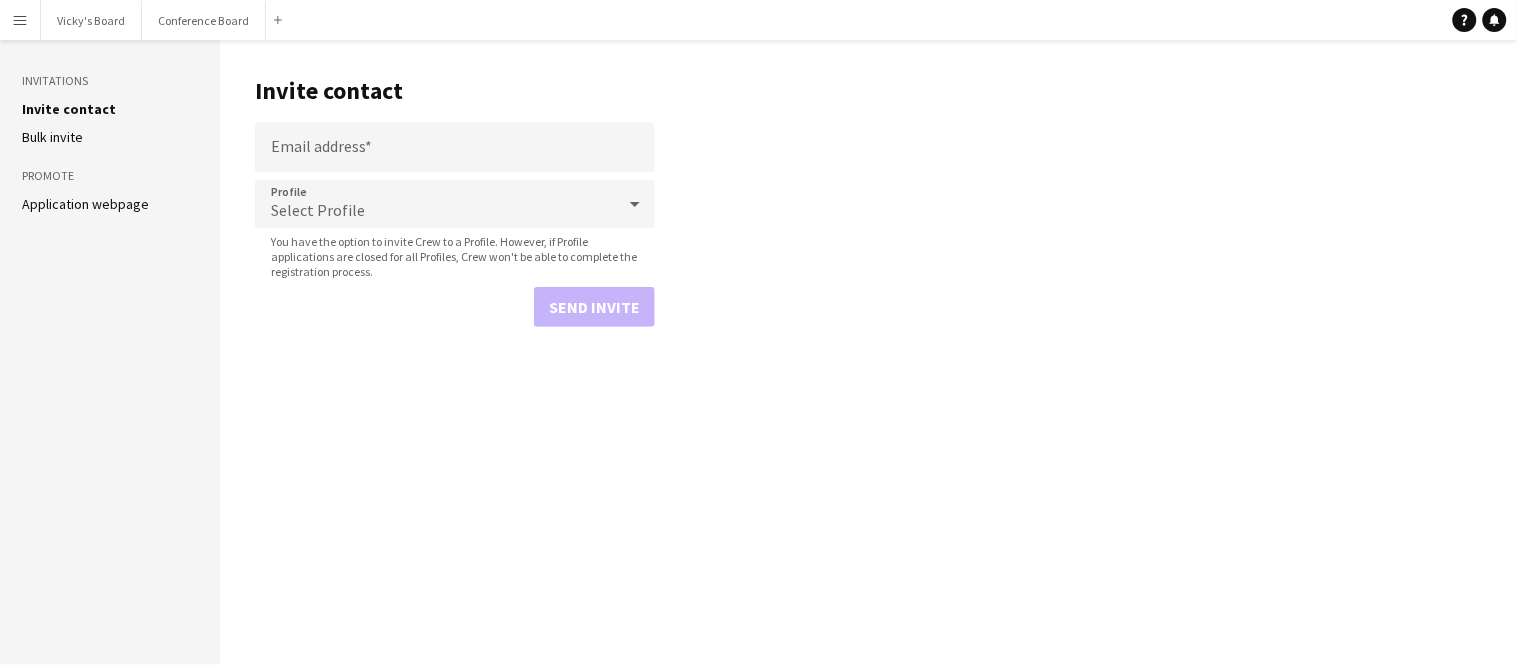 click on "Application webpage" 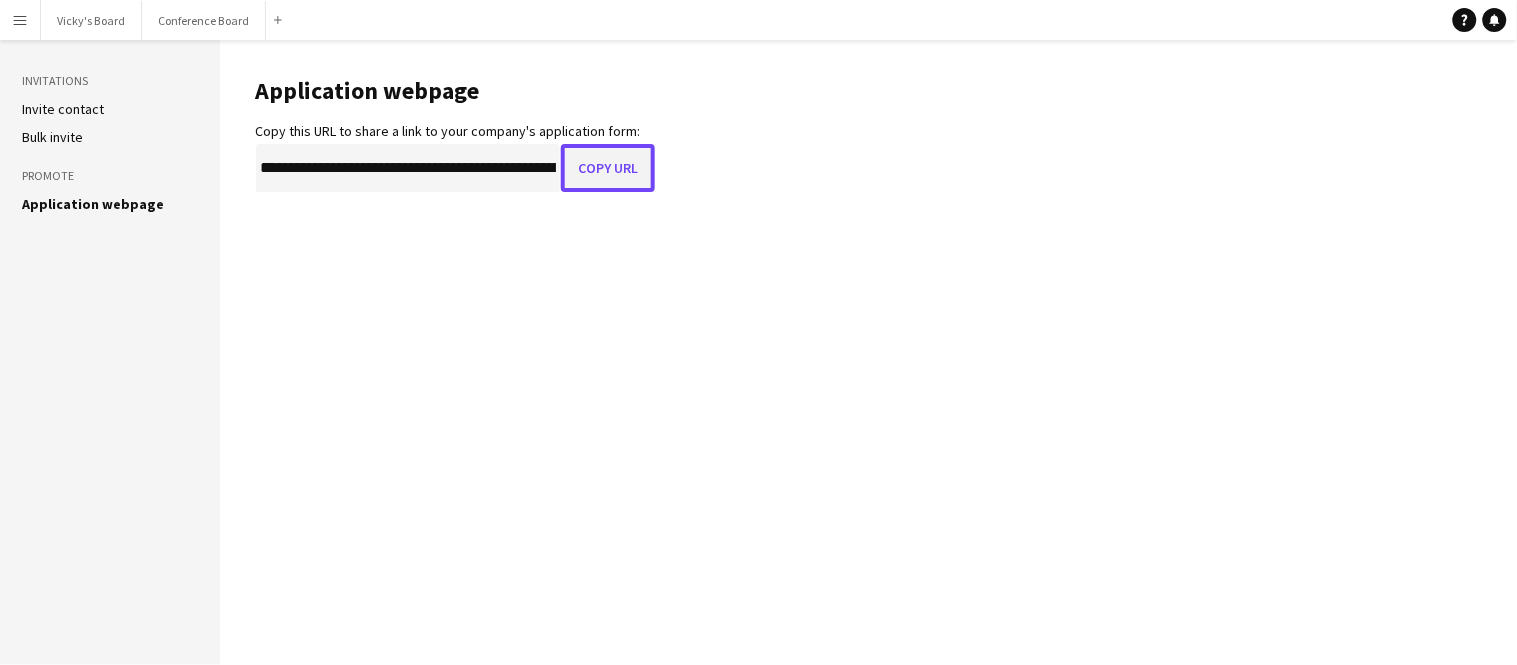 click on "Copy URL" 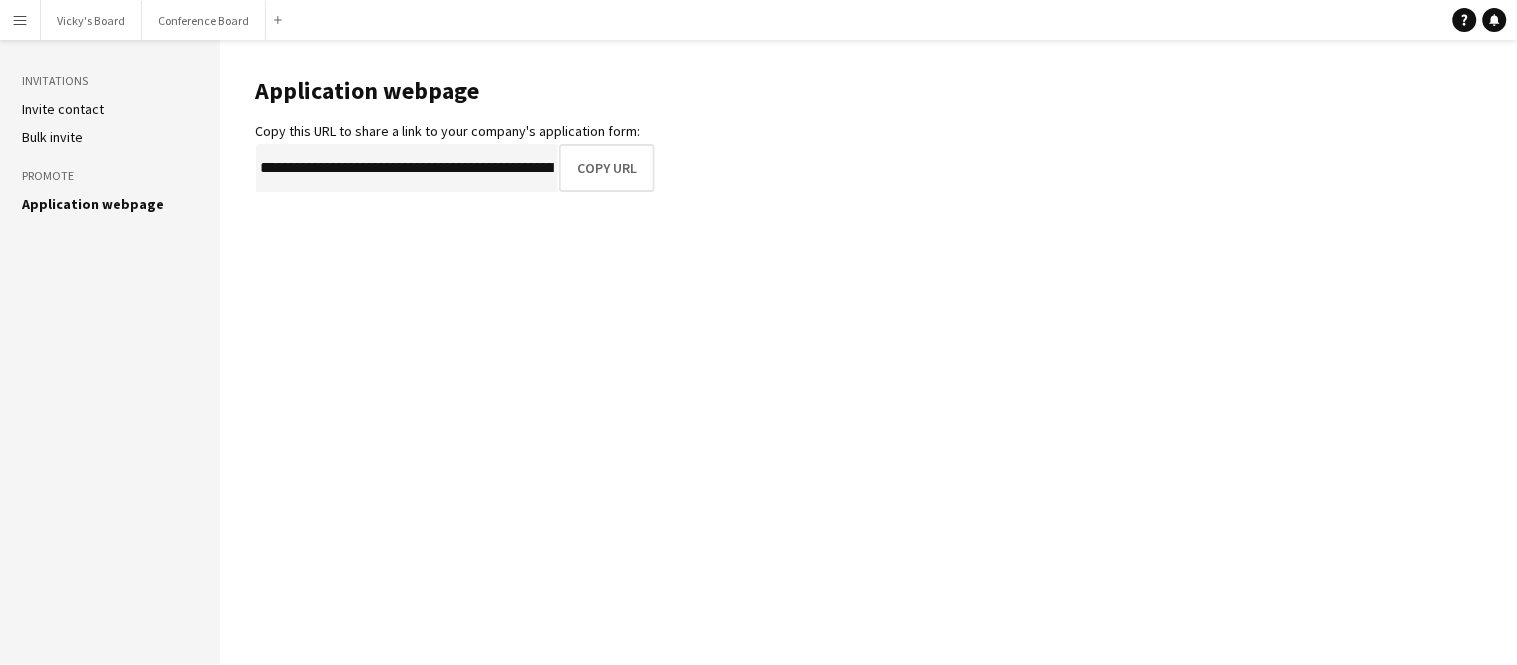 click on "Menu" at bounding box center [20, 20] 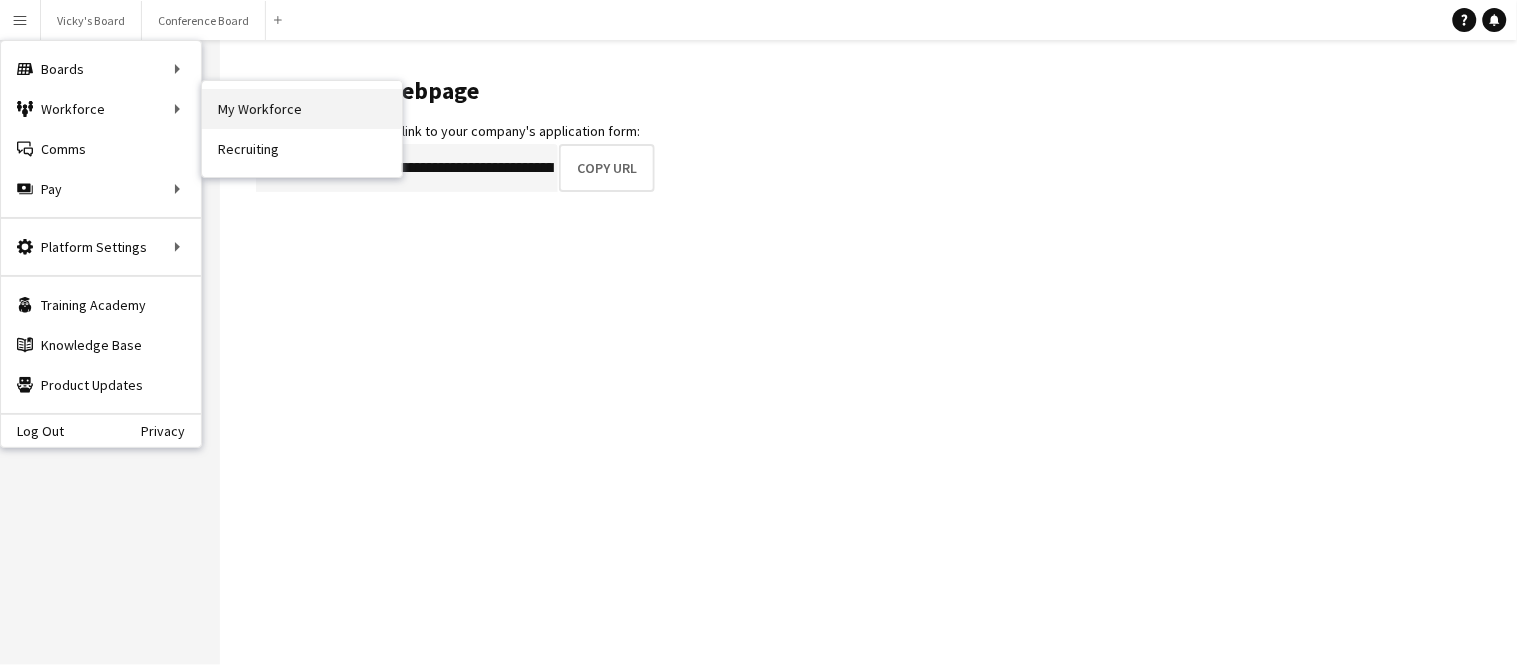 click on "My Workforce" at bounding box center [302, 109] 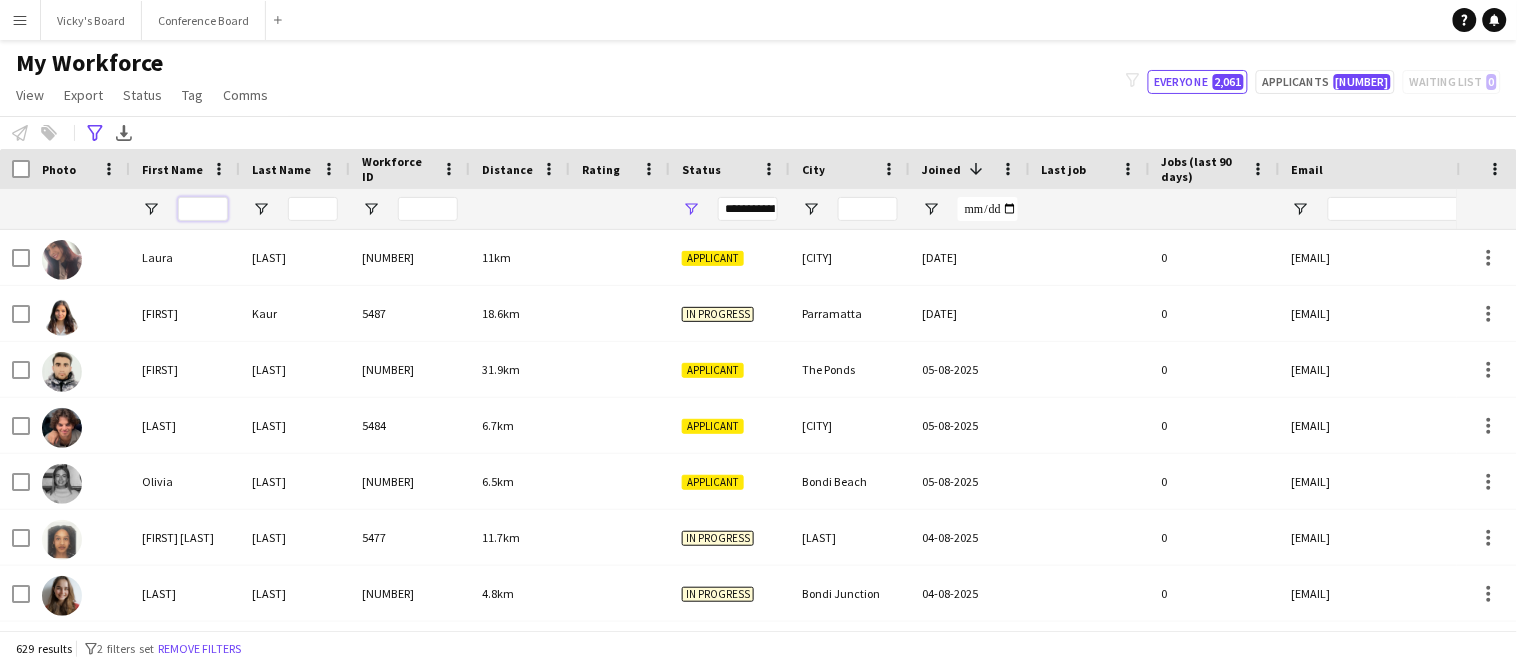 click at bounding box center [203, 209] 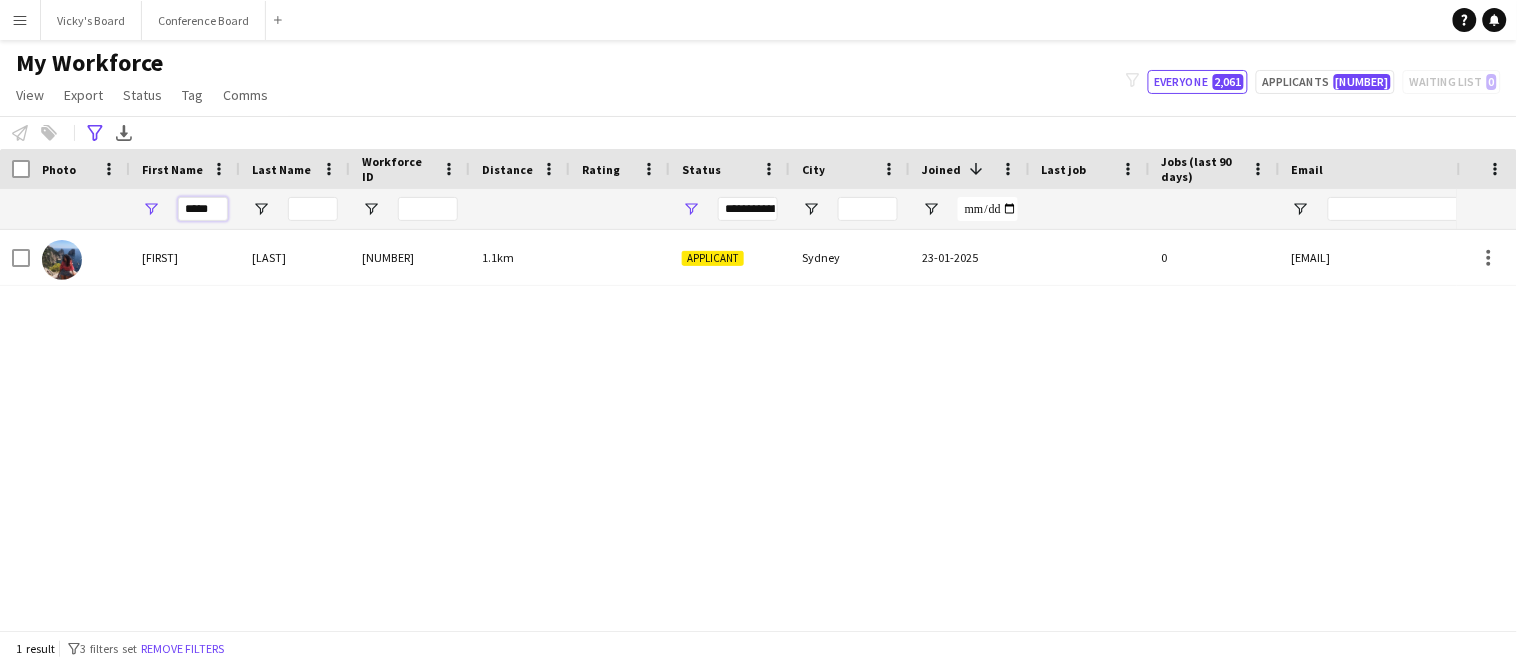 type on "*****" 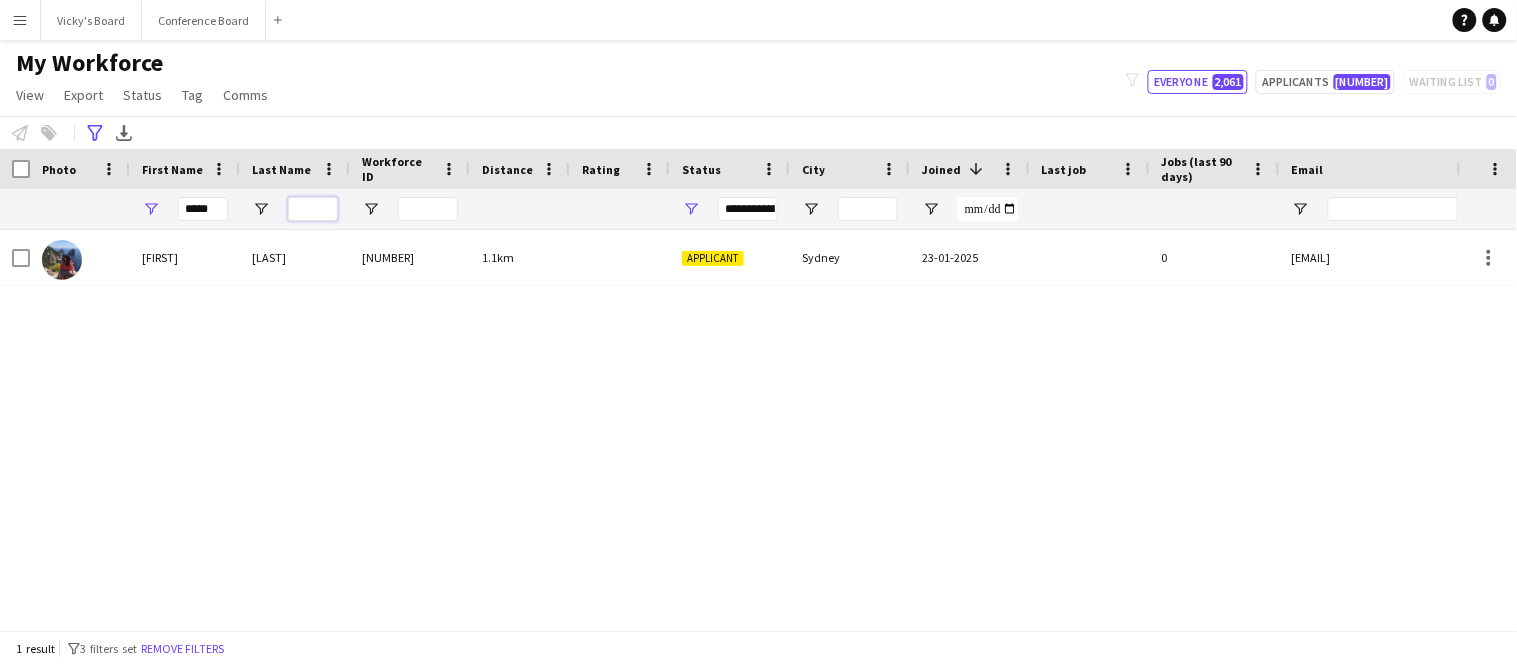 click at bounding box center [313, 209] 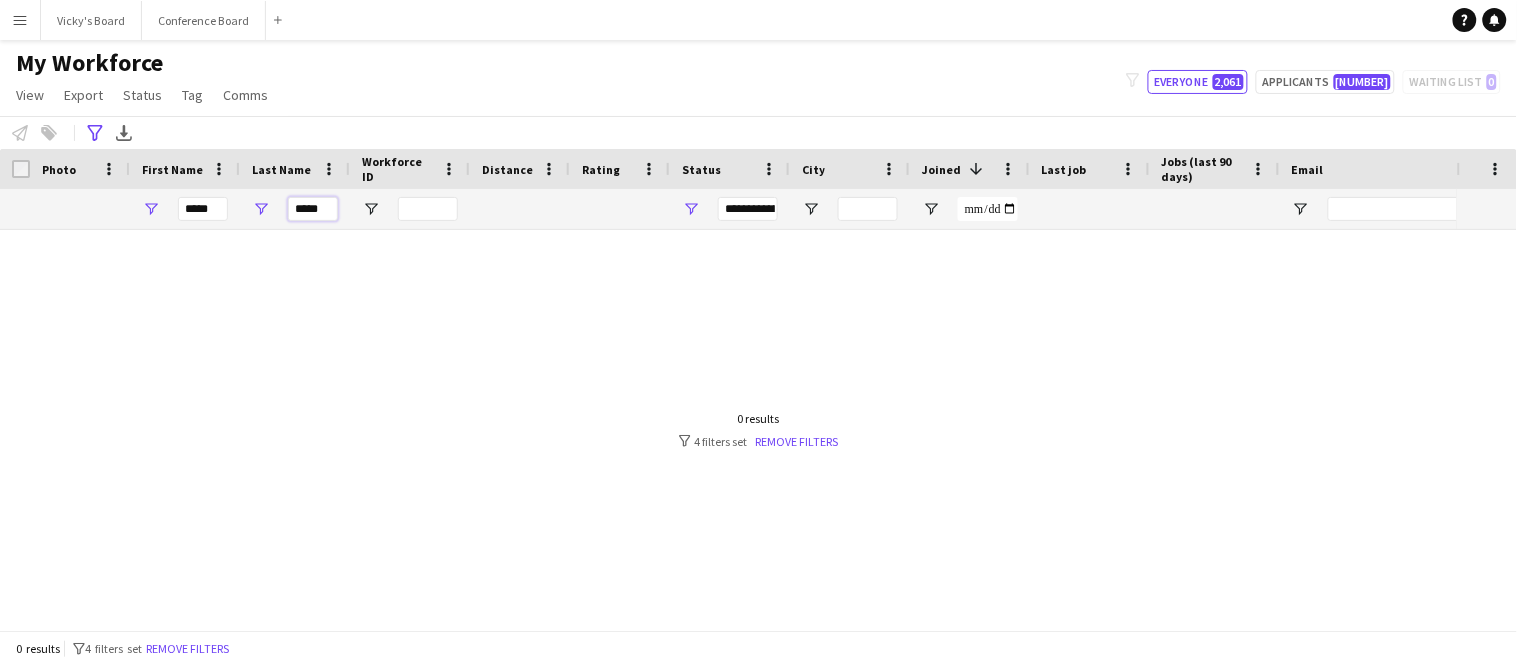 type on "*****" 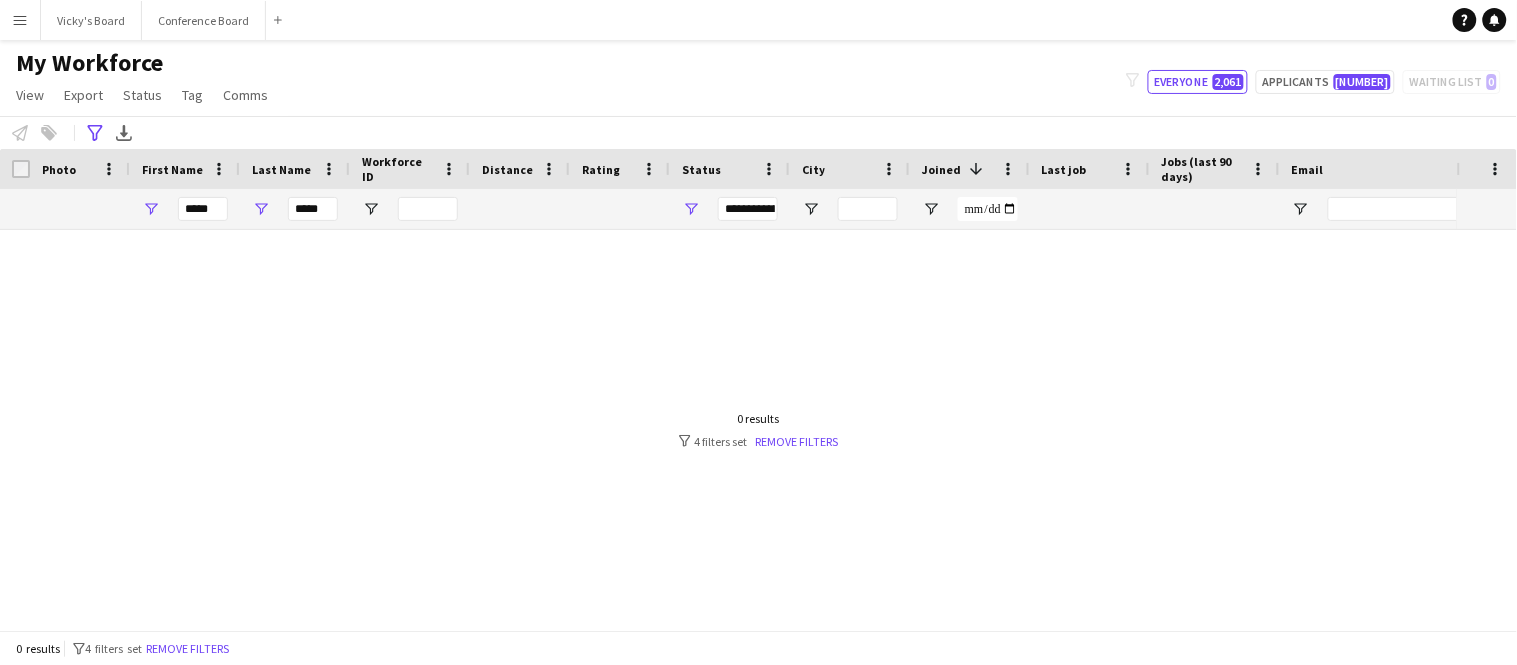 click on "**********" at bounding box center [748, 209] 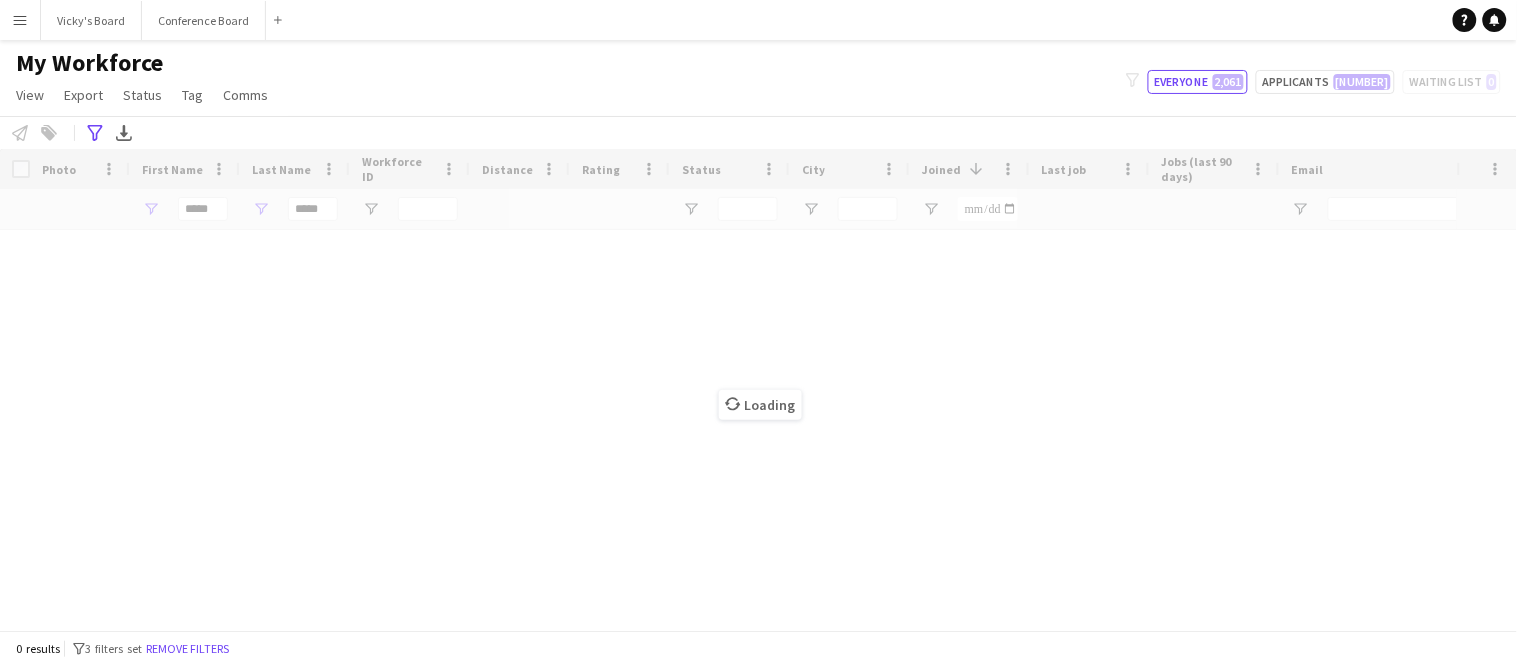 click on "Loading" at bounding box center (758, 389) 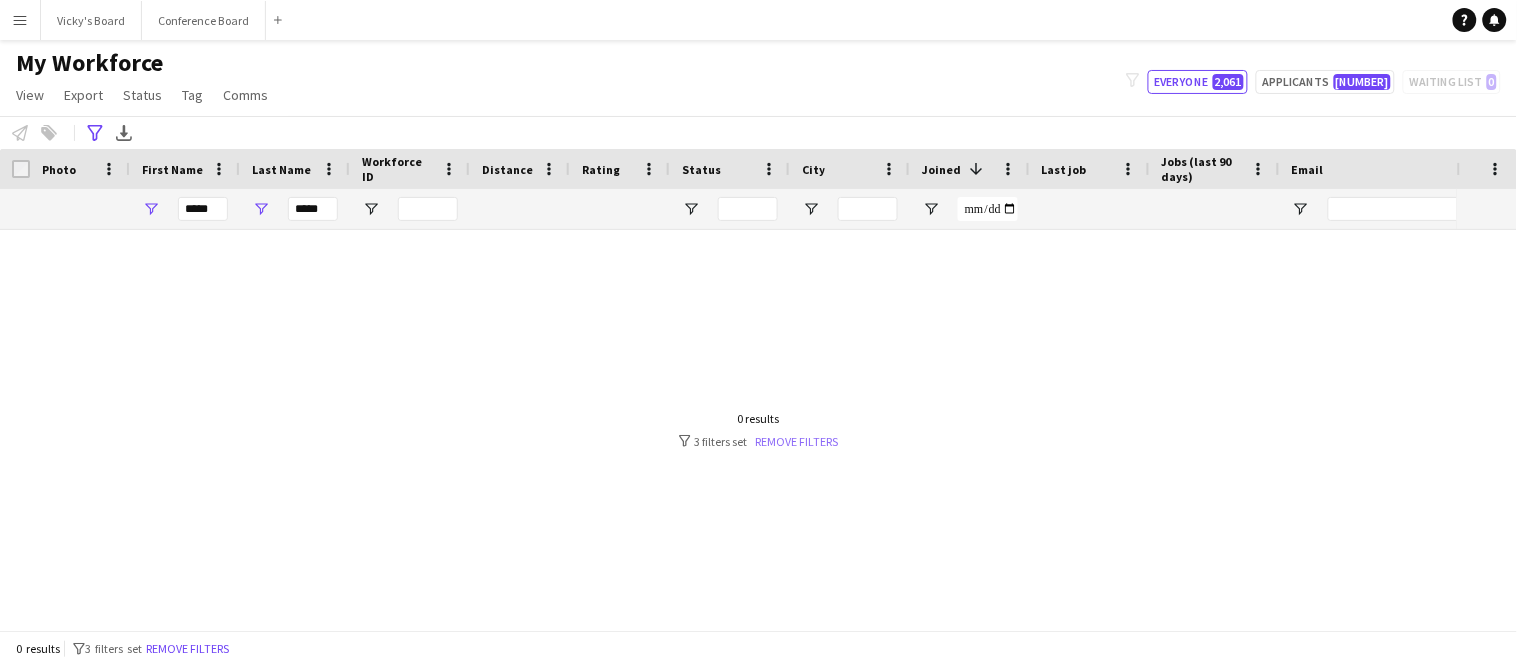 click on "Remove filters" at bounding box center [797, 441] 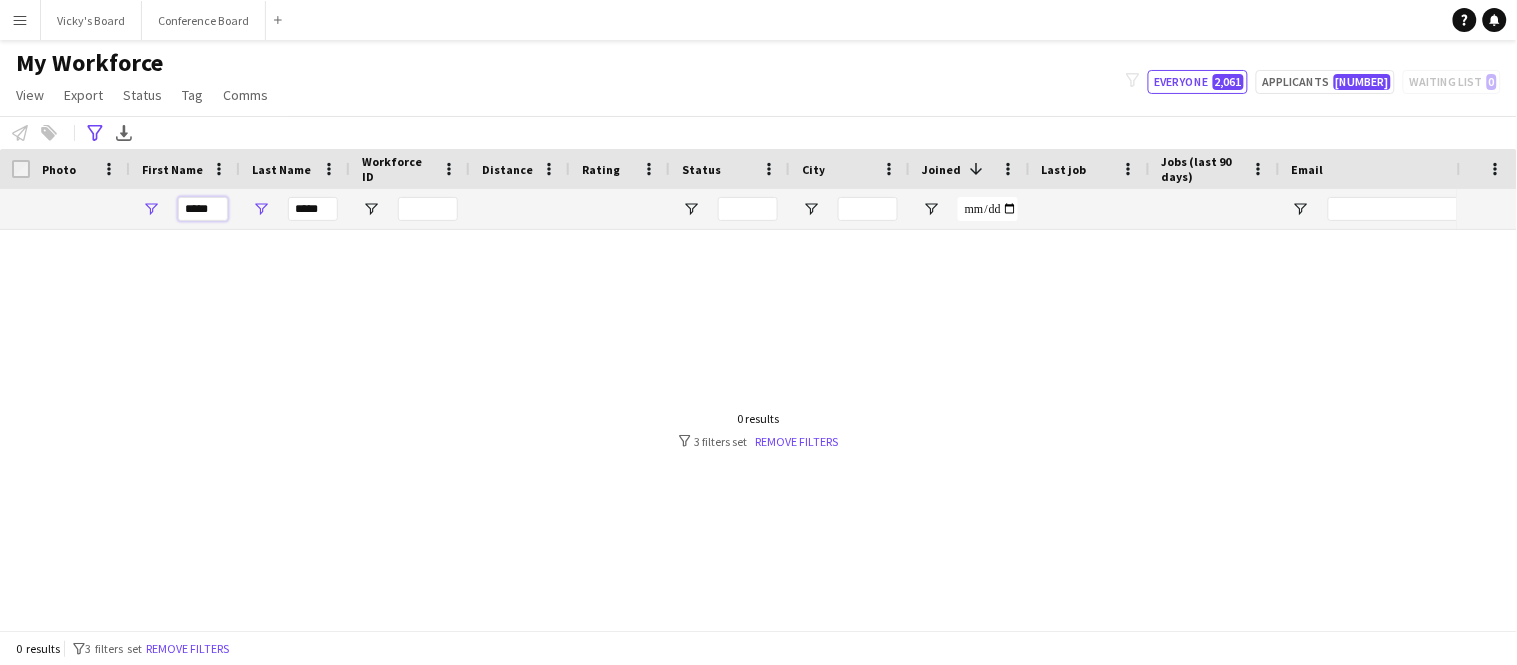 click on "*****" at bounding box center (203, 209) 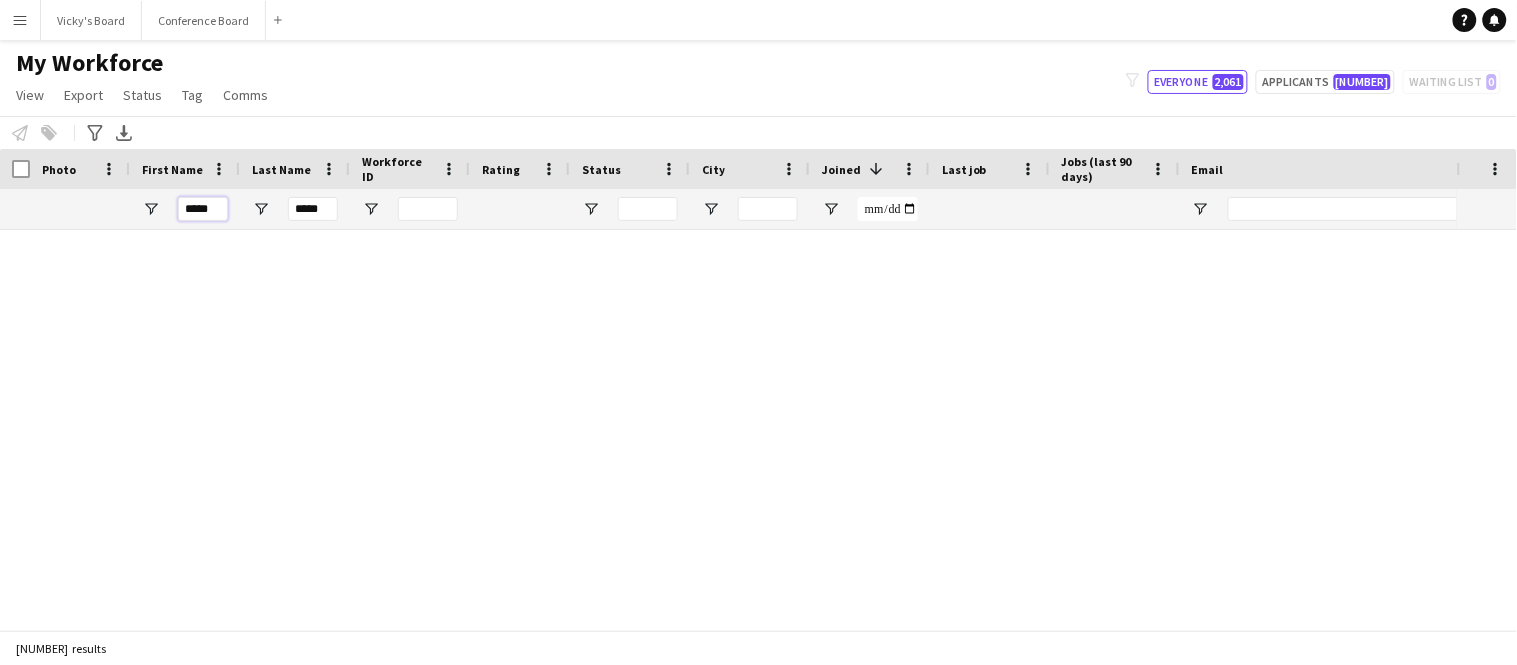 type 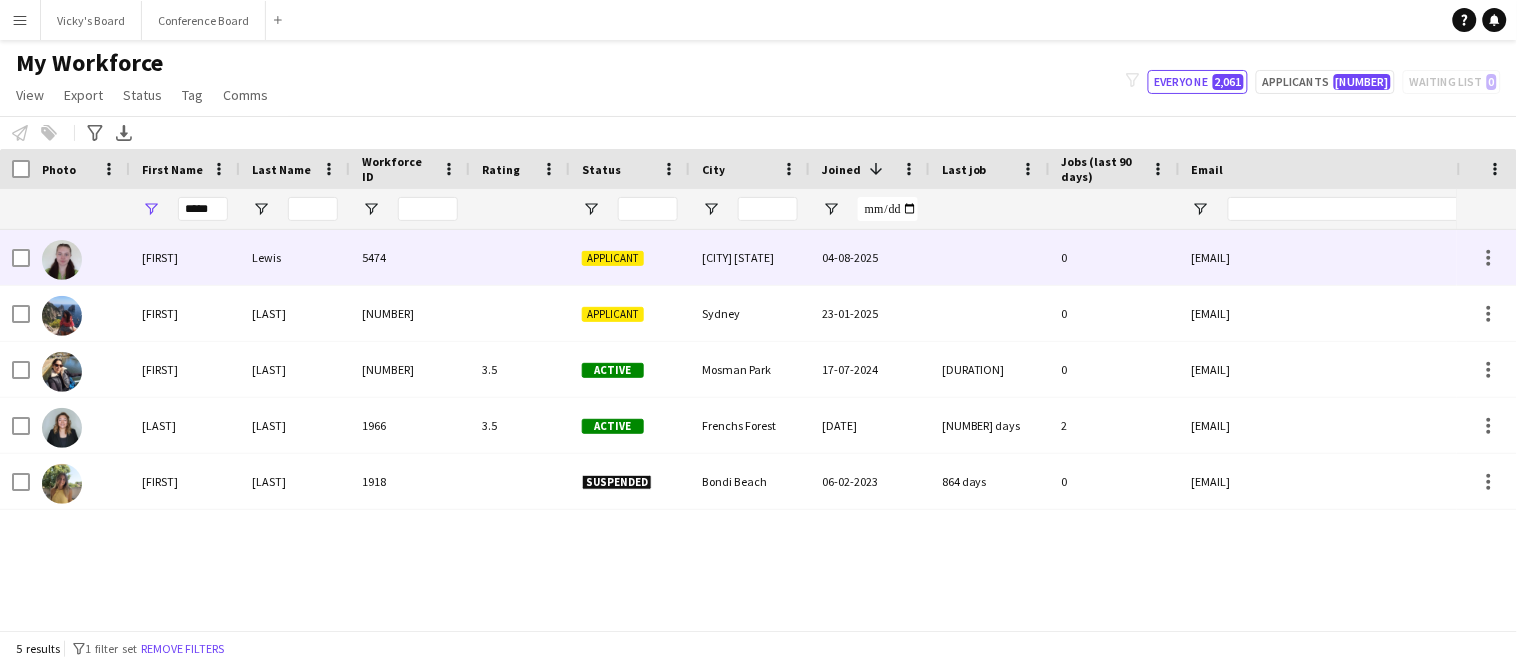 click on "[FIRST]" at bounding box center [185, 257] 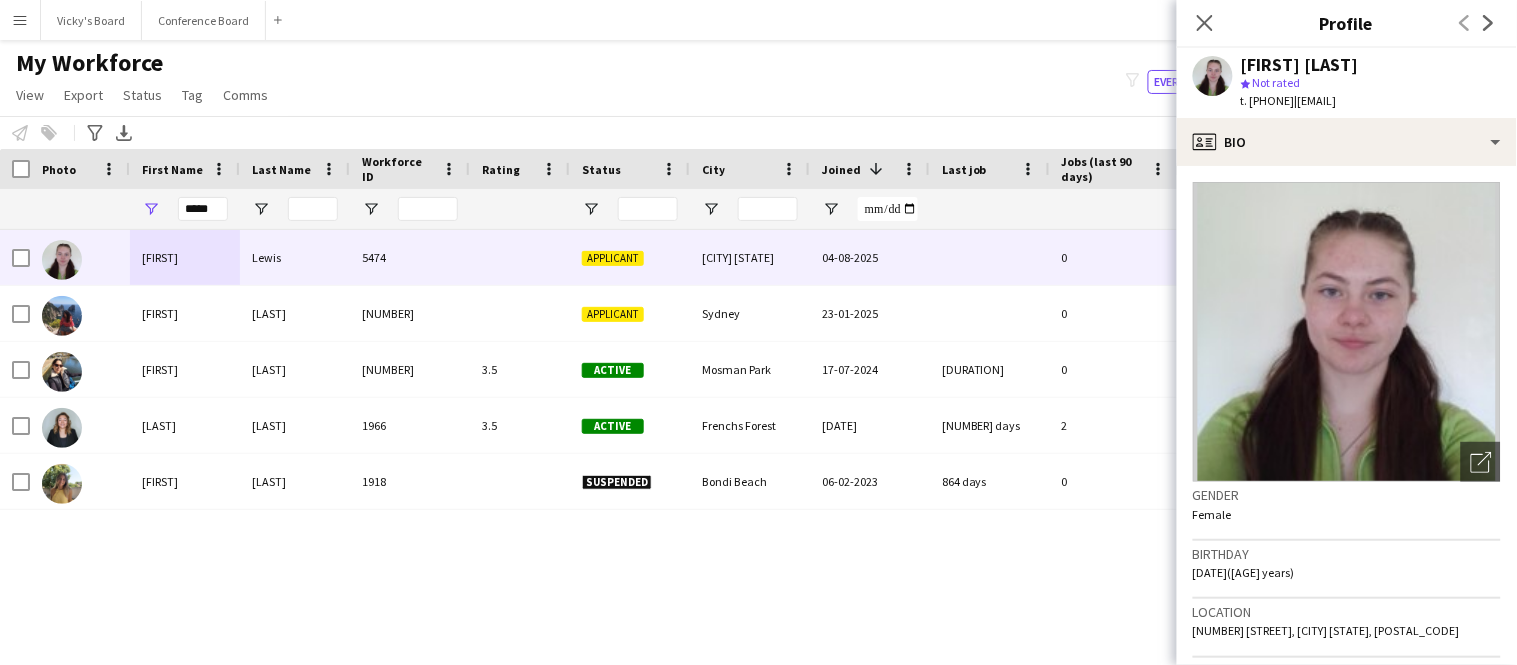 drag, startPoint x: 1330, startPoint y: 102, endPoint x: 1462, endPoint y: 106, distance: 132.0606 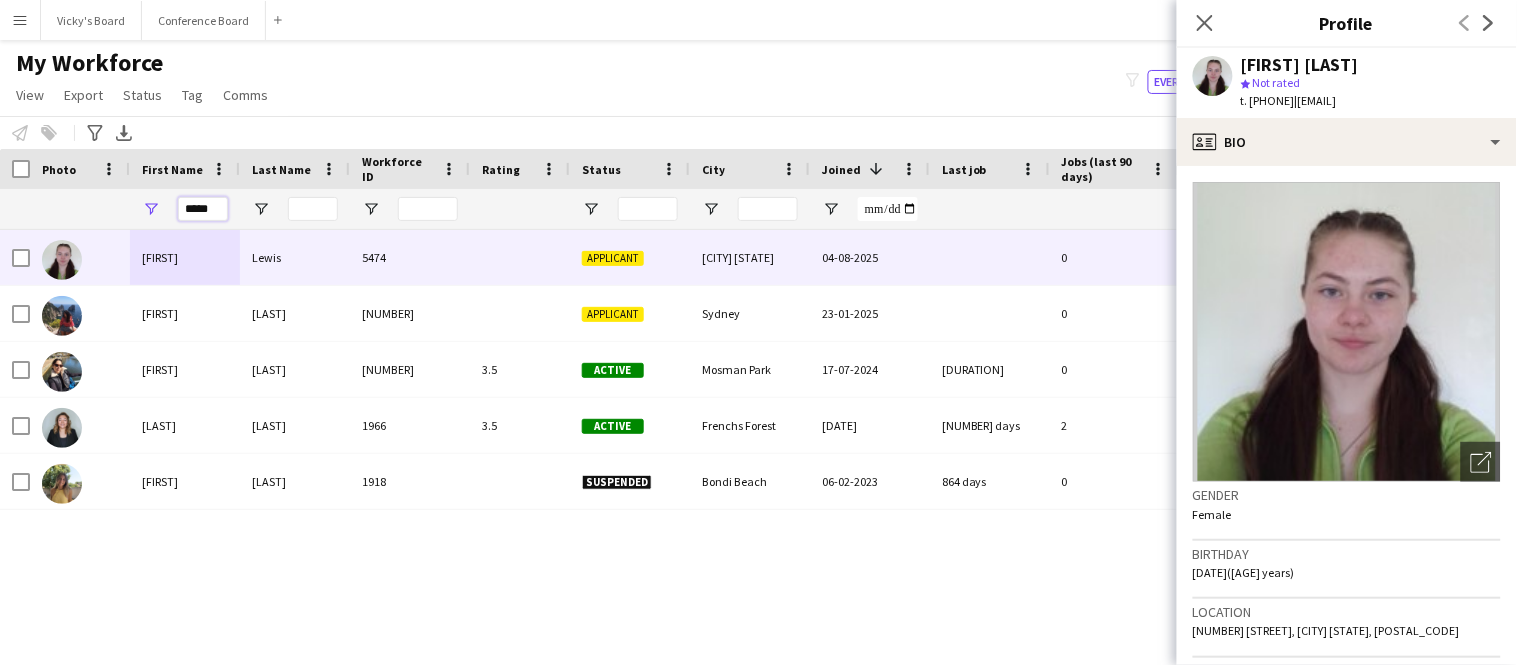 click on "*****" at bounding box center (203, 209) 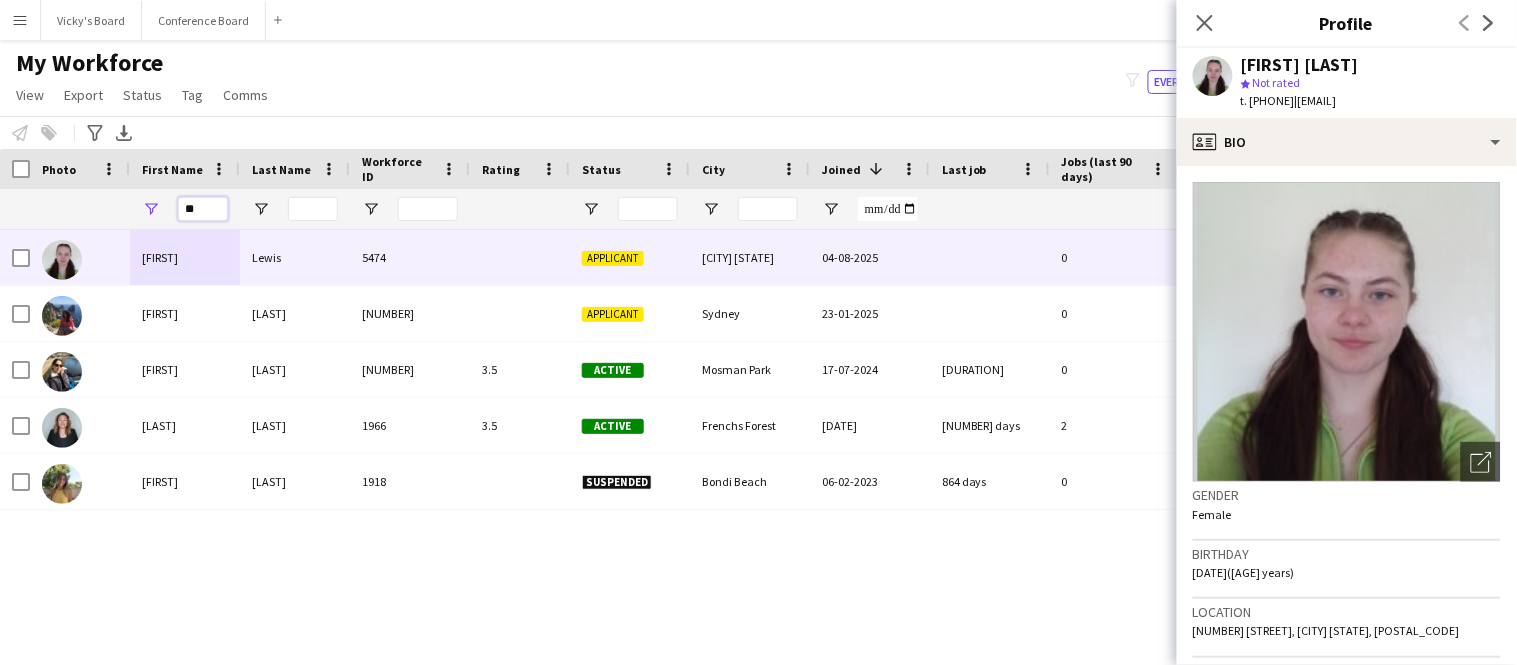 type on "*" 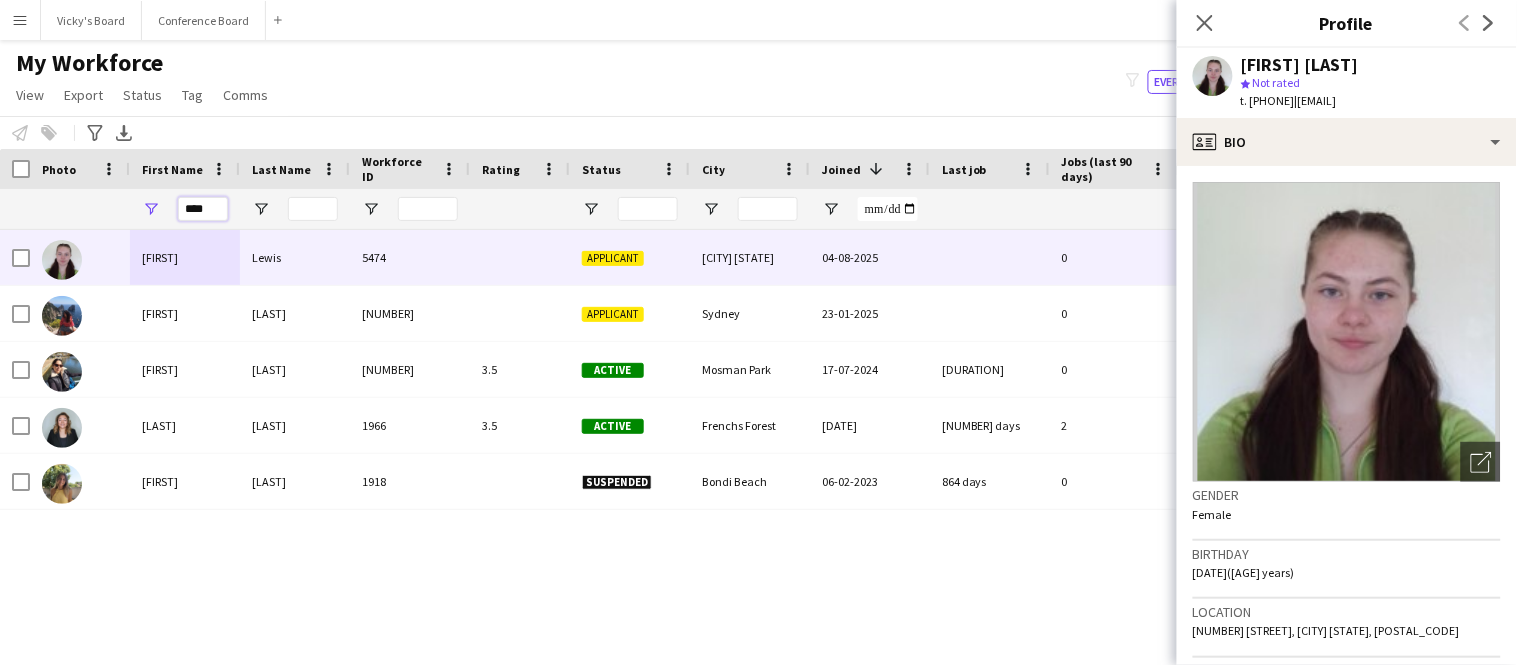 click on "****" at bounding box center (203, 209) 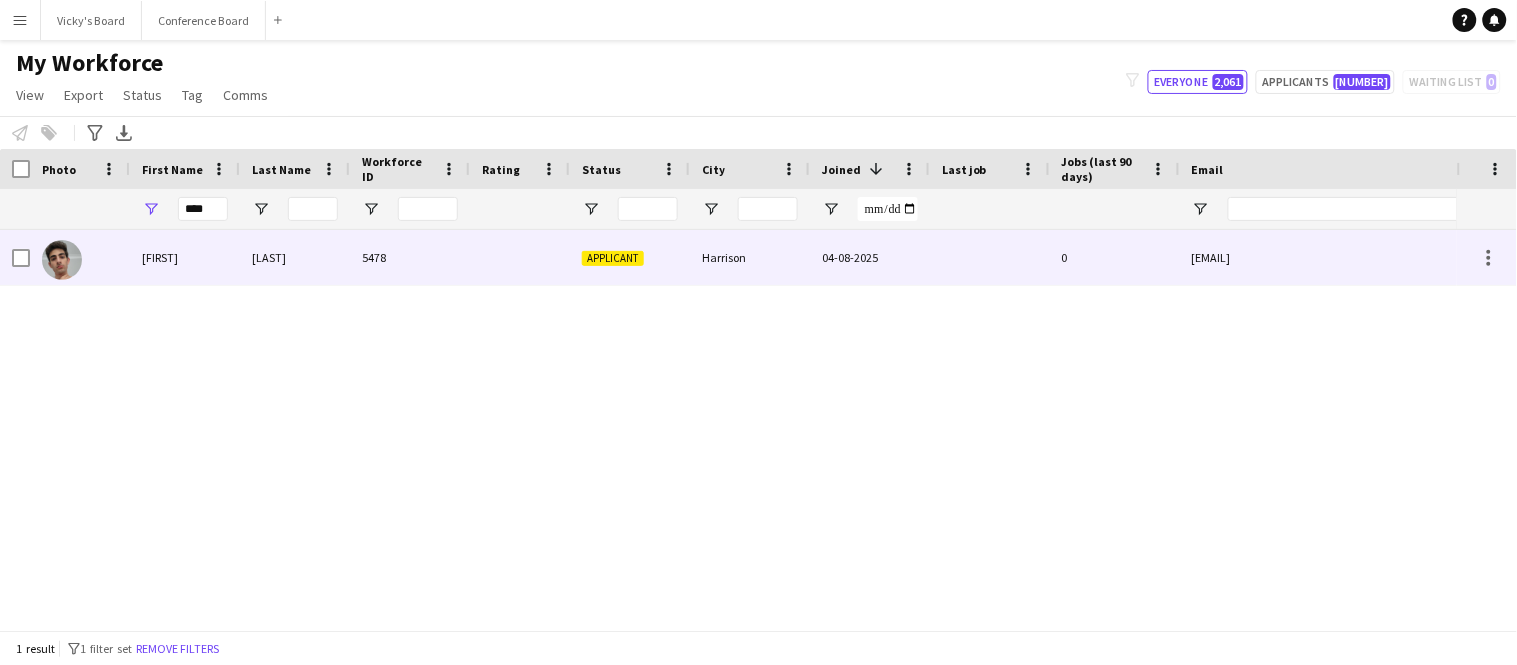 click on "[LAST]" at bounding box center [295, 257] 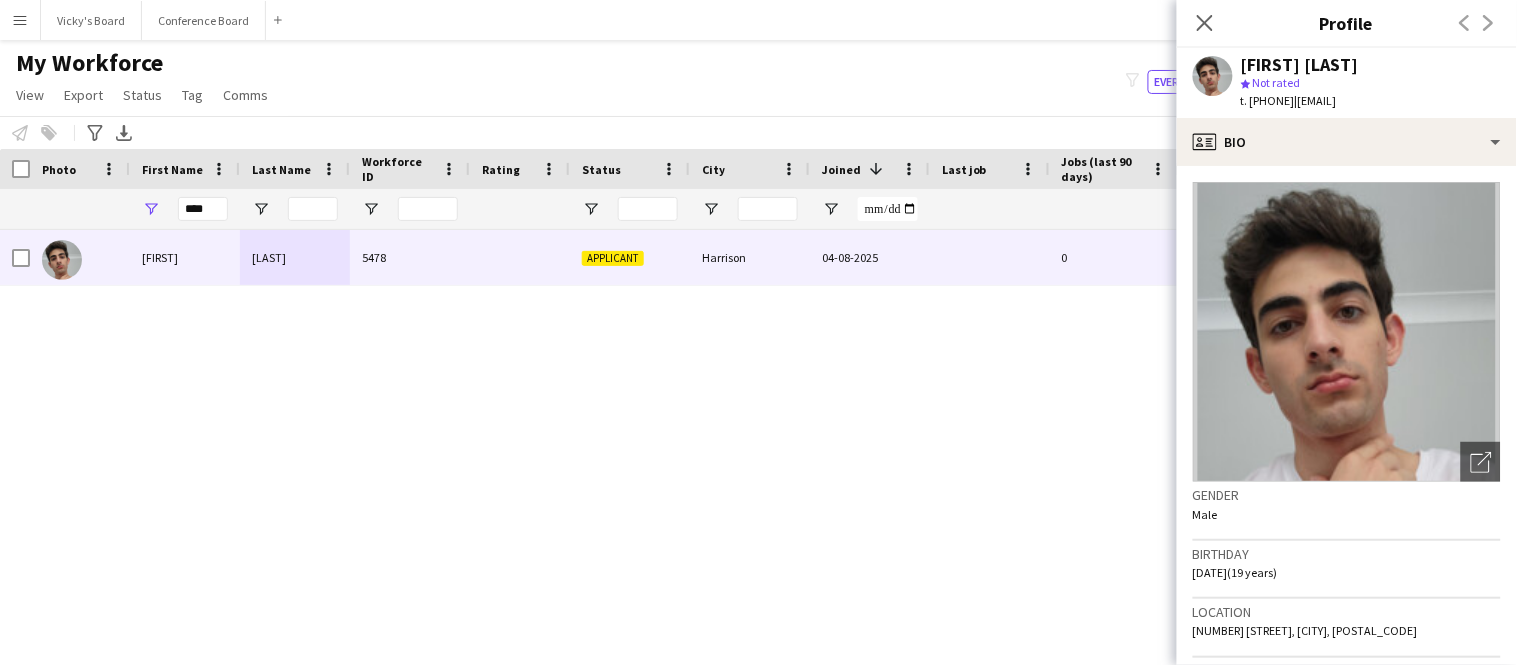 drag, startPoint x: 1336, startPoint y: 102, endPoint x: 1473, endPoint y: 112, distance: 137.36447 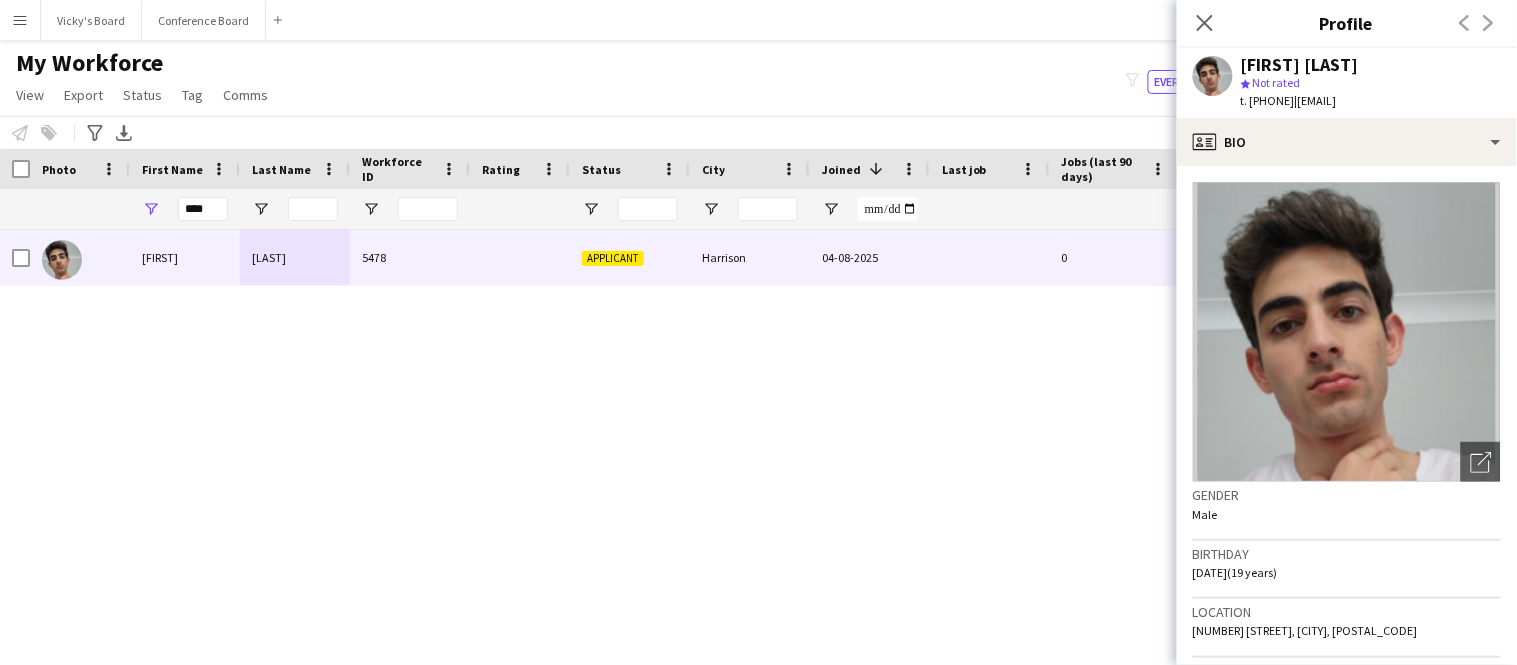 click on "[LAST] [LAST]
star
Not rated   t. [PHONE]   |   [EMAIL]" 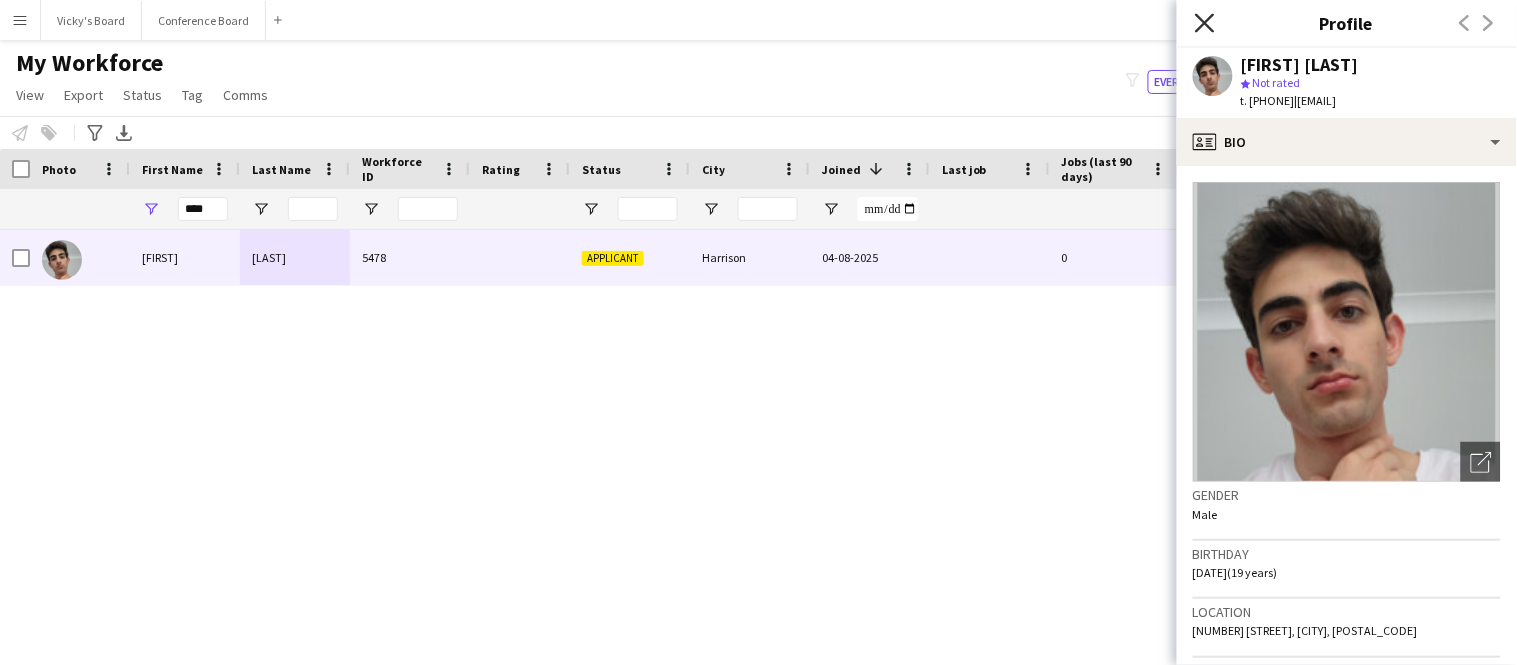 click 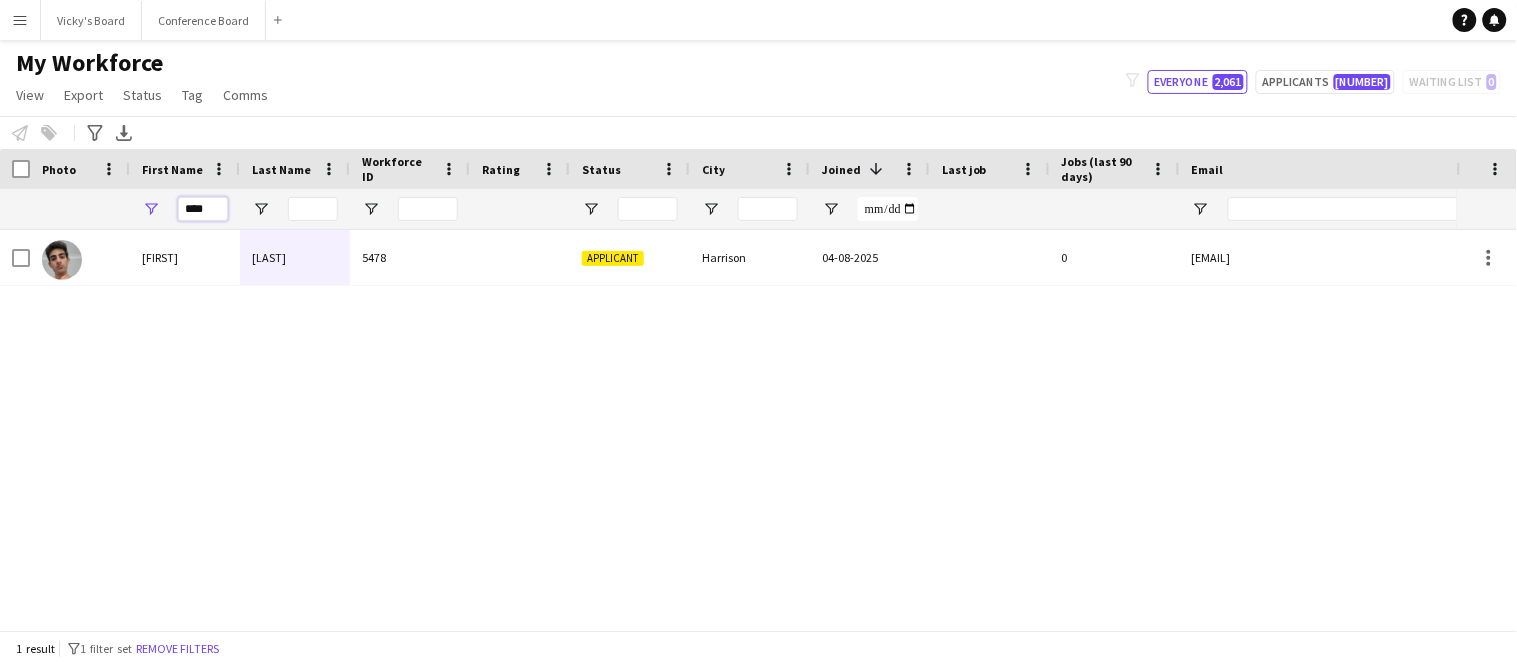 click on "****" at bounding box center [203, 209] 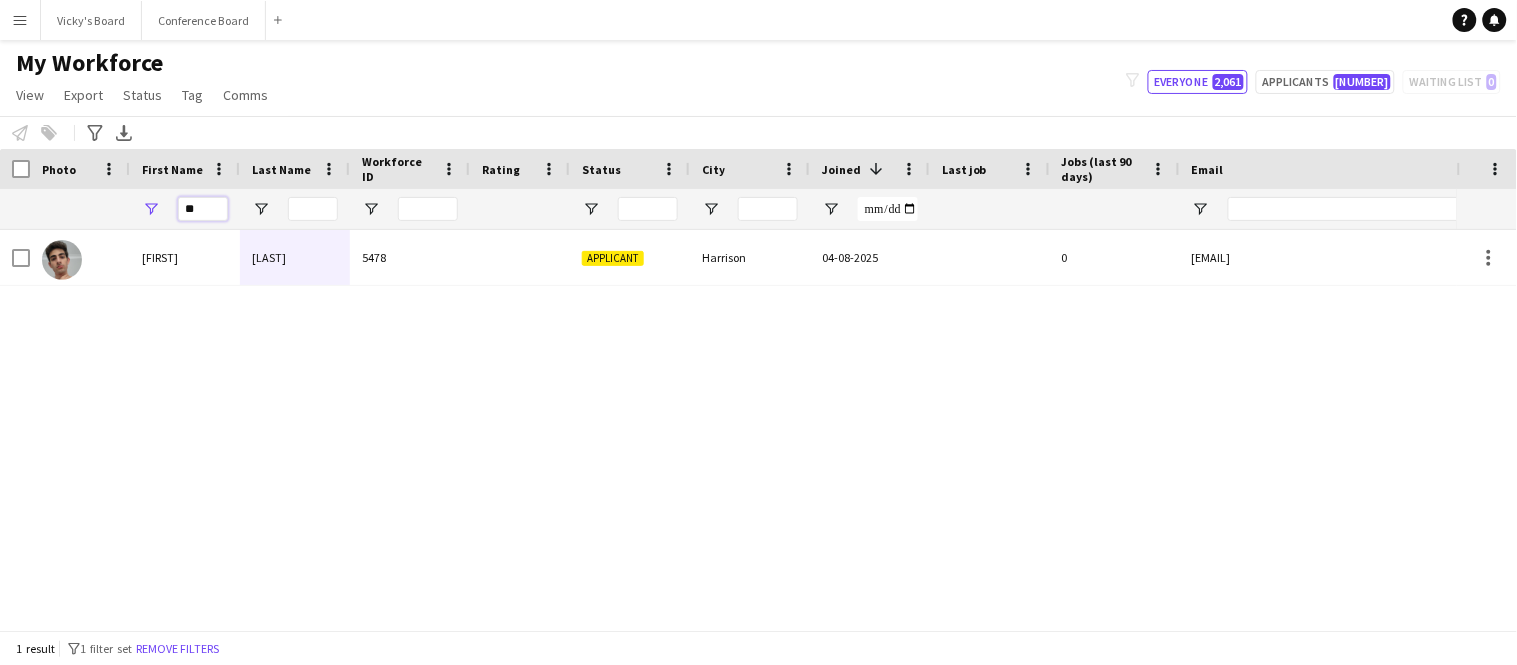 type on "*" 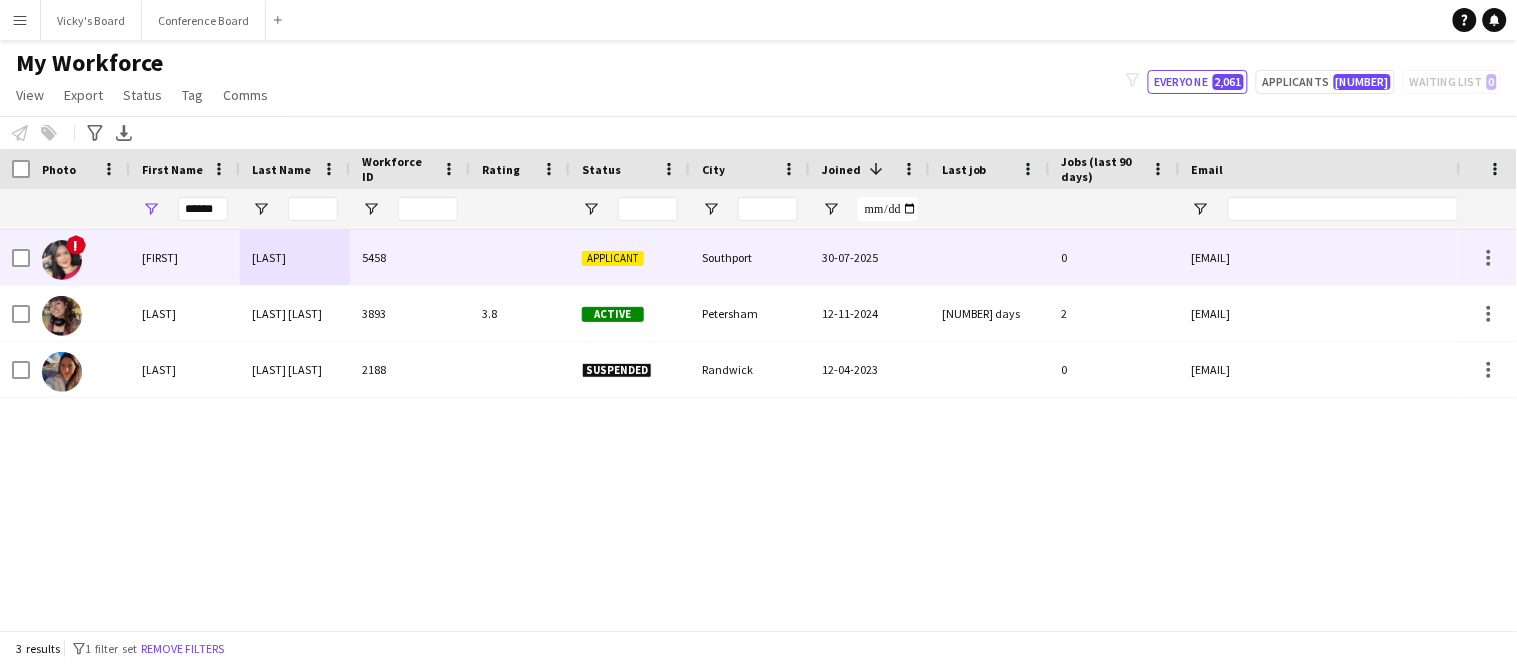 click on "[FIRST]" at bounding box center [185, 257] 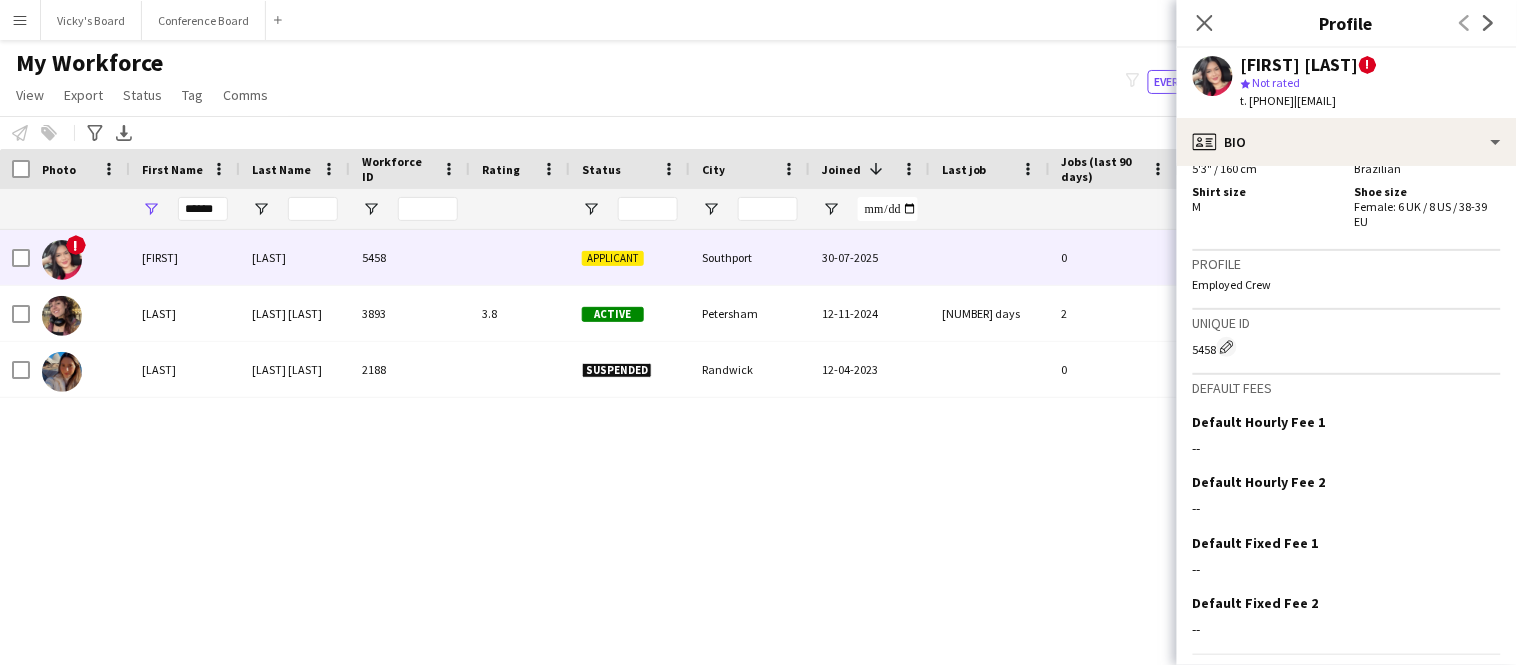 scroll, scrollTop: 1275, scrollLeft: 0, axis: vertical 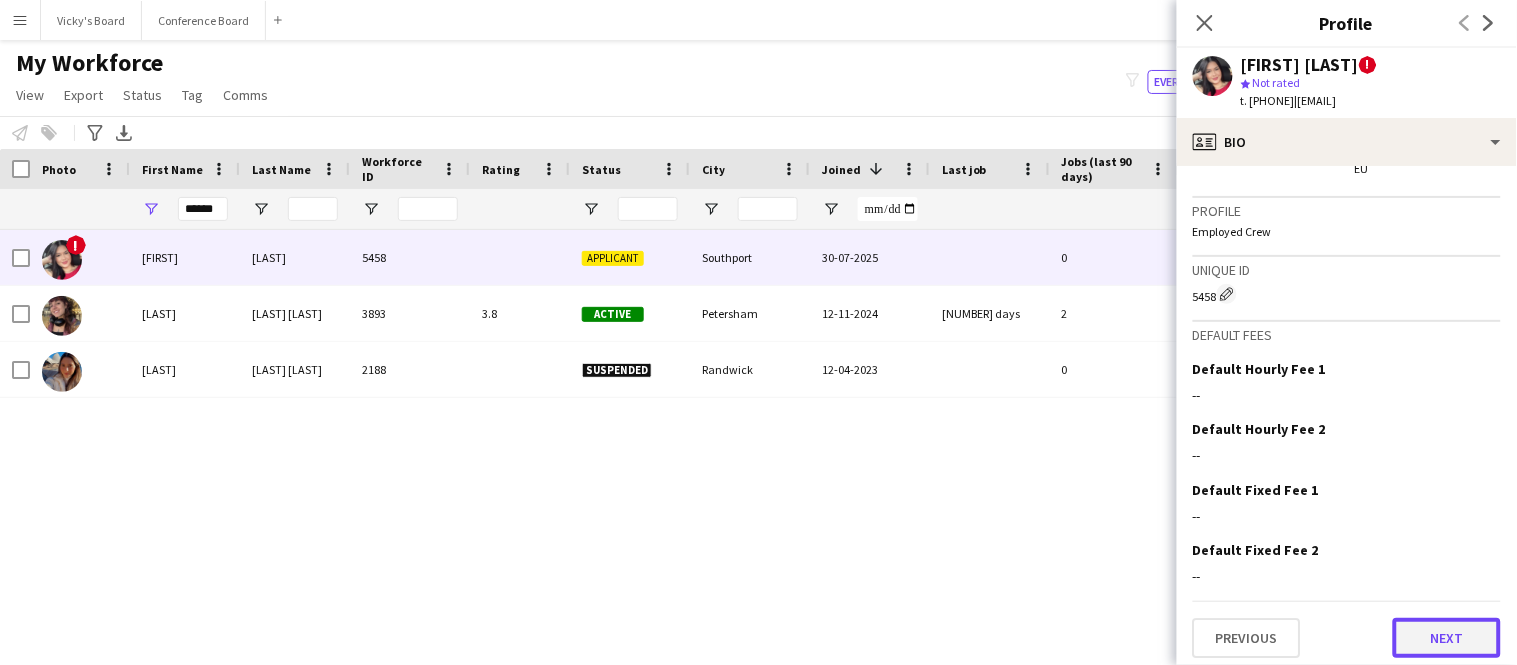 click on "Next" 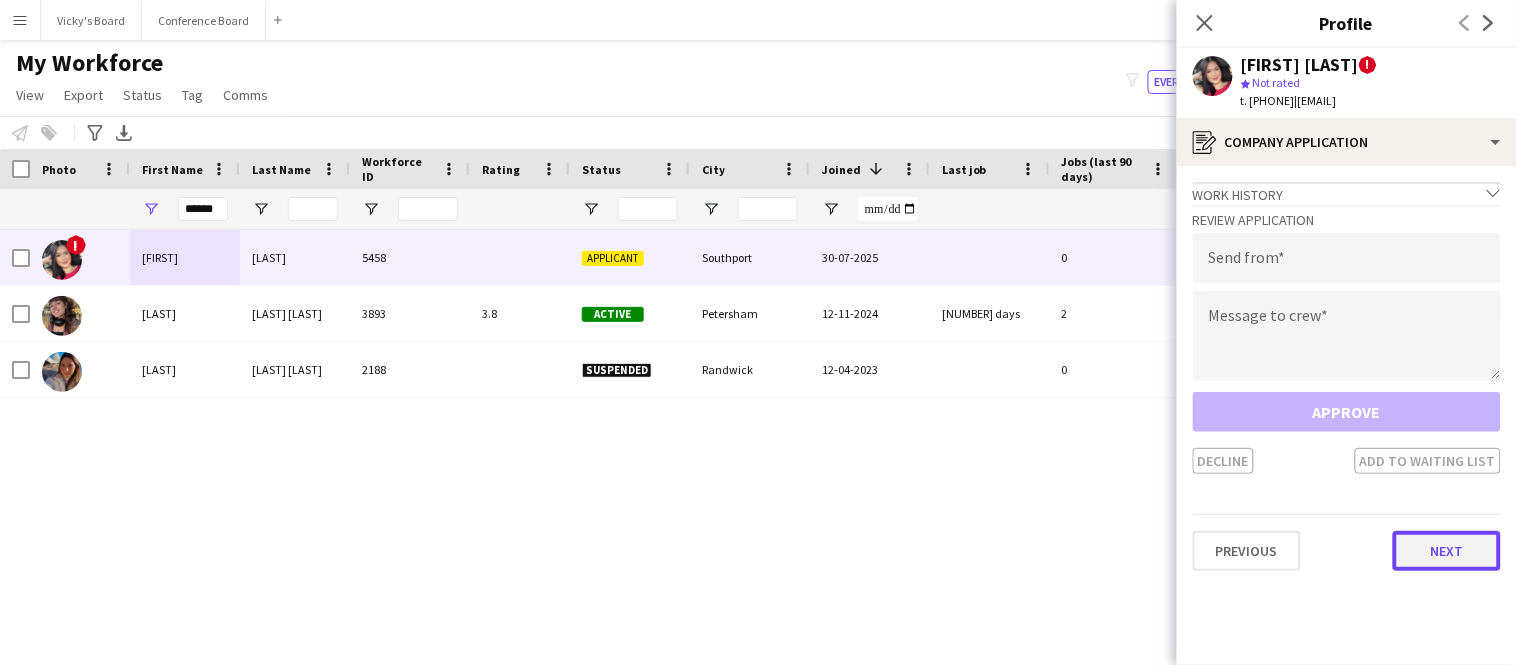 click on "Next" 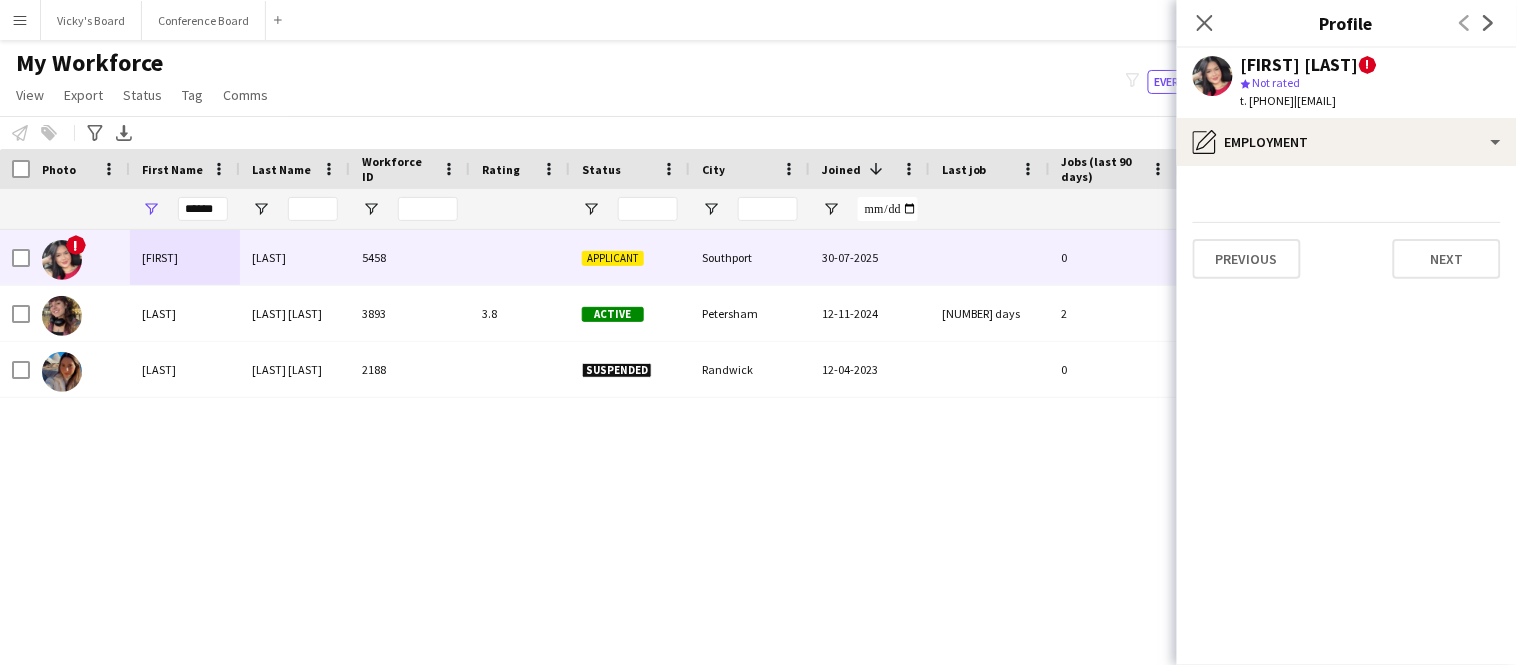 click on "Previous   Next" 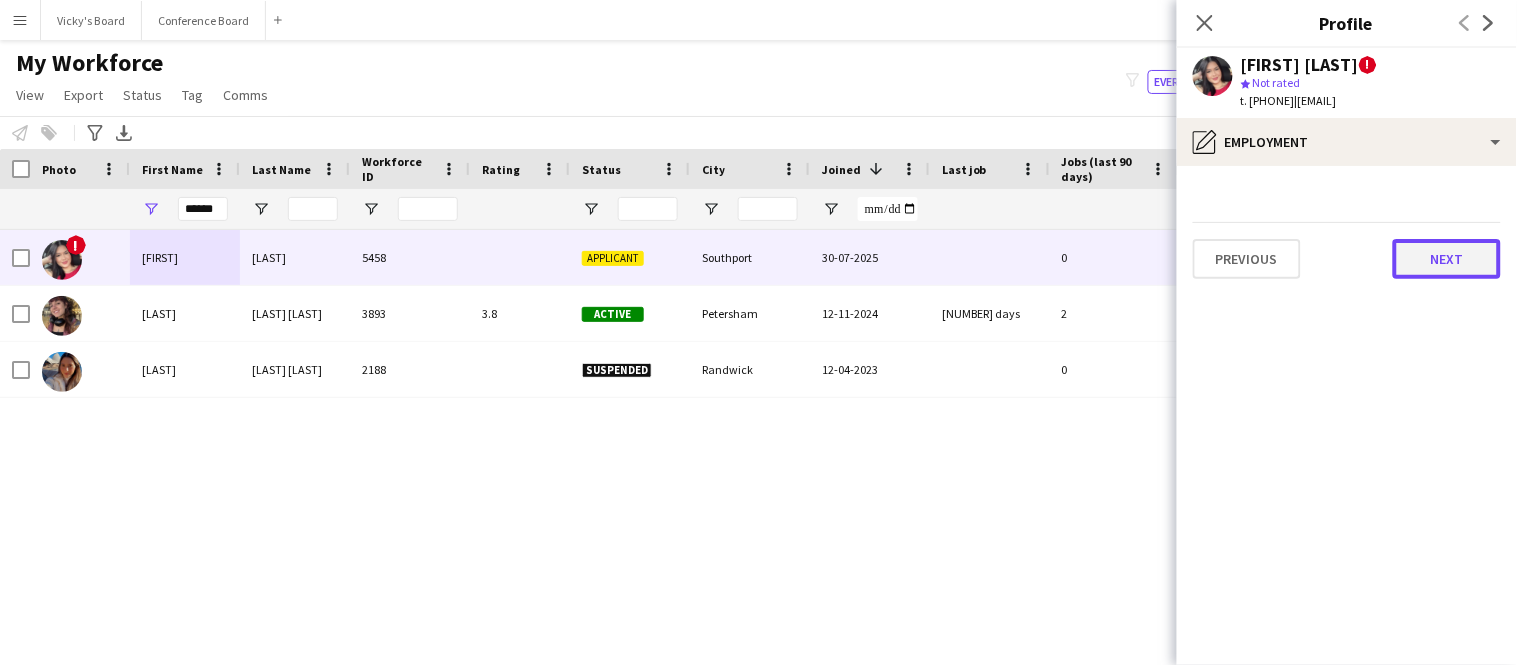 click on "Next" 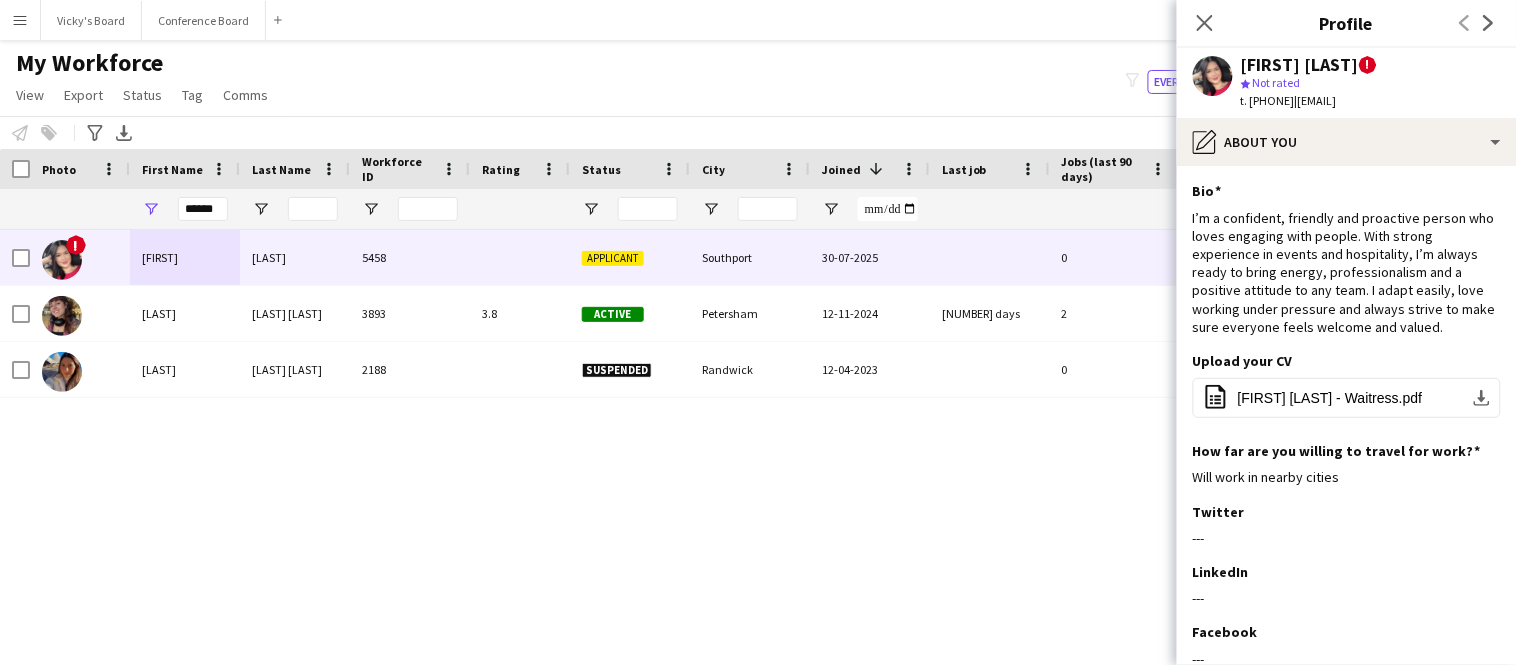 drag, startPoint x: 1337, startPoint y: 102, endPoint x: 1493, endPoint y: 98, distance: 156.05127 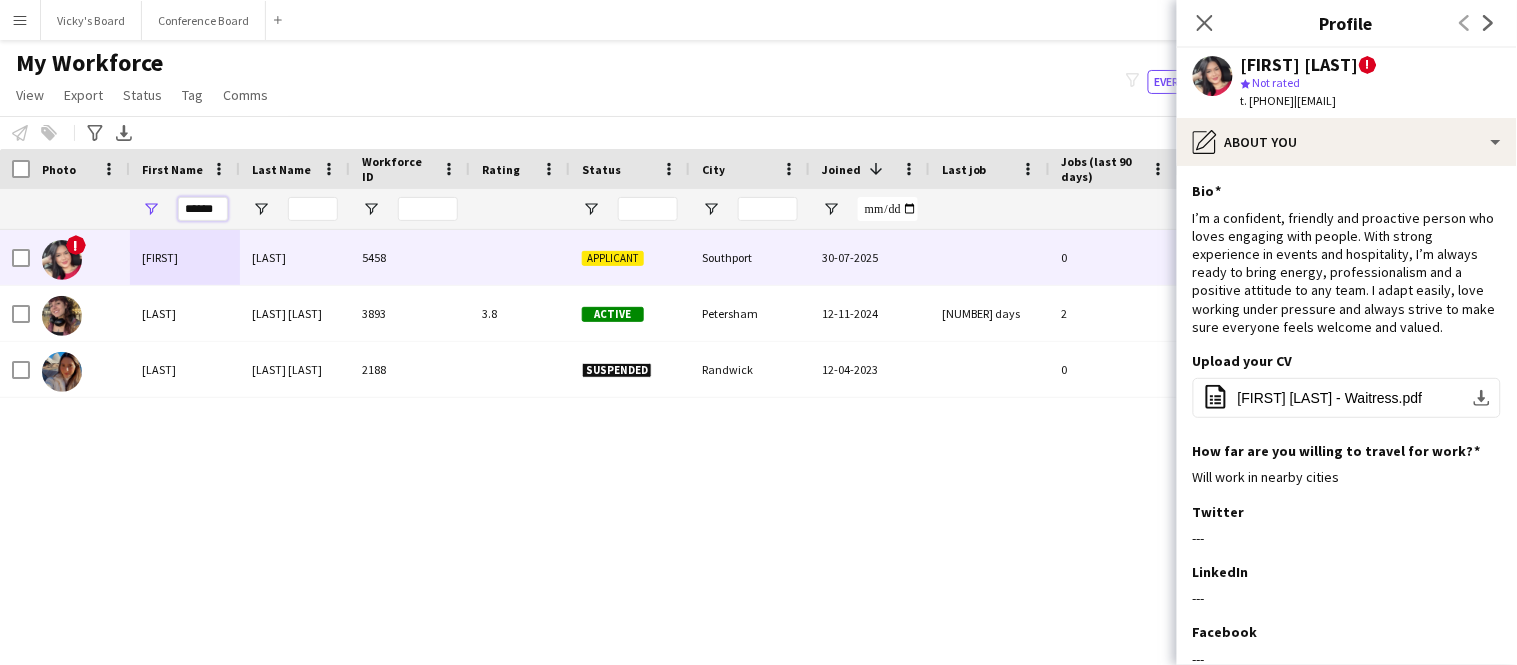 click on "******" at bounding box center [203, 209] 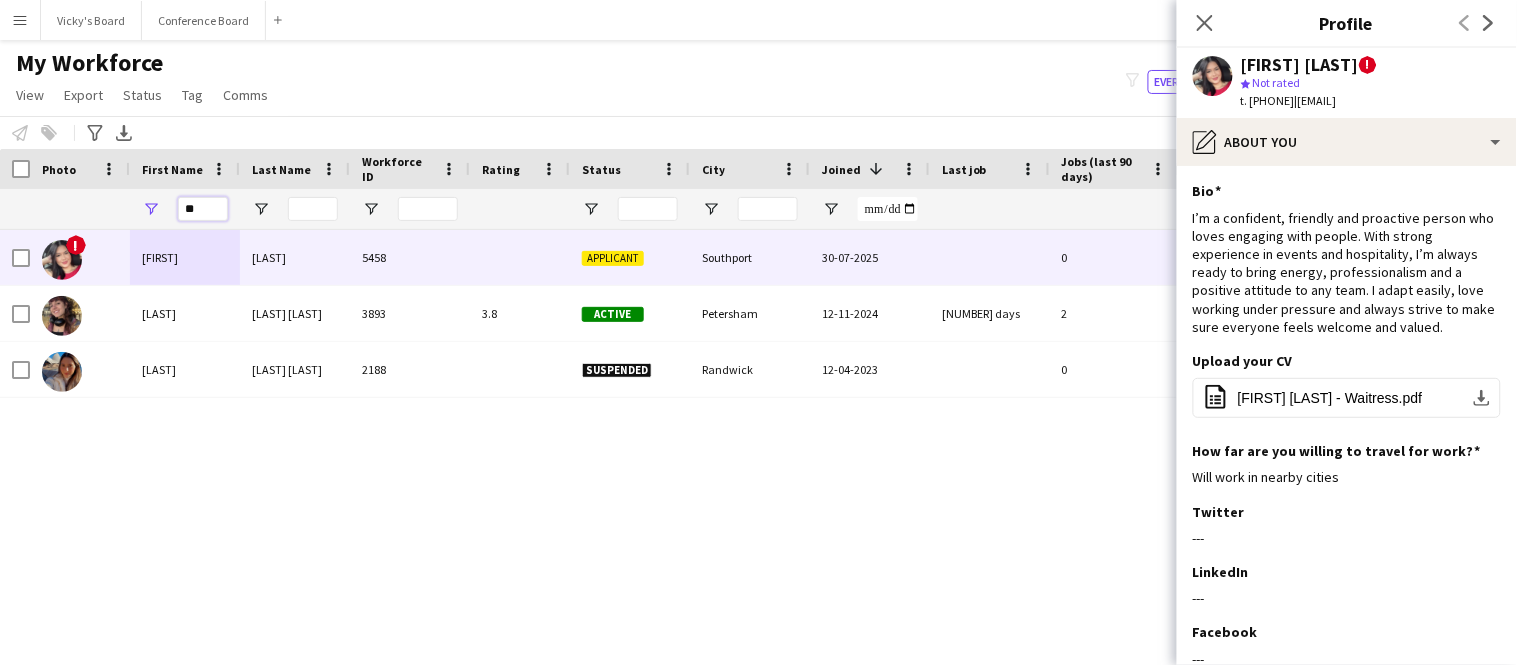 type on "*" 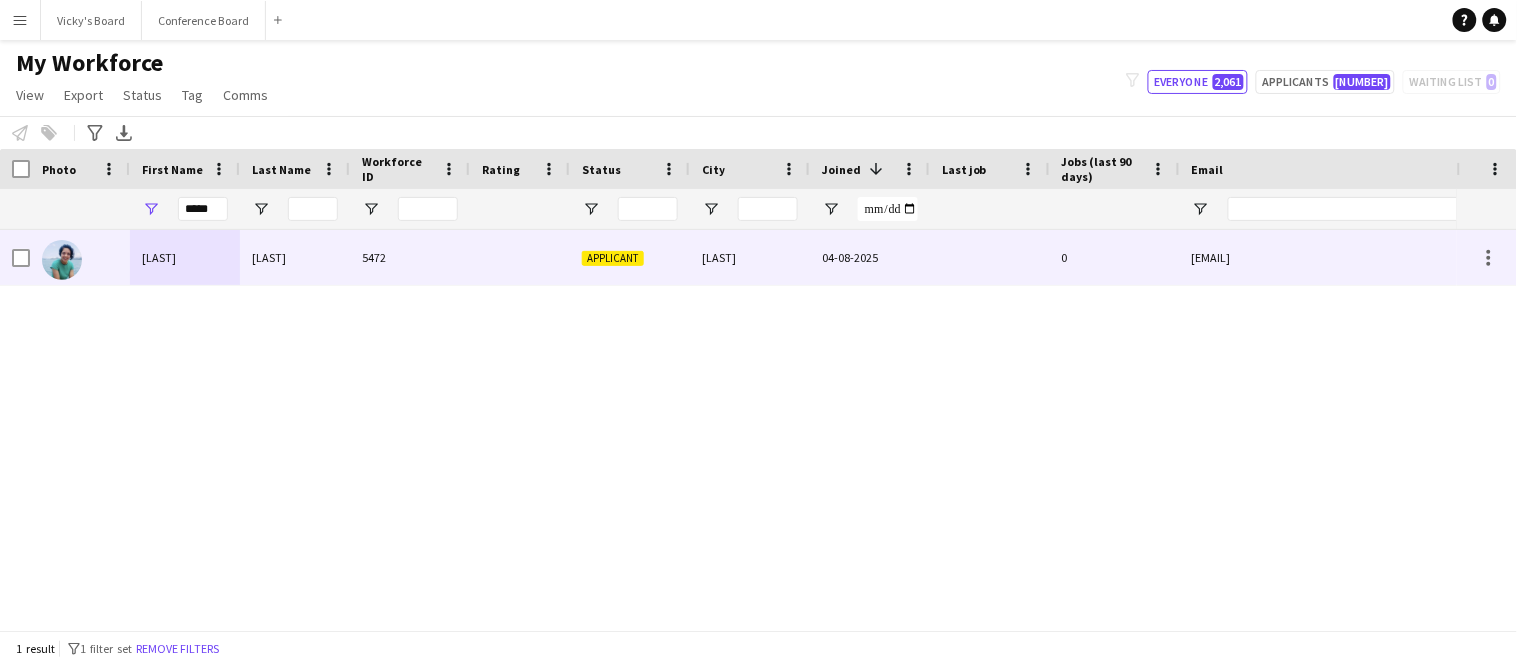 click on "[LAST]" at bounding box center (295, 257) 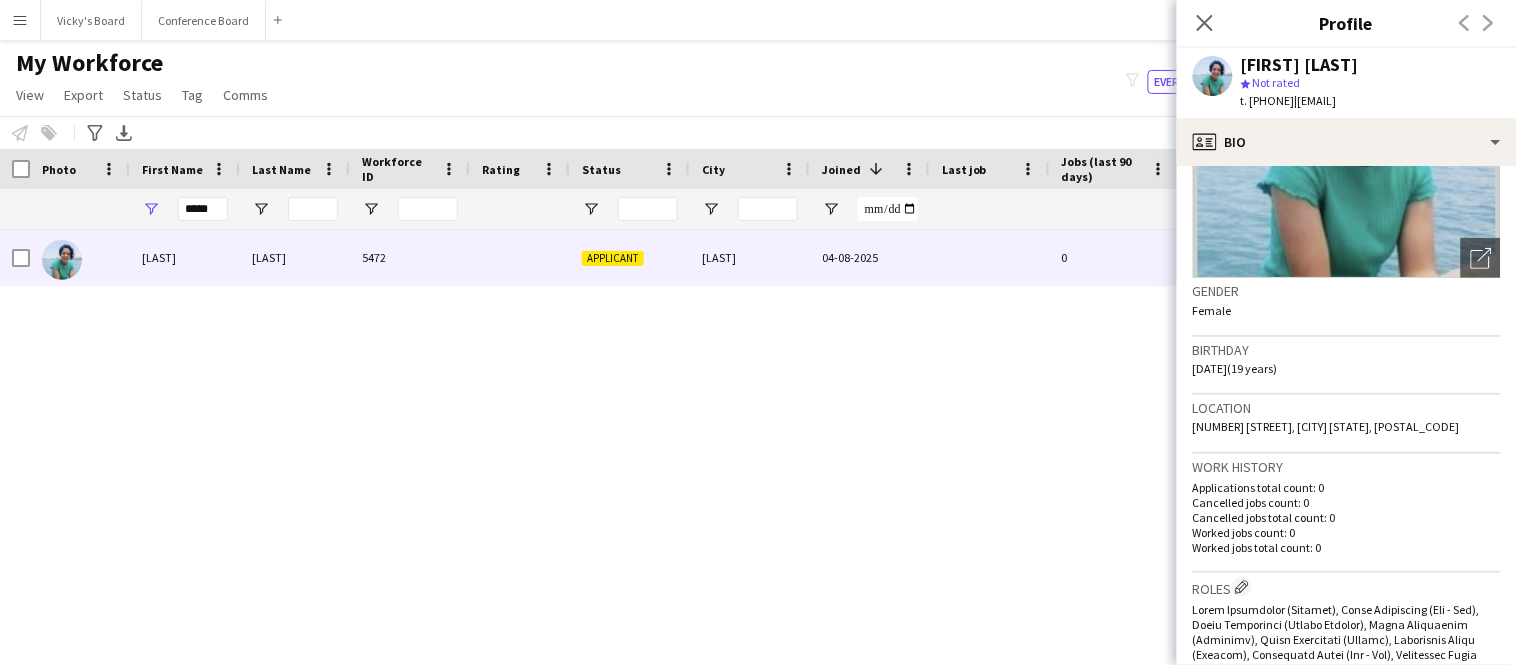 scroll, scrollTop: 218, scrollLeft: 0, axis: vertical 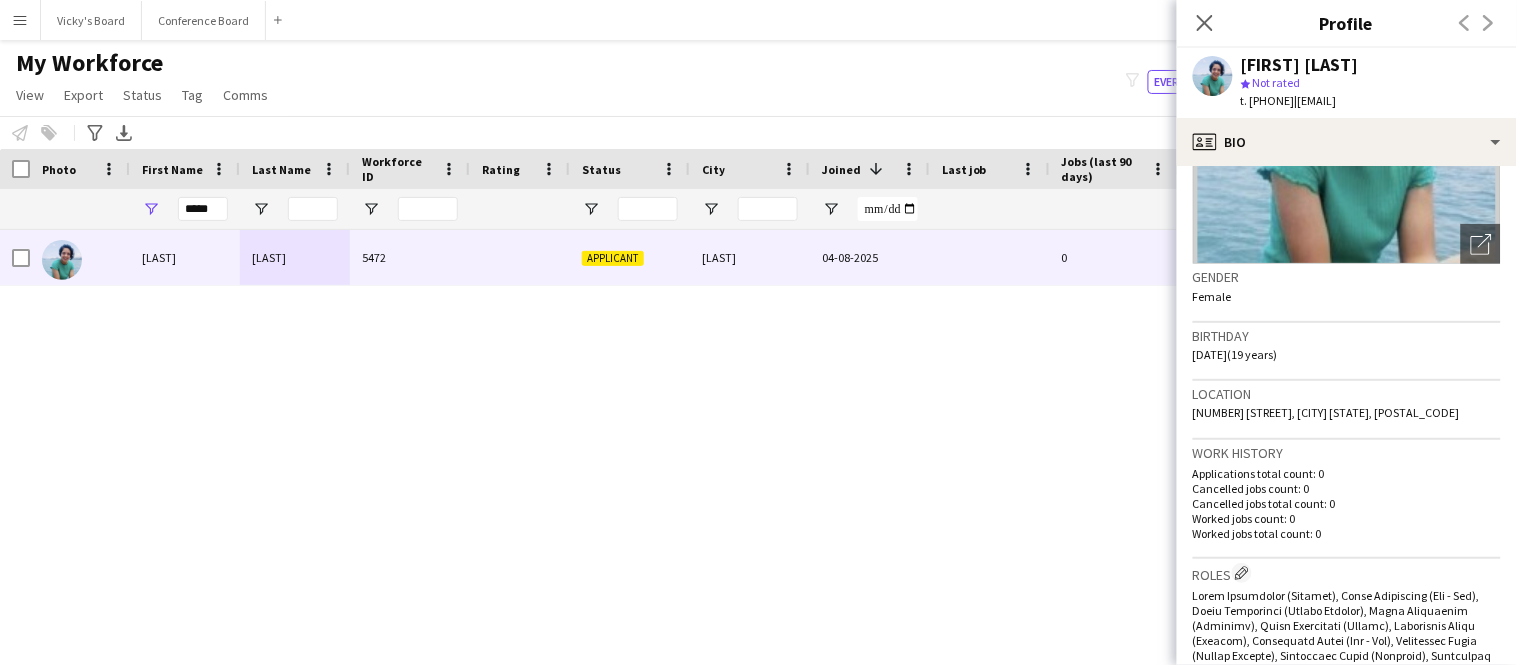 drag, startPoint x: 1332, startPoint y: 100, endPoint x: 1453, endPoint y: 110, distance: 121.41252 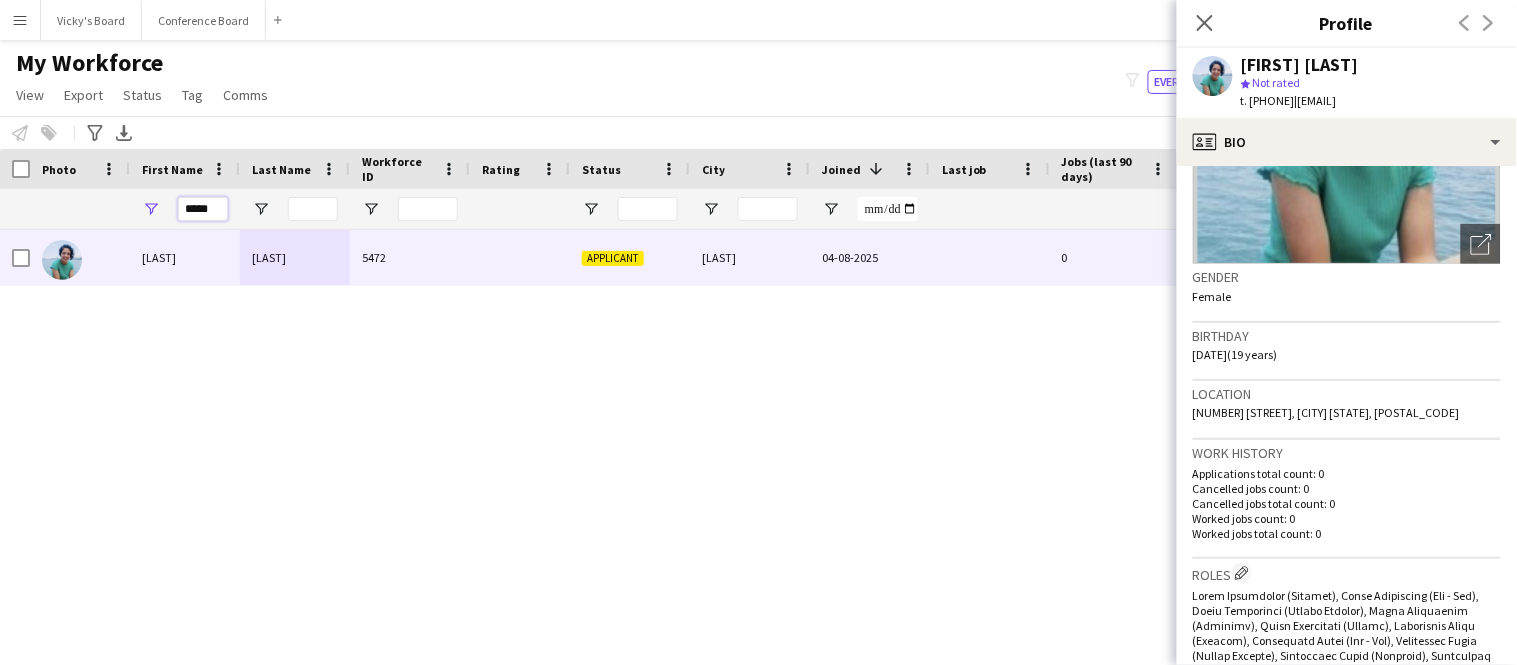 click on "*****" at bounding box center (203, 209) 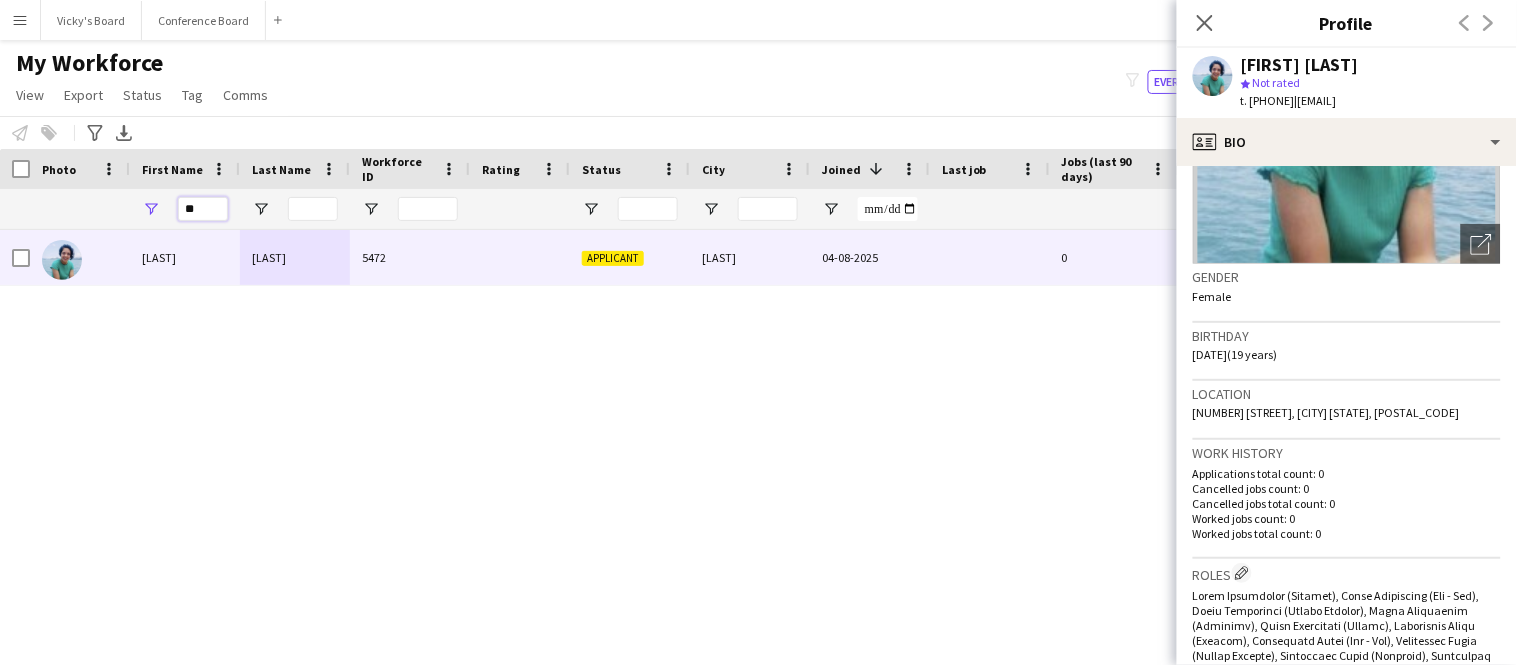 type on "*" 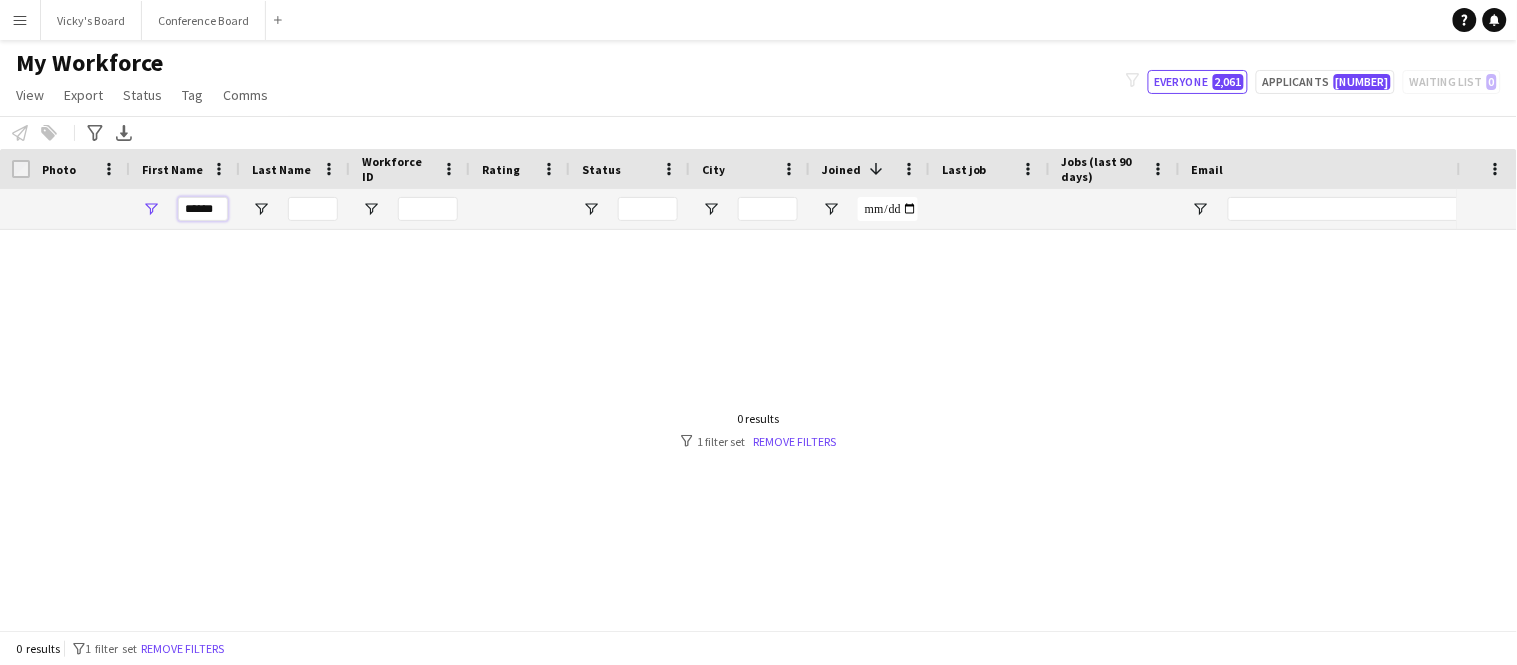 scroll, scrollTop: 0, scrollLeft: 0, axis: both 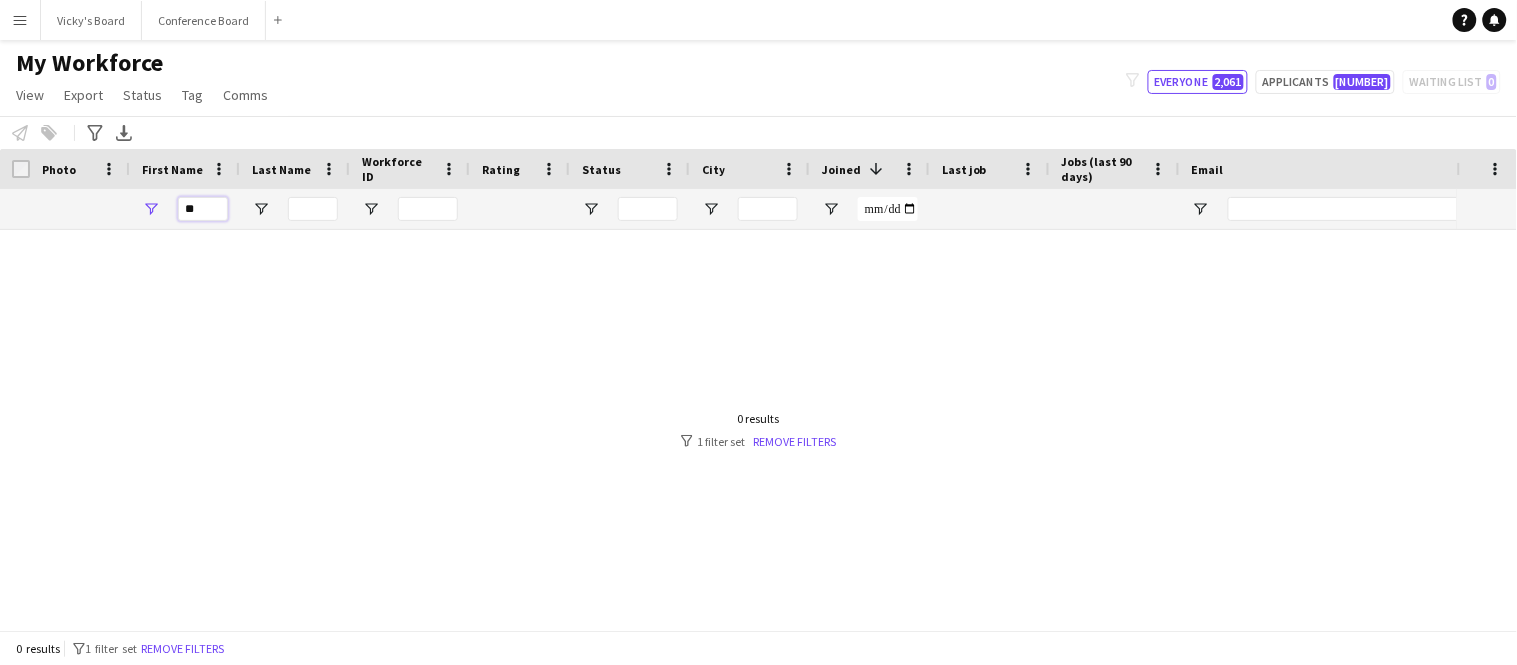 type on "*" 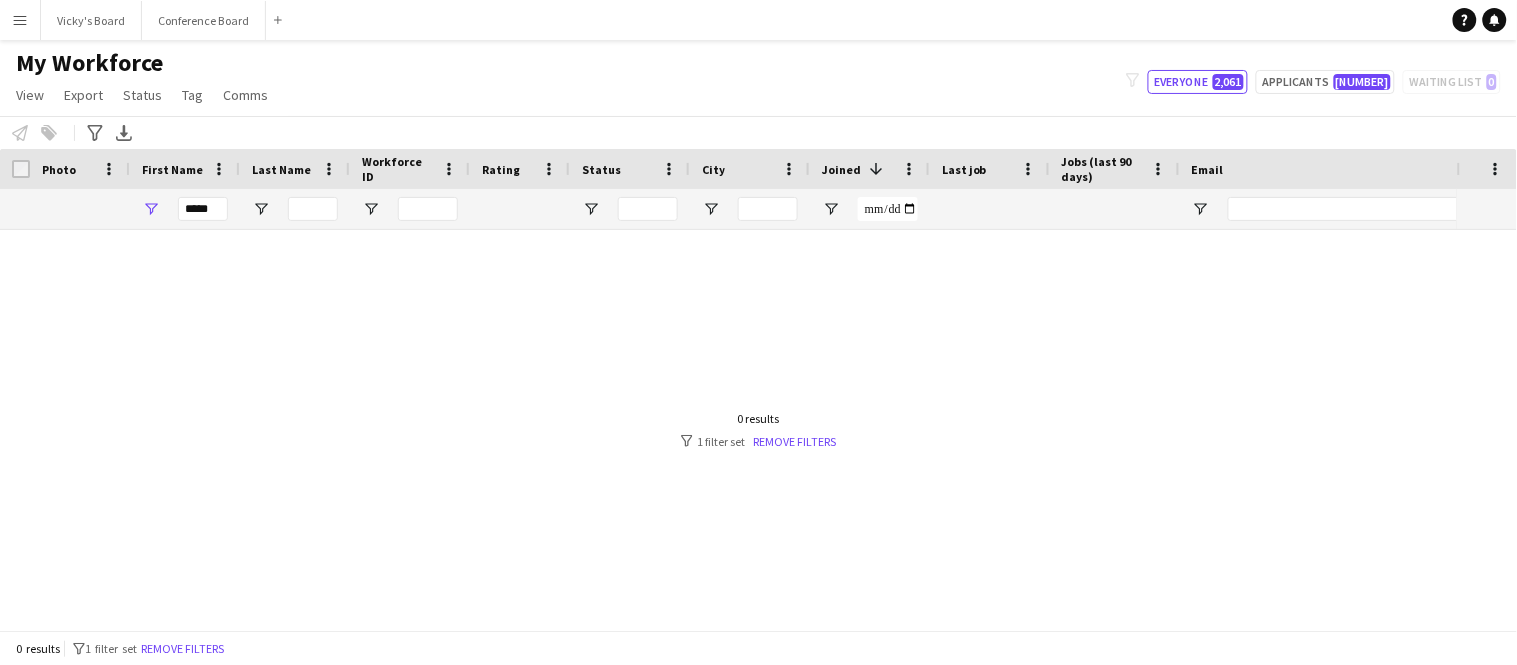 click at bounding box center [728, 430] 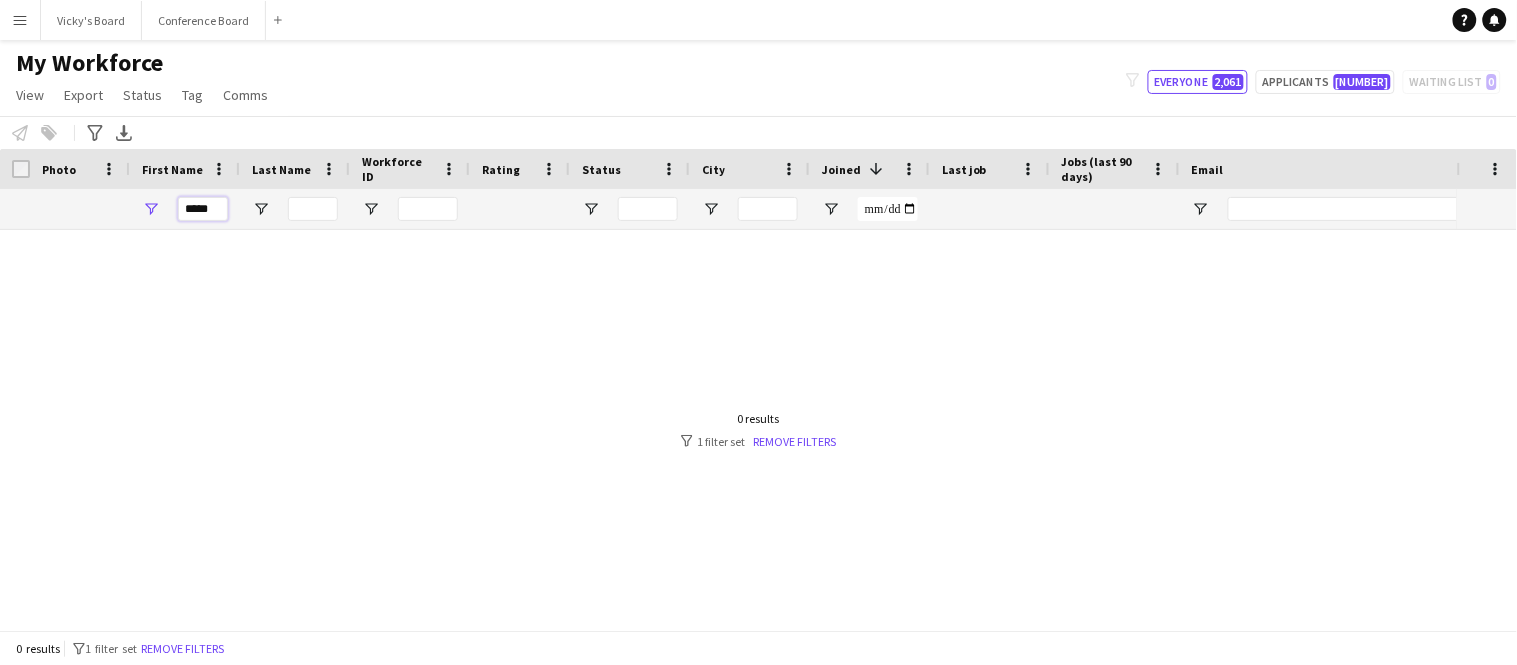 click on "*****" at bounding box center [203, 209] 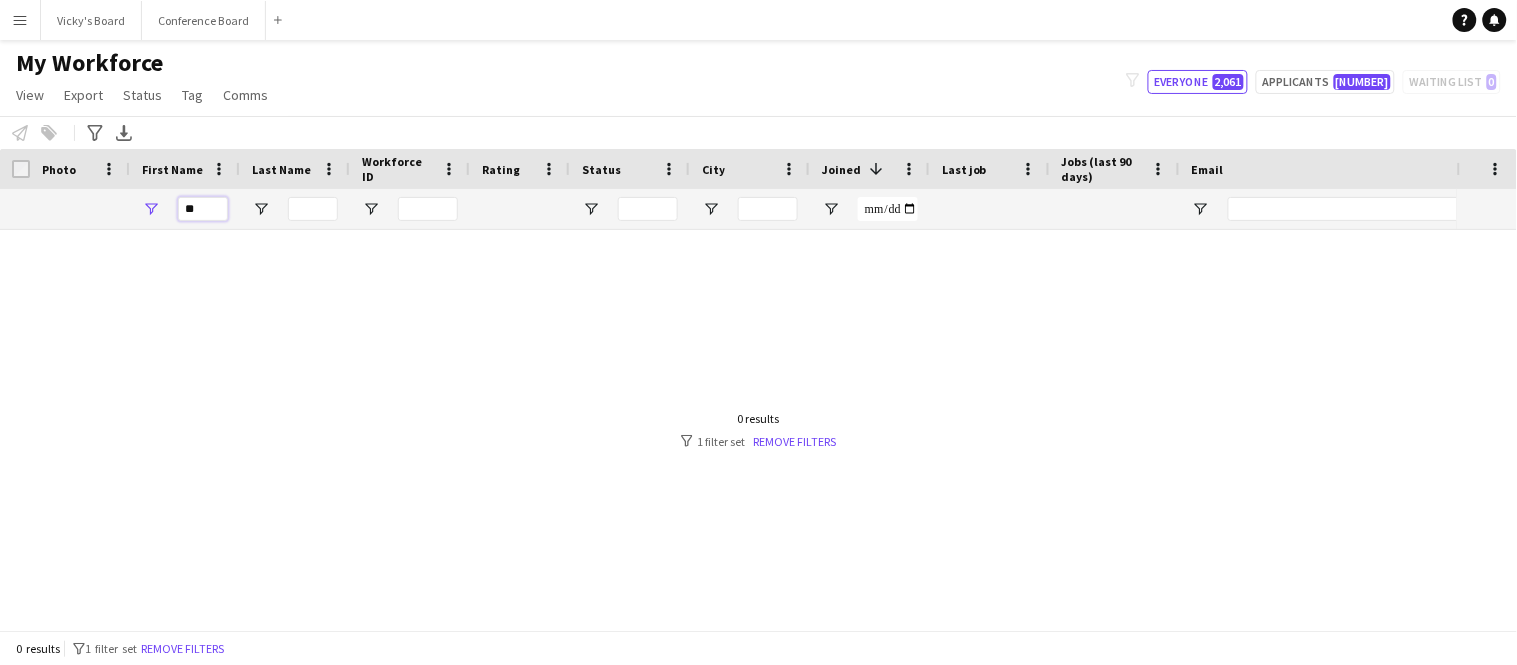 type on "*" 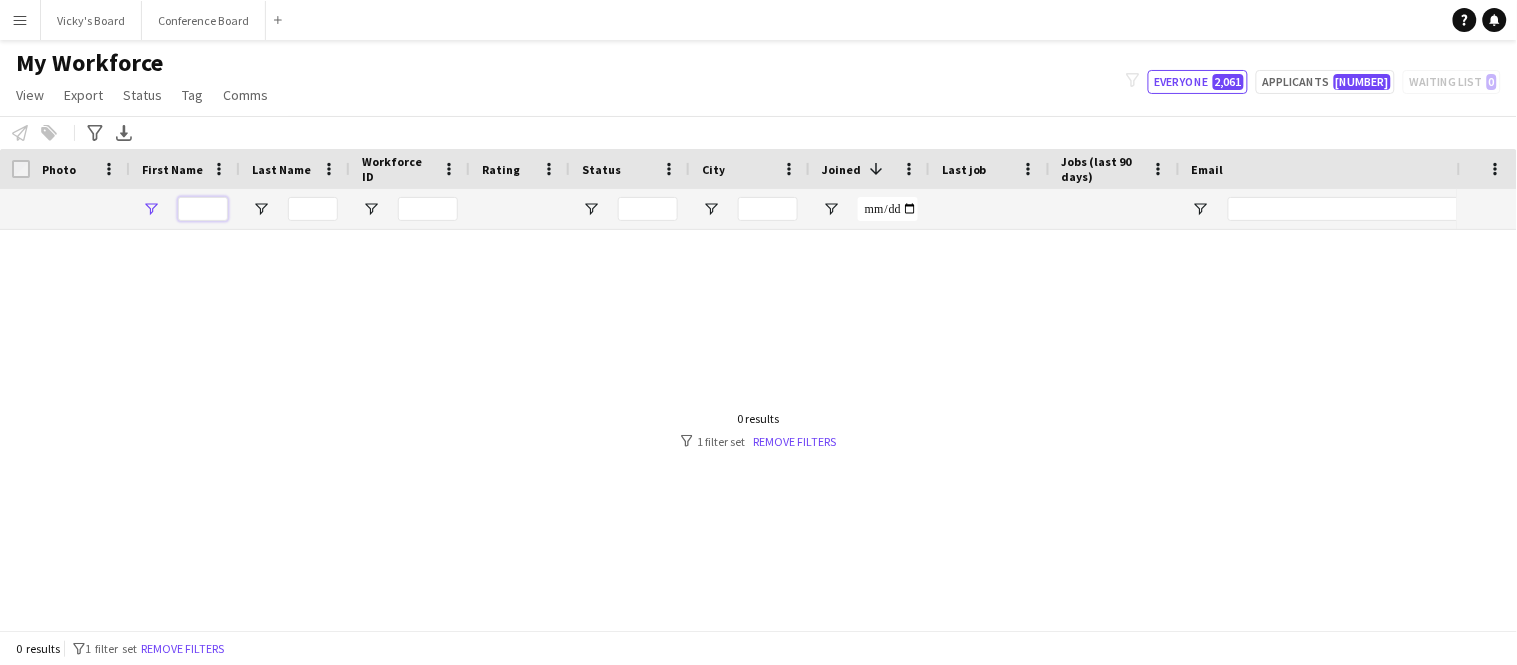type 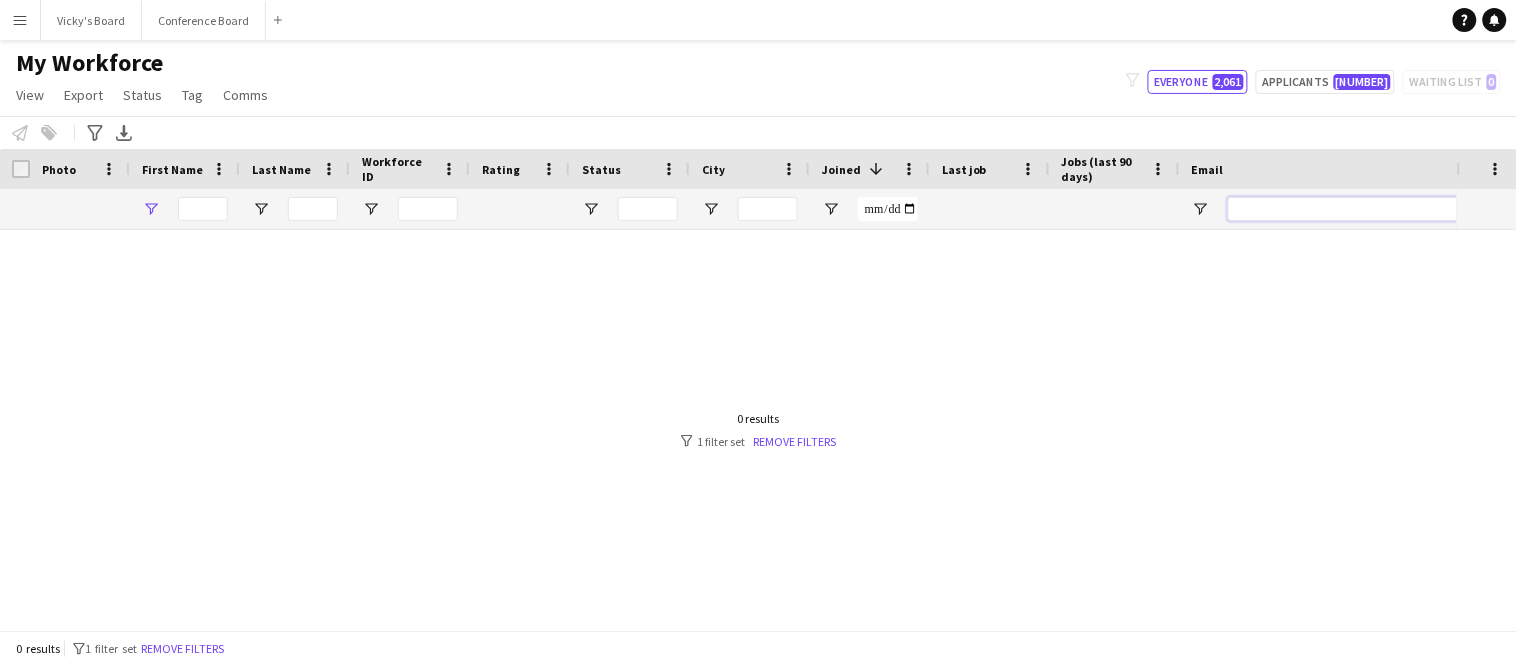 click at bounding box center [1398, 209] 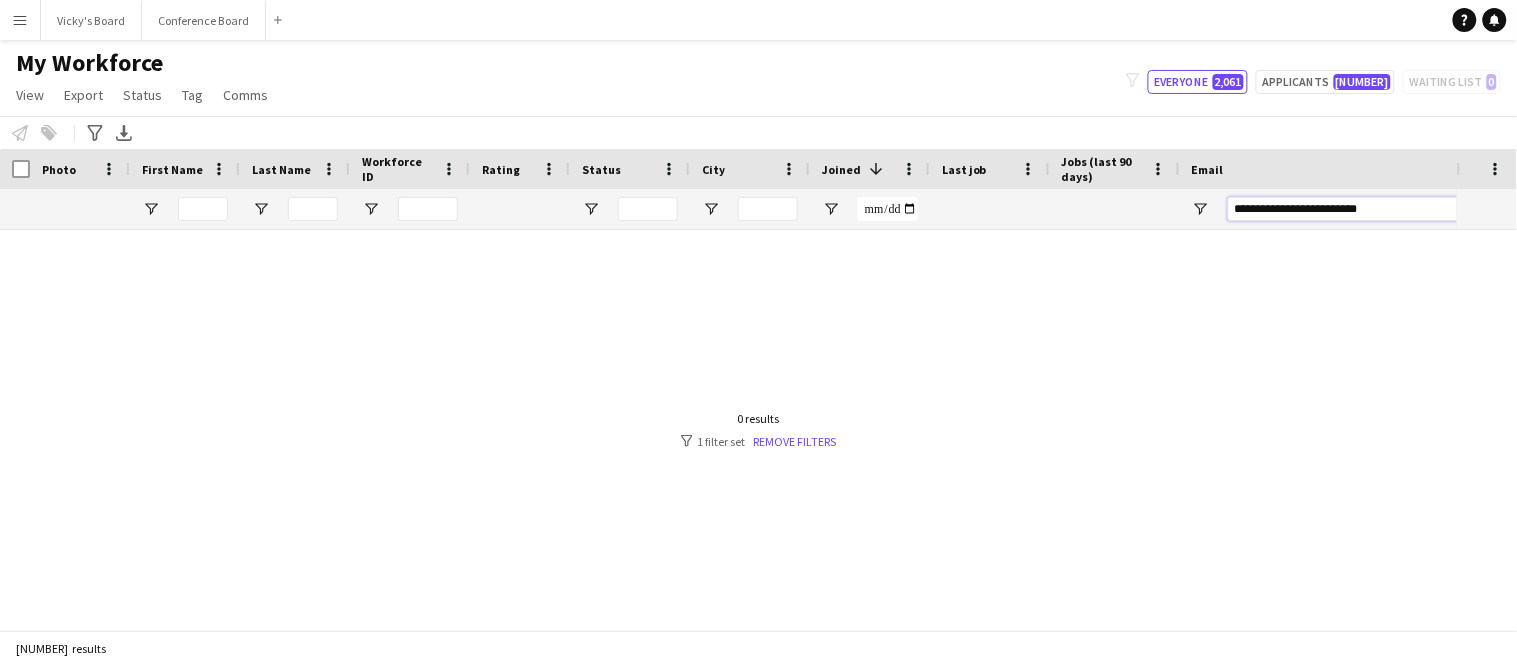 click on "**********" at bounding box center (1398, 209) 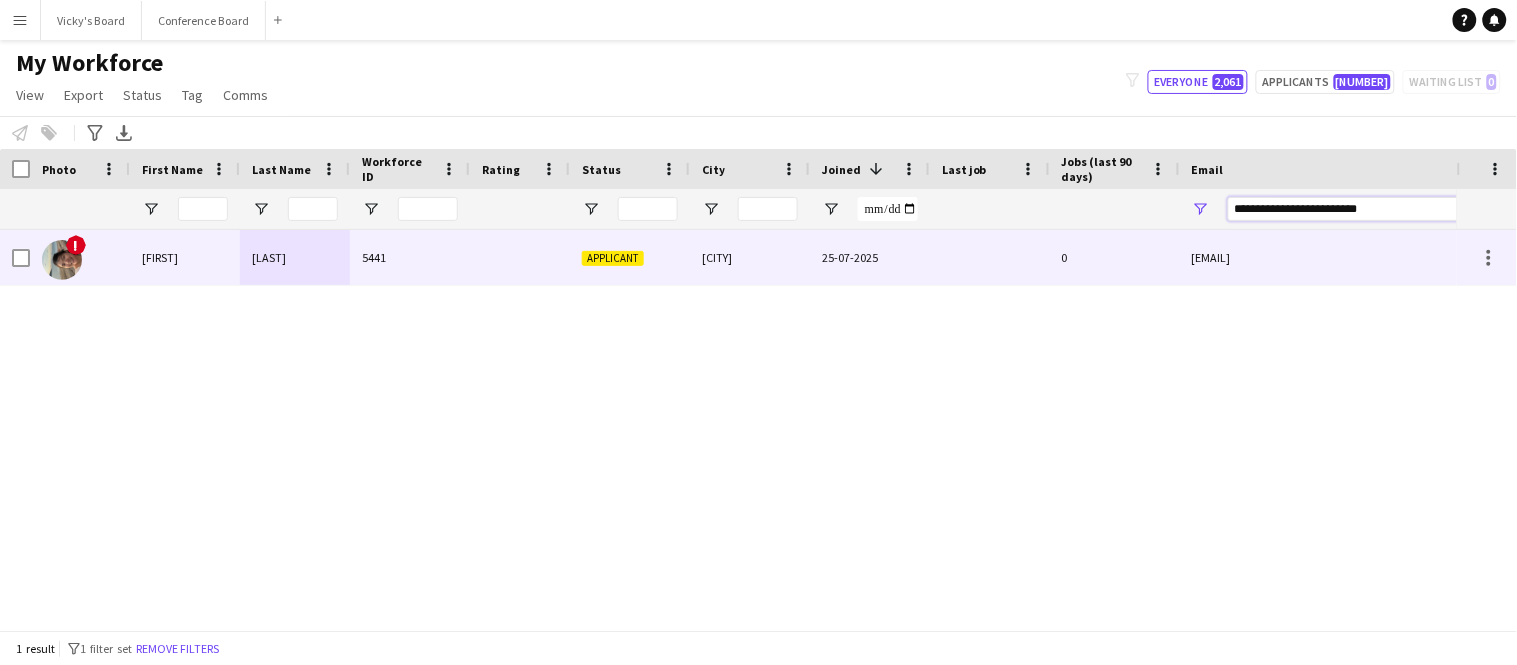 type on "**********" 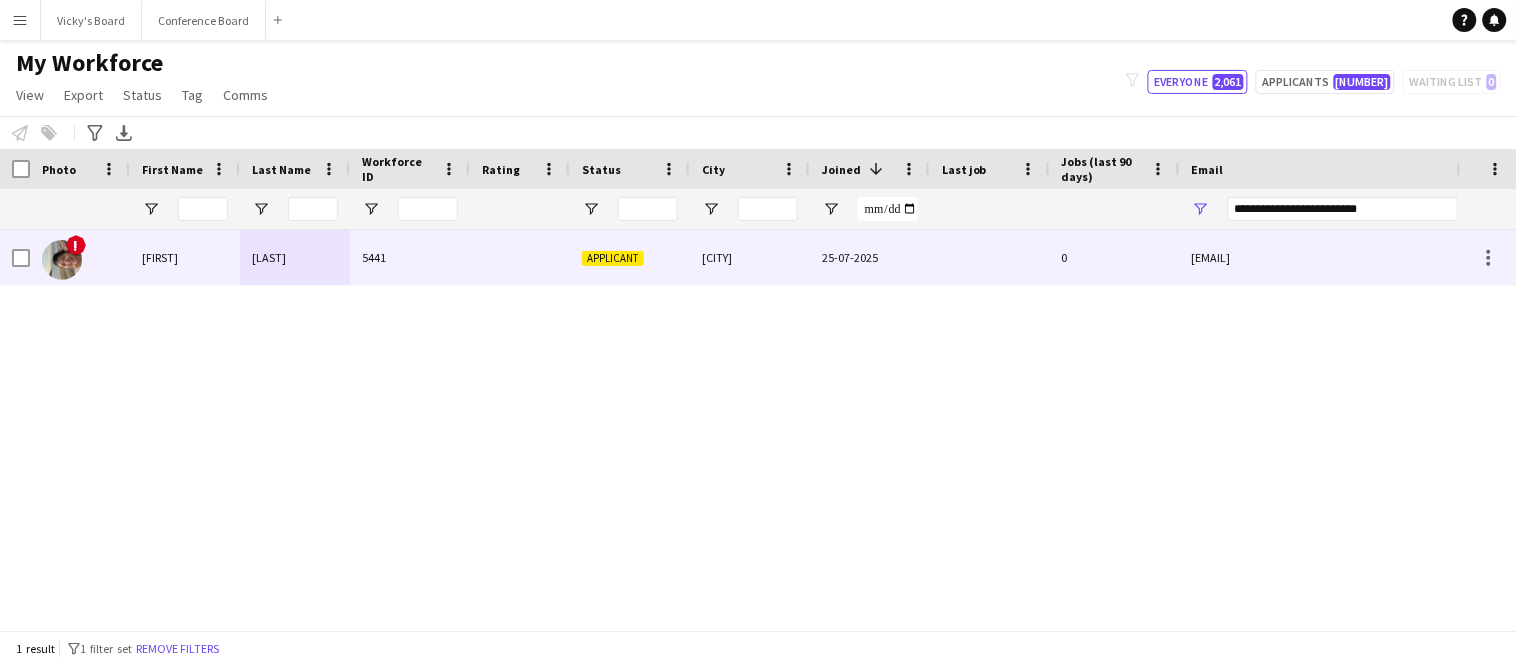 click at bounding box center [520, 257] 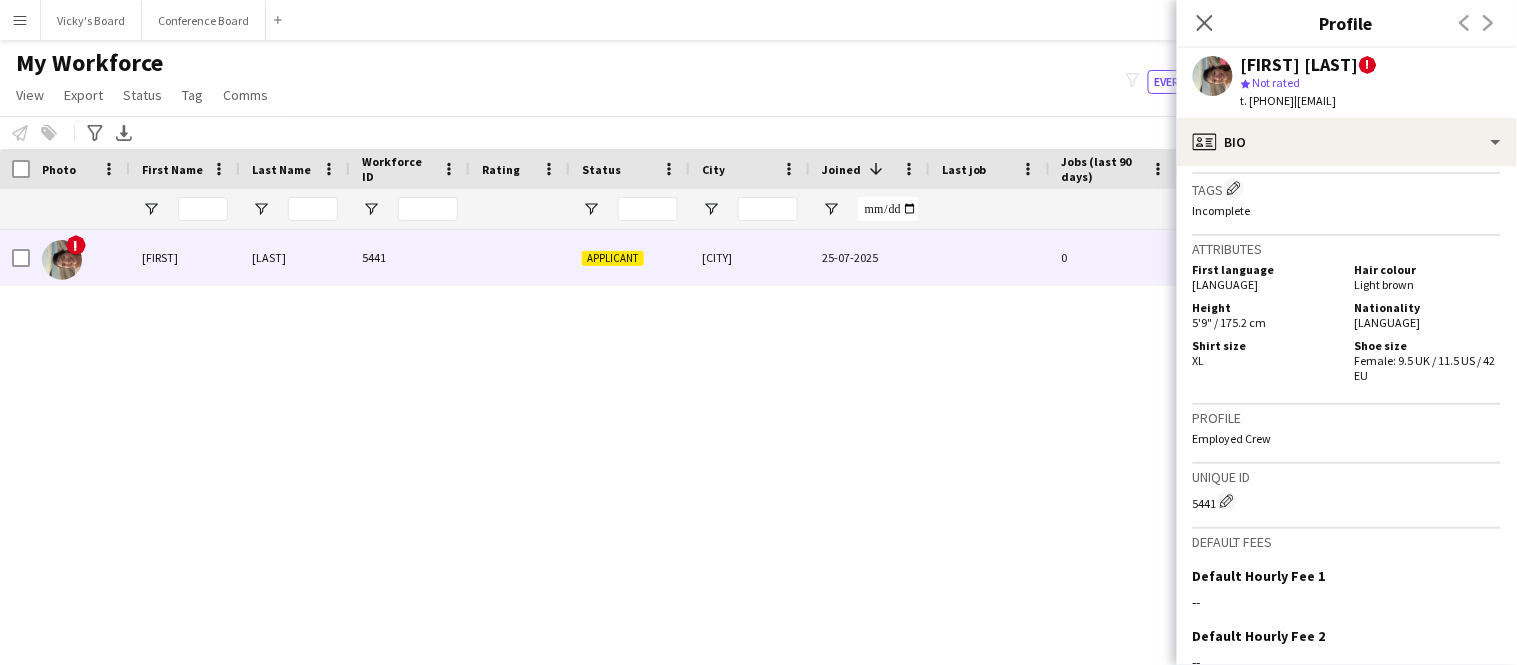 scroll, scrollTop: 1350, scrollLeft: 0, axis: vertical 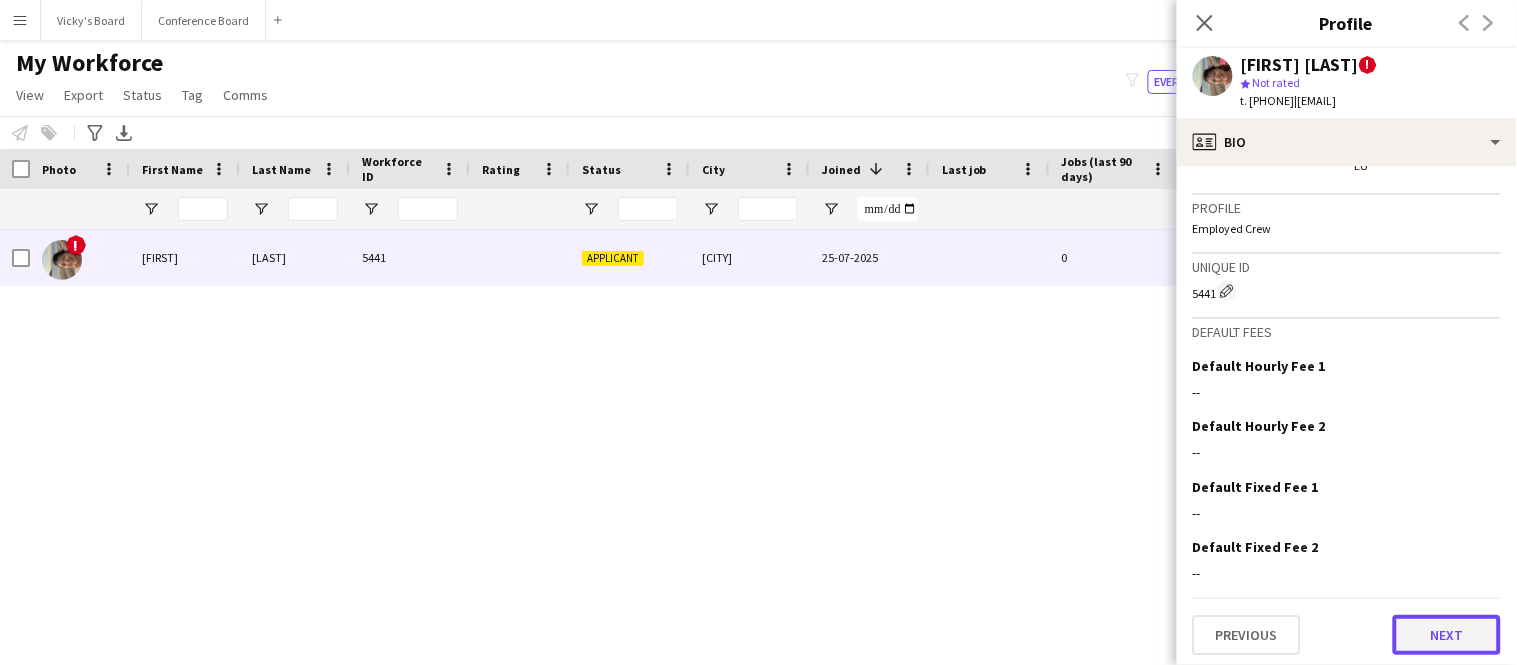 click on "Next" 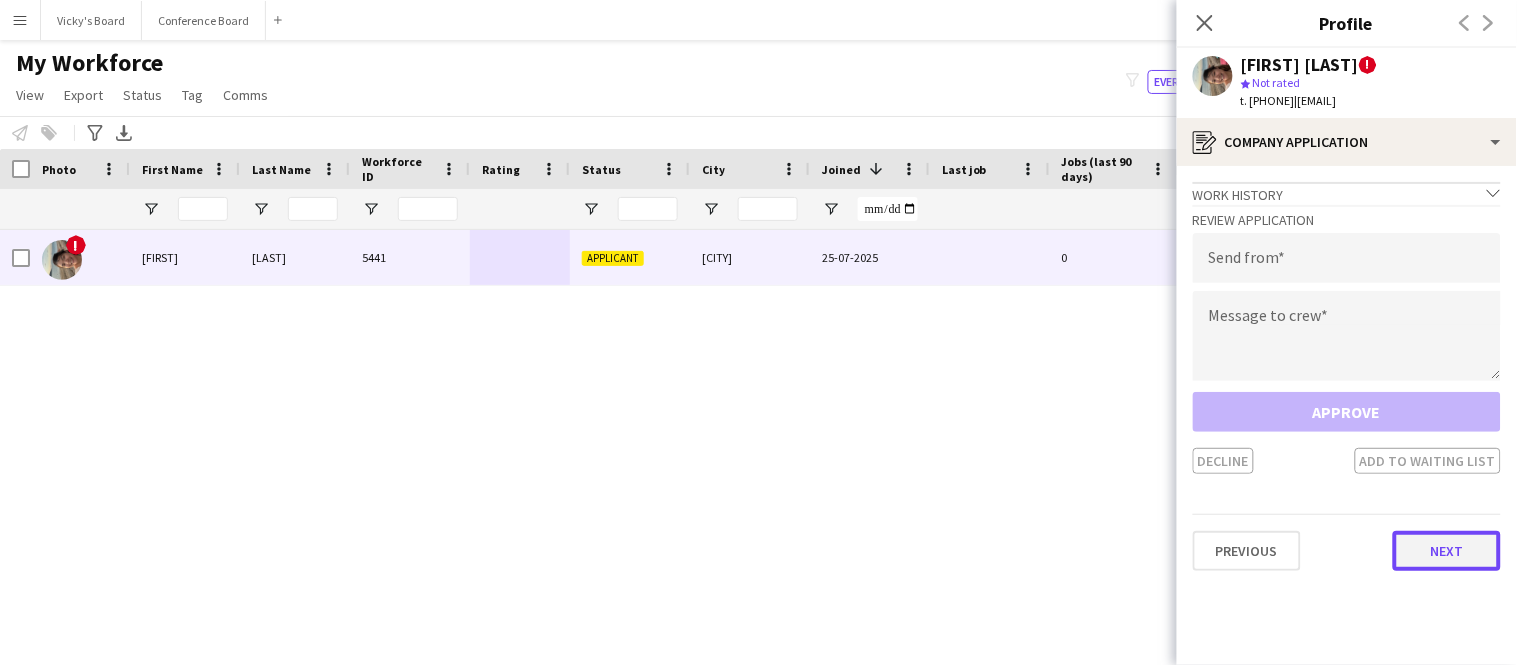 click on "Next" 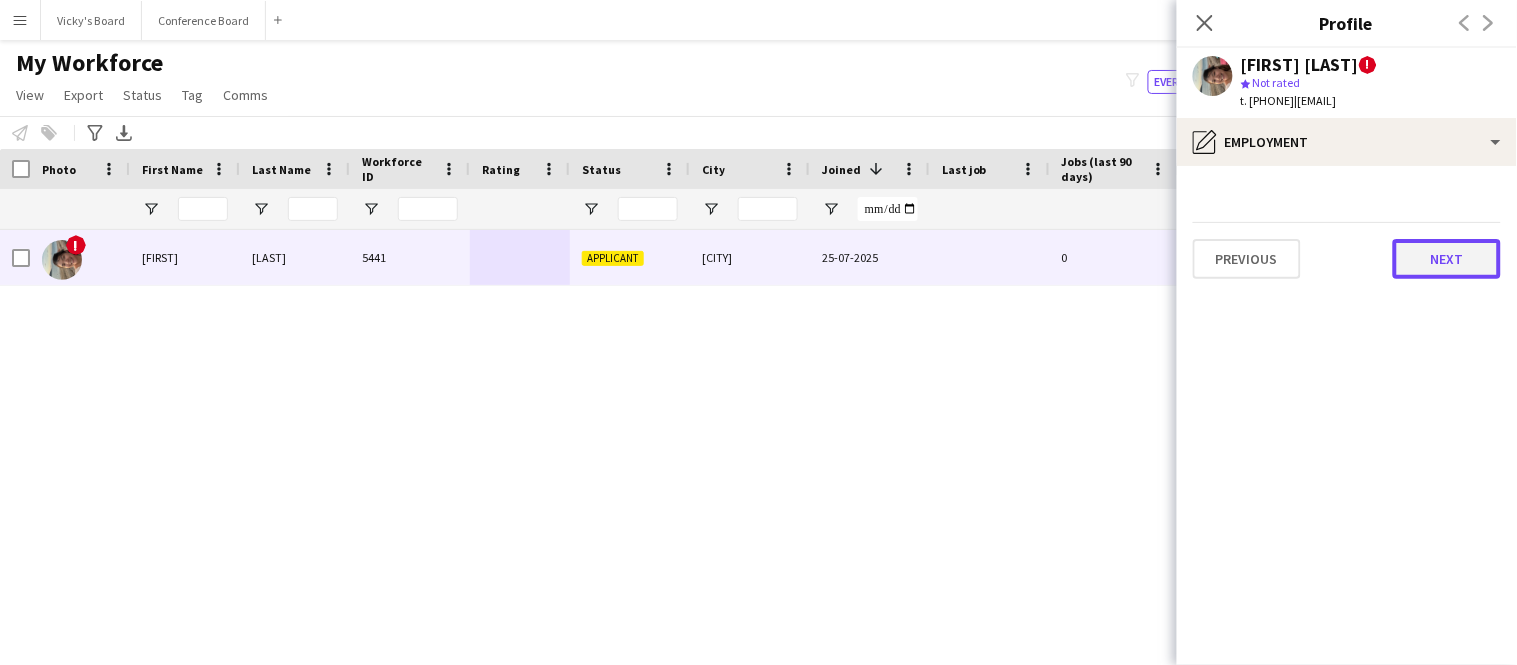 click on "Next" 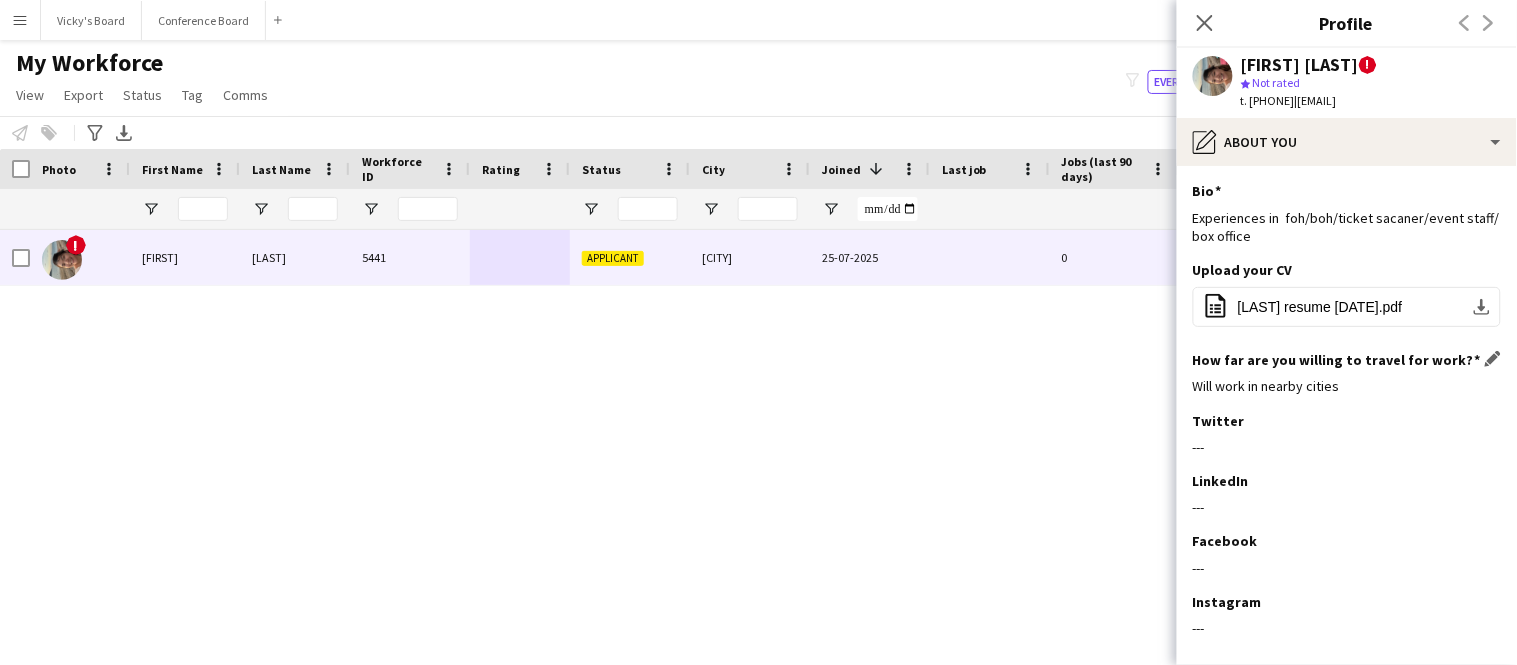 scroll, scrollTop: 98, scrollLeft: 0, axis: vertical 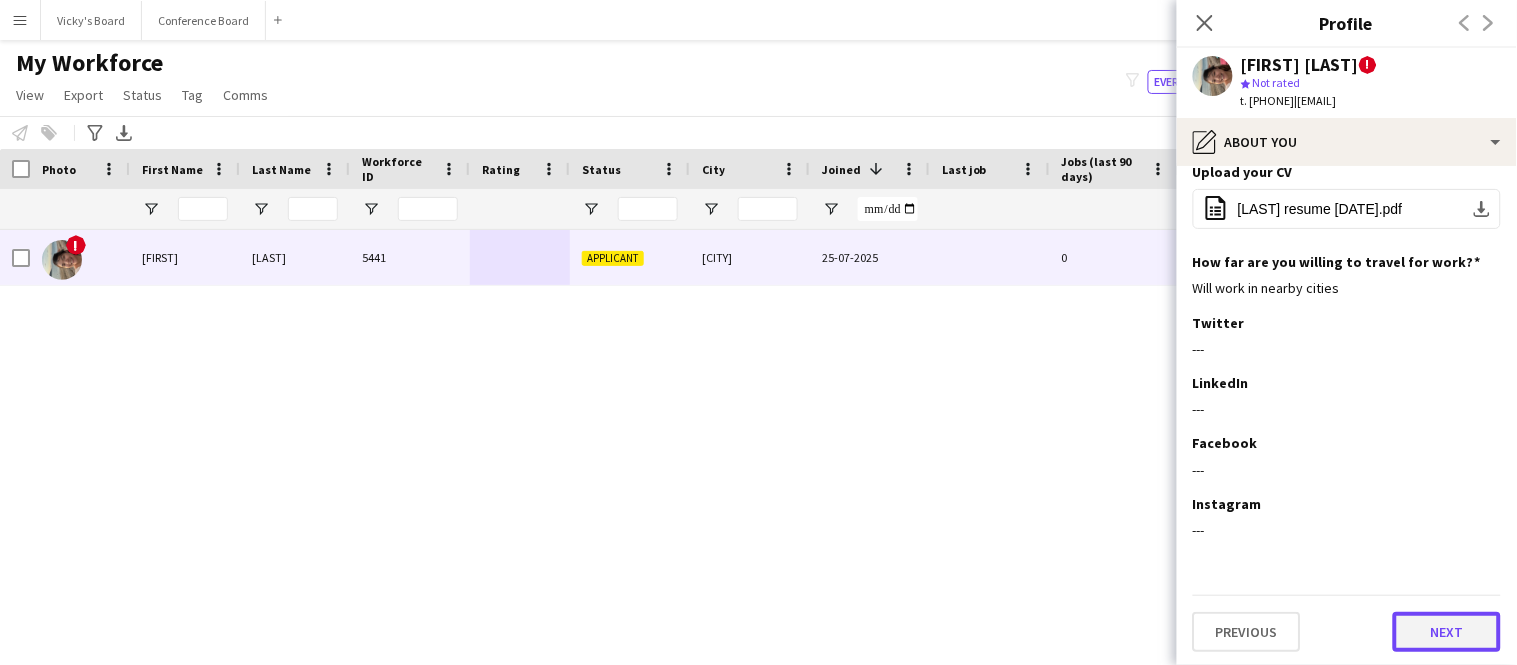 click on "Next" 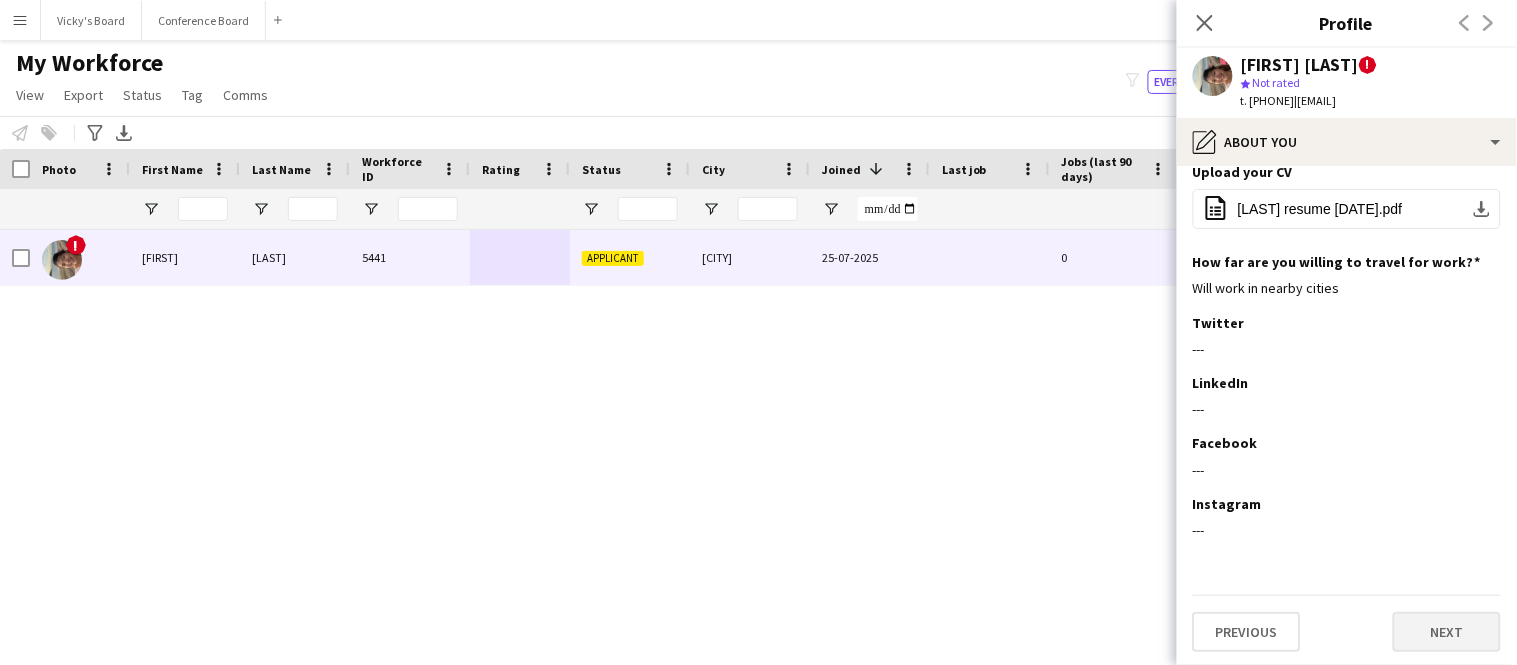 scroll, scrollTop: 0, scrollLeft: 0, axis: both 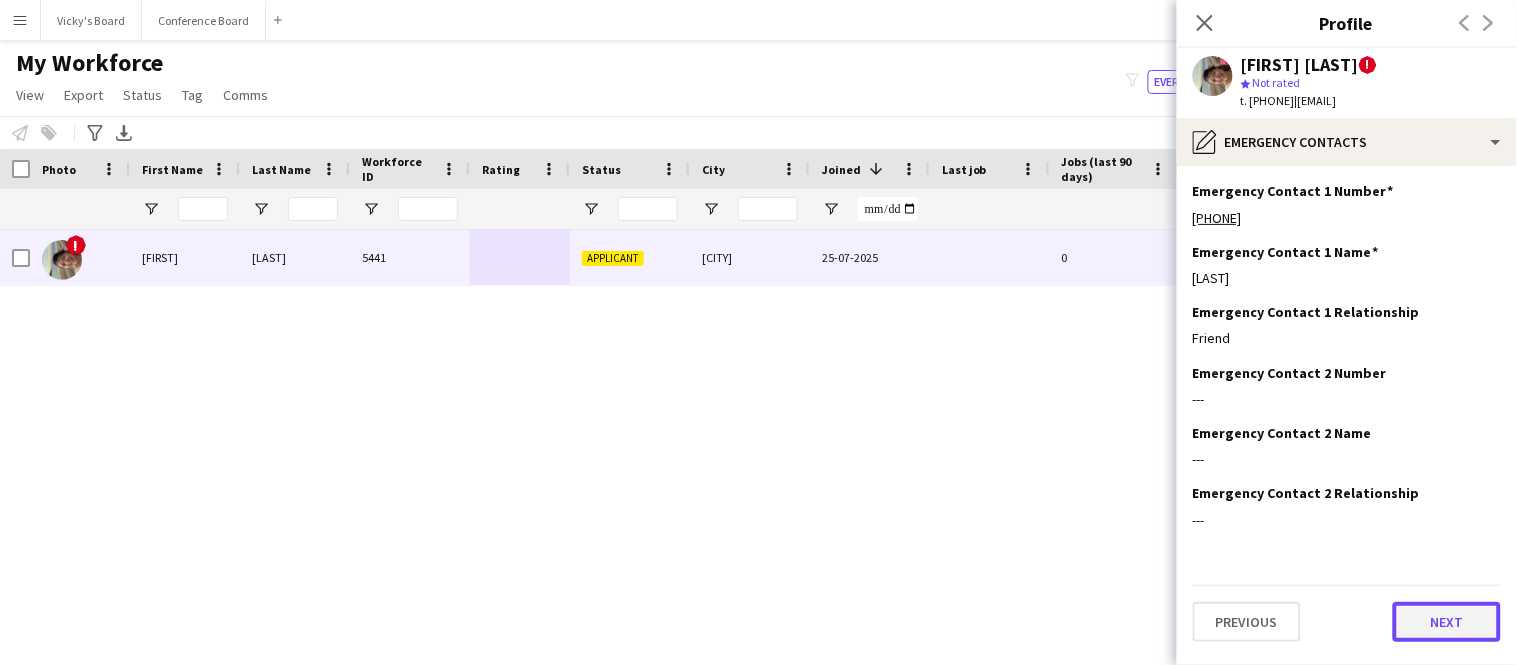 click on "Next" 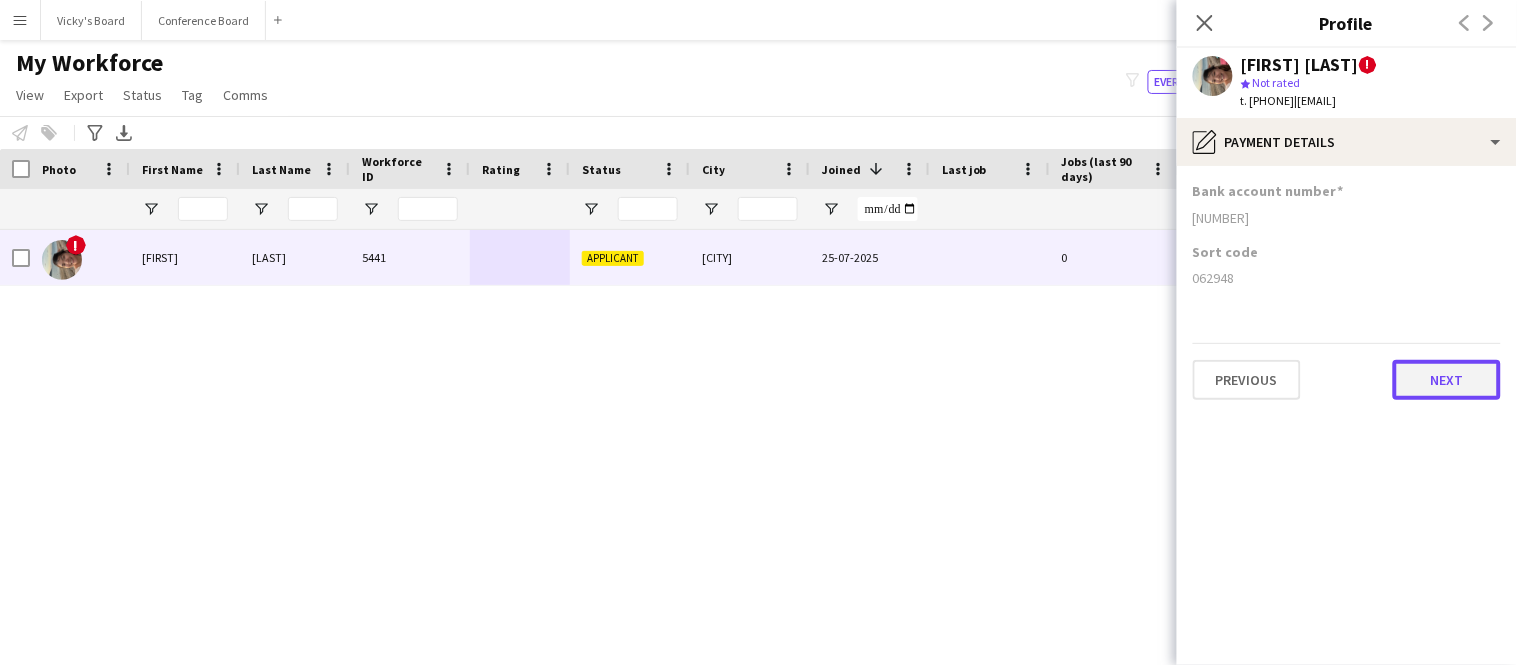 click on "Next" 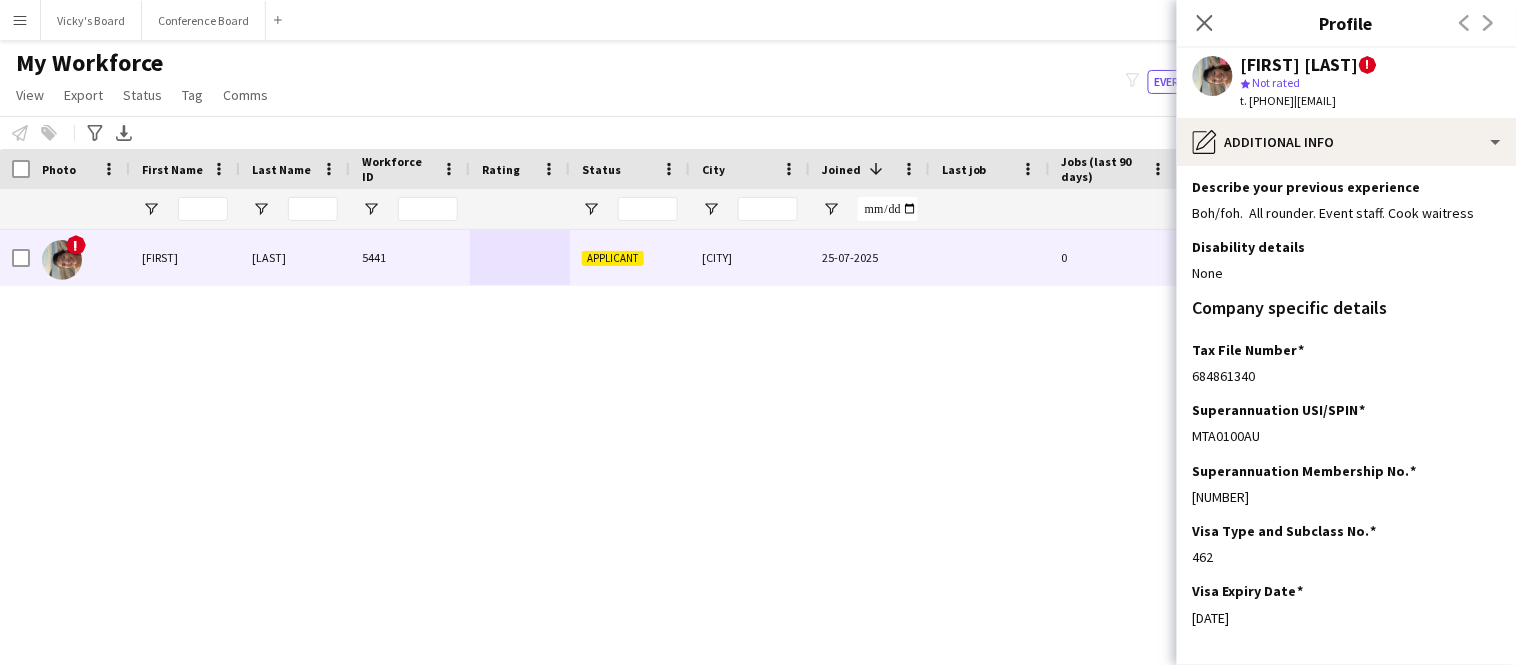scroll, scrollTop: 153, scrollLeft: 0, axis: vertical 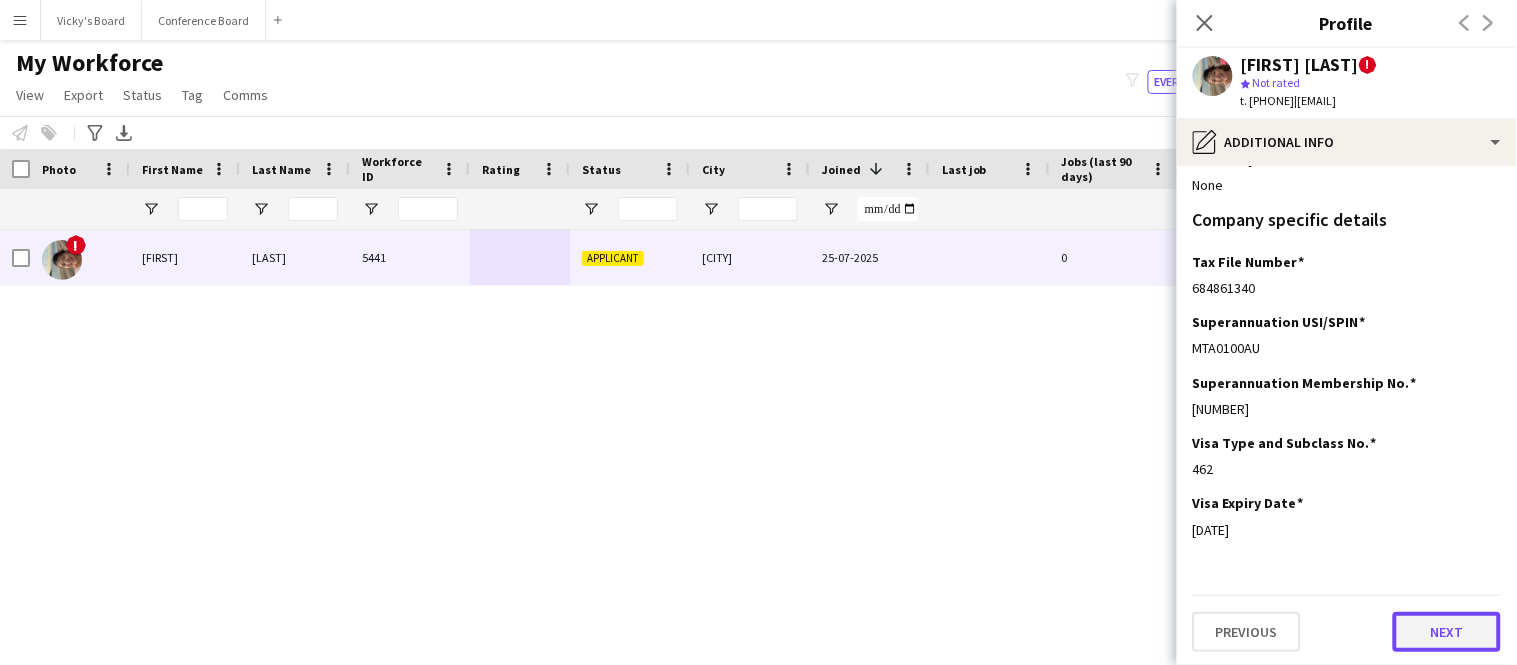 click on "Next" 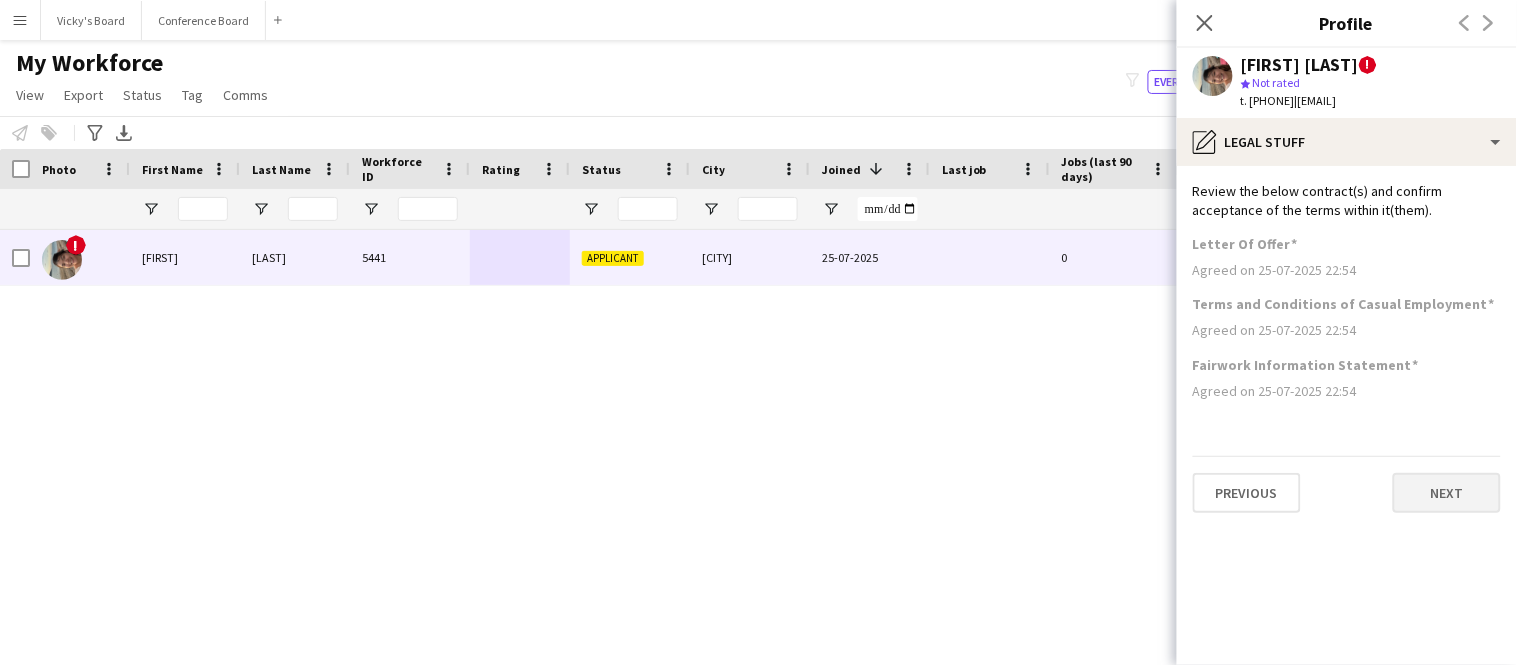 scroll, scrollTop: 0, scrollLeft: 0, axis: both 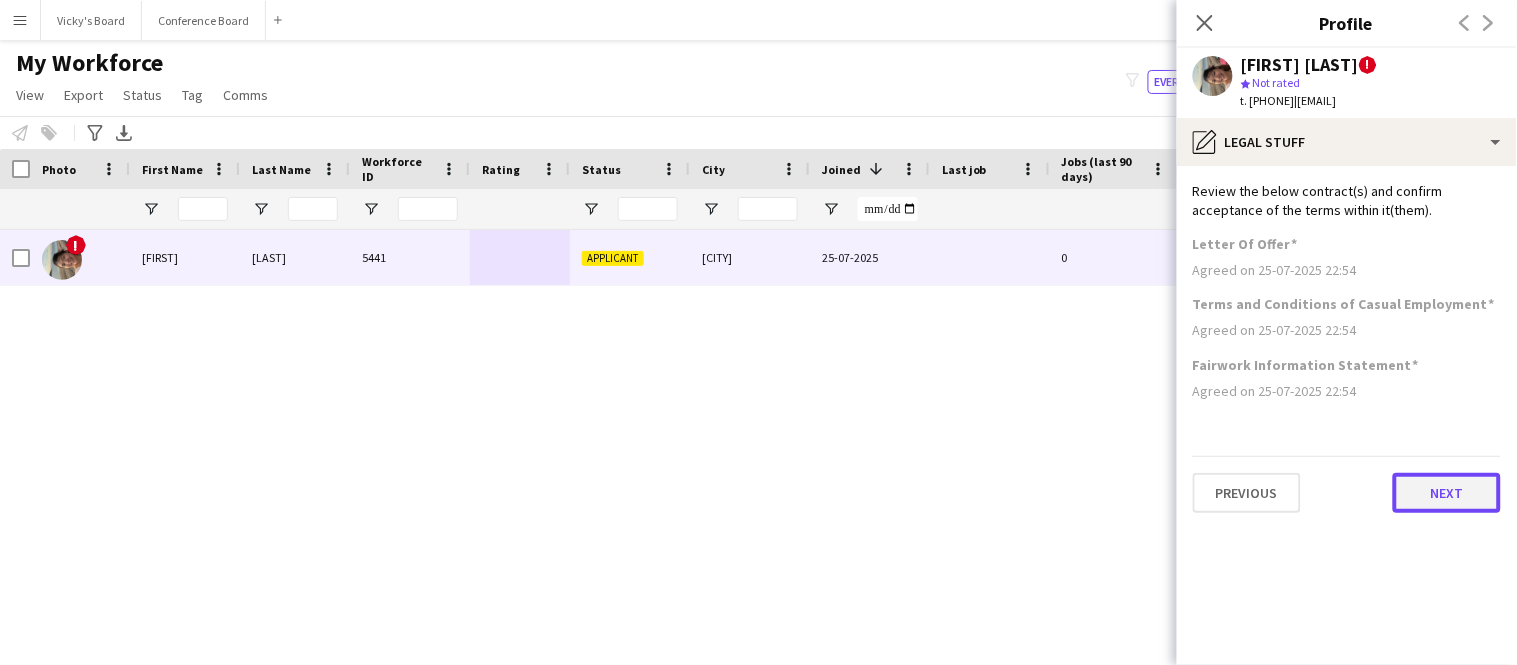 click on "Next" 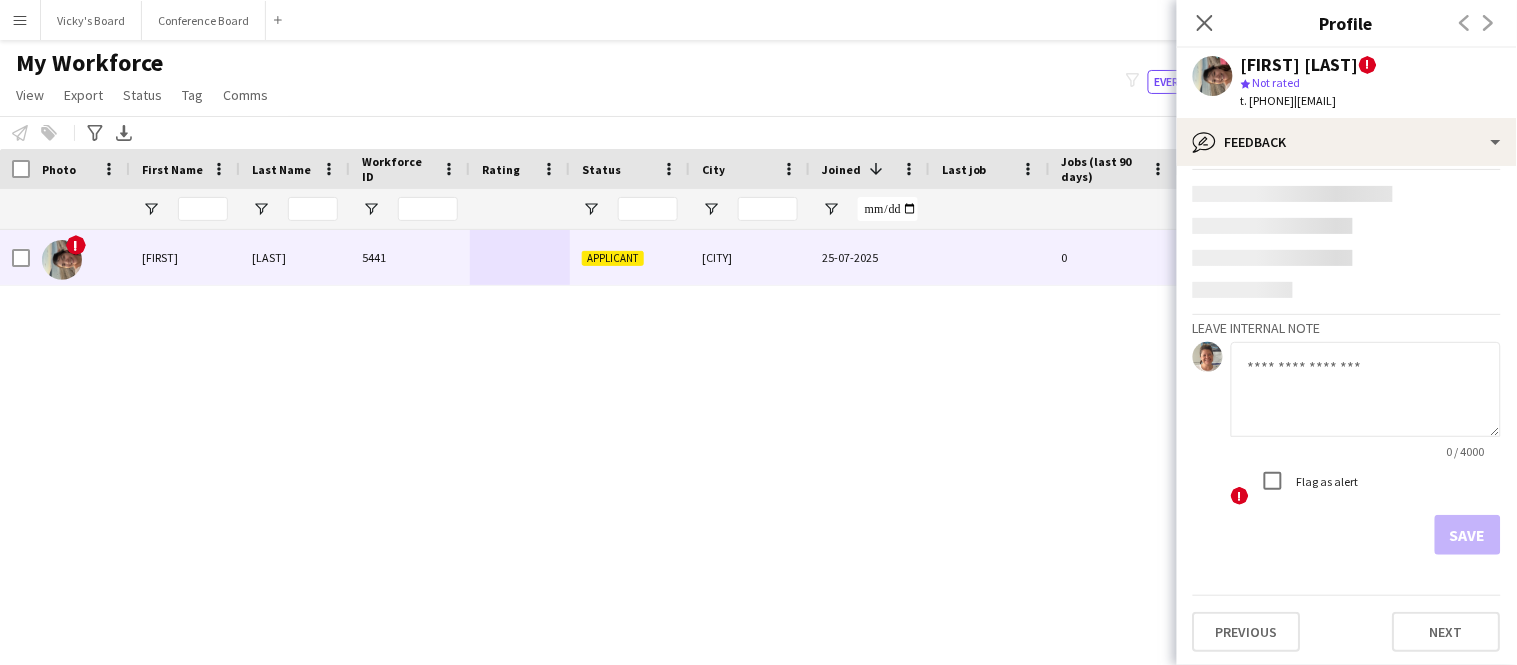 click on "!  Flag as alert" 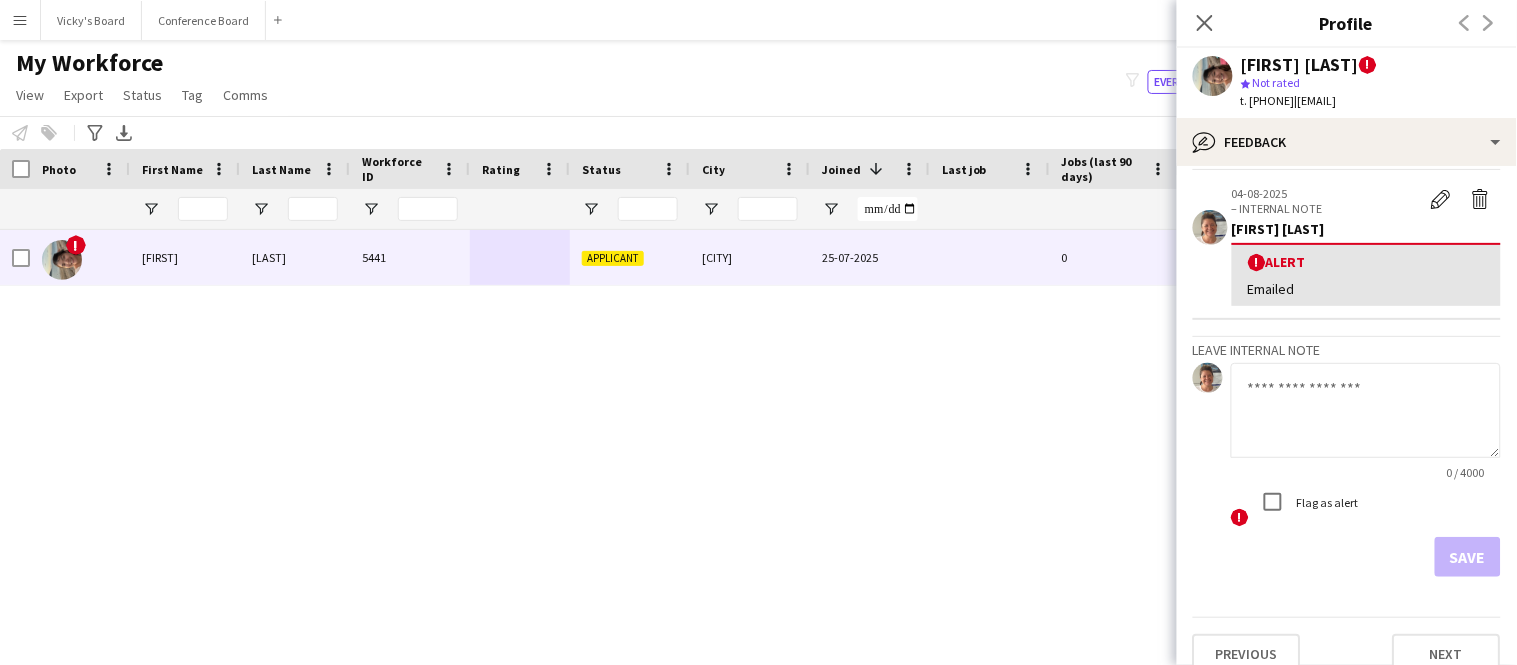 scroll, scrollTop: 90, scrollLeft: 0, axis: vertical 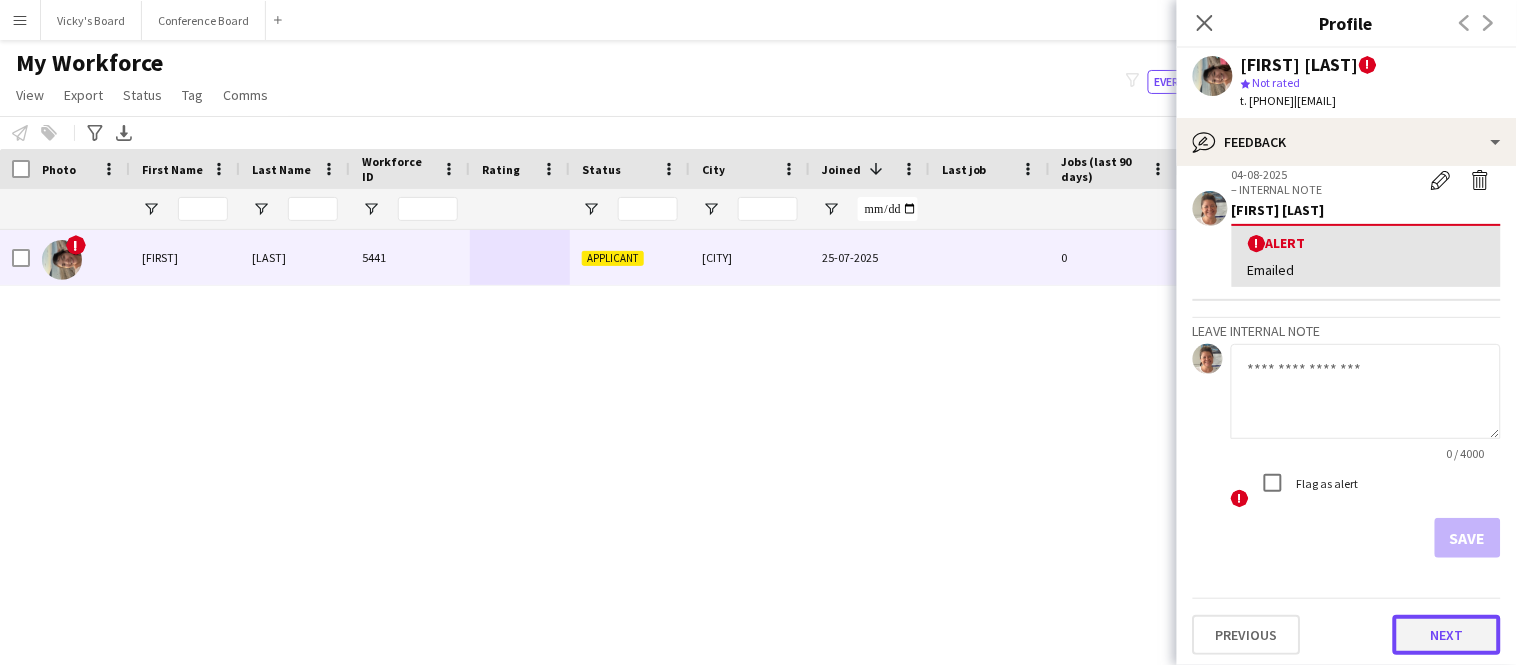 click on "Next" 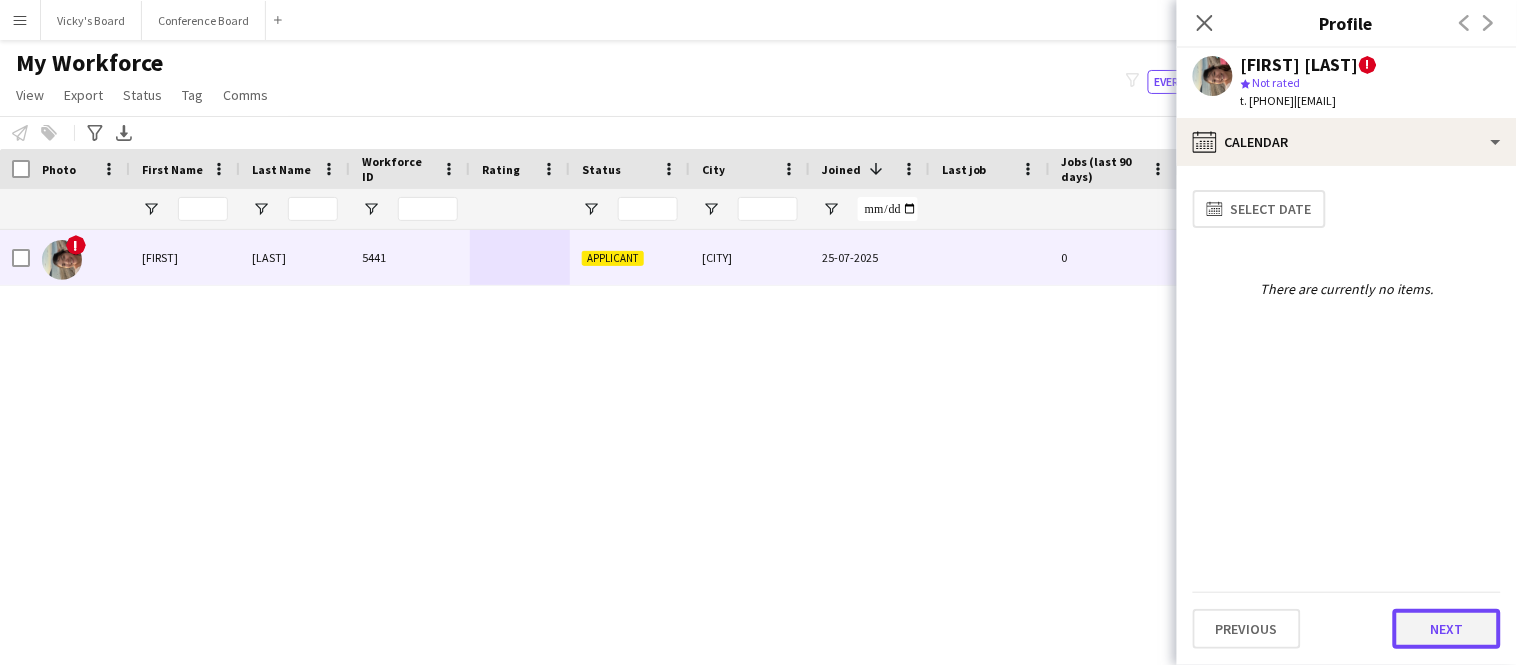 click on "Next" 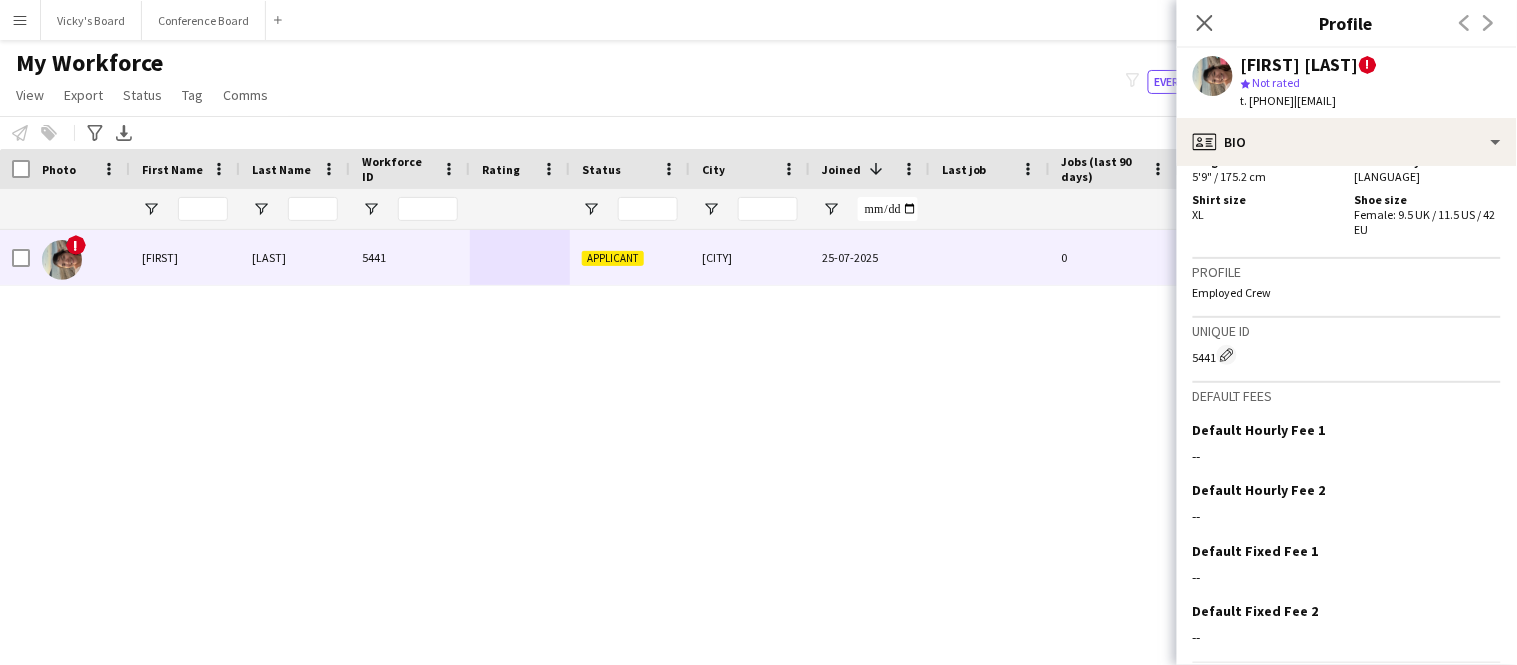 scroll, scrollTop: 1350, scrollLeft: 0, axis: vertical 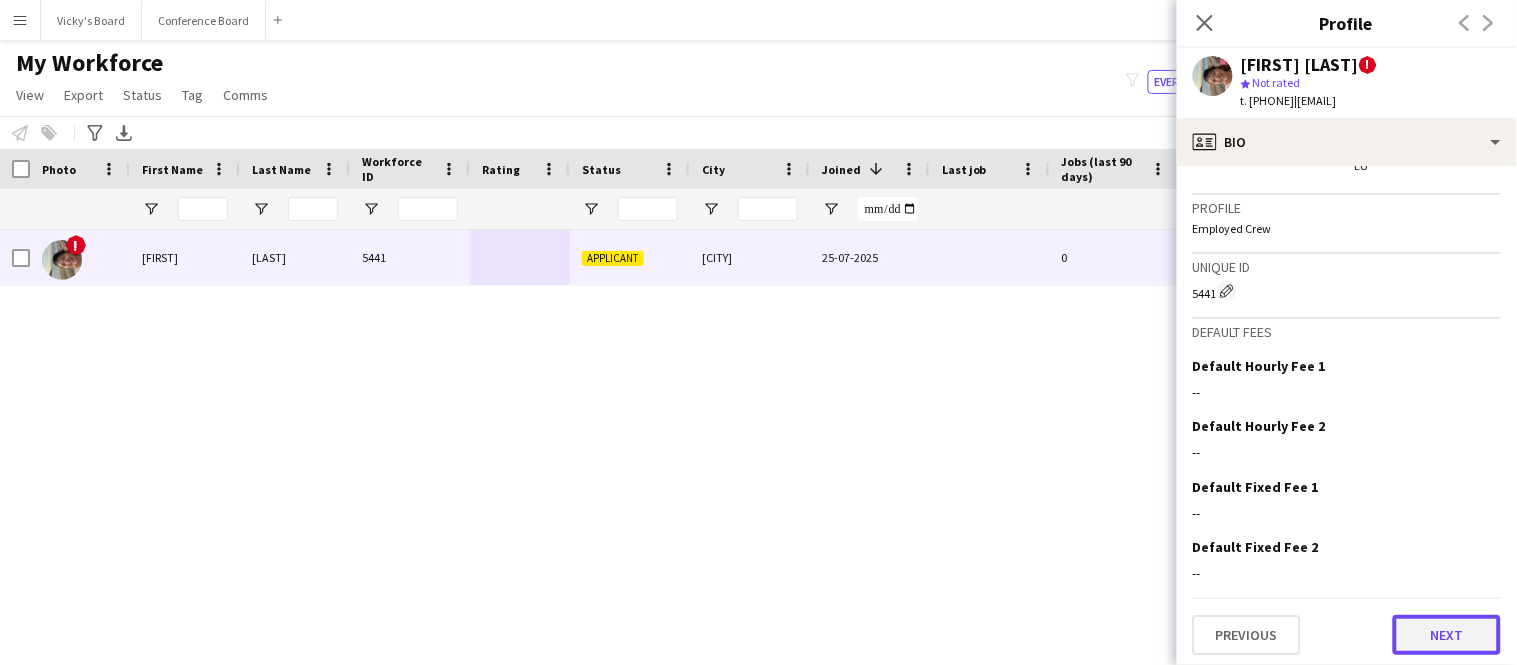 click on "Next" 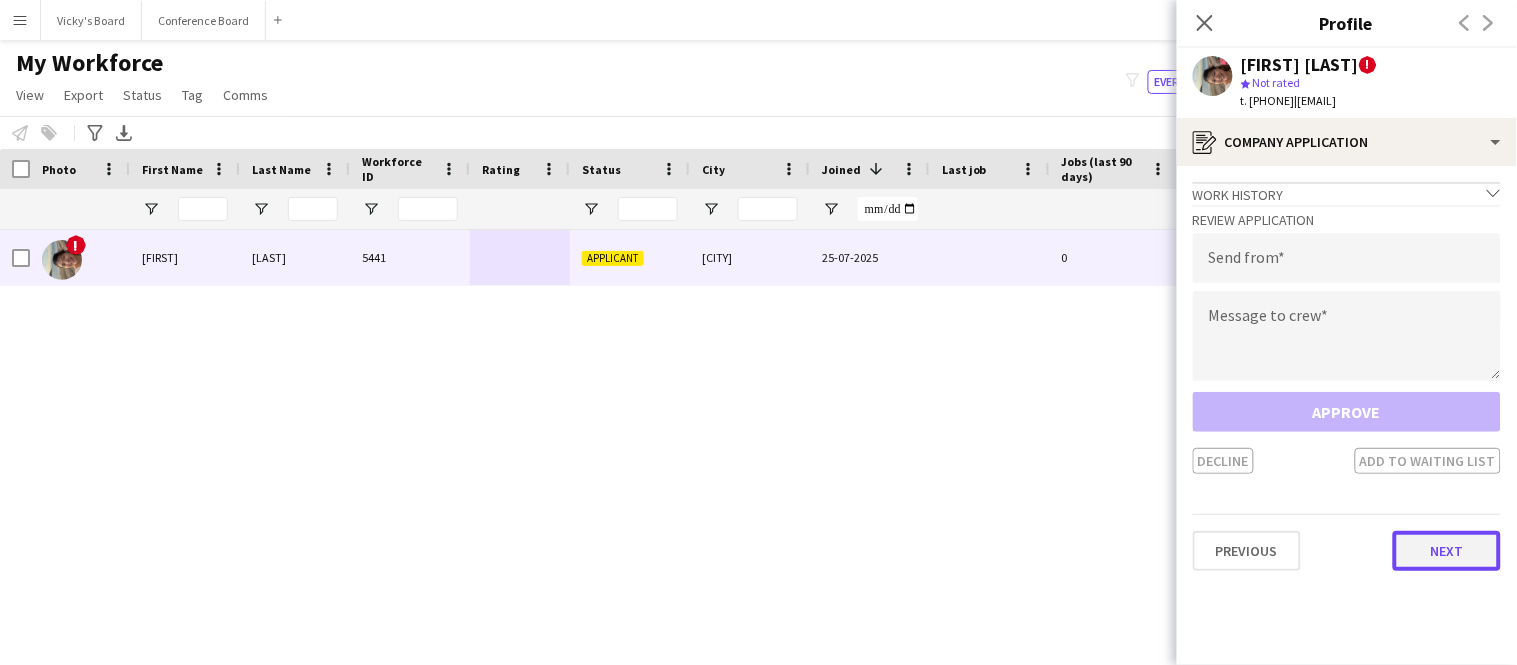 click on "Next" 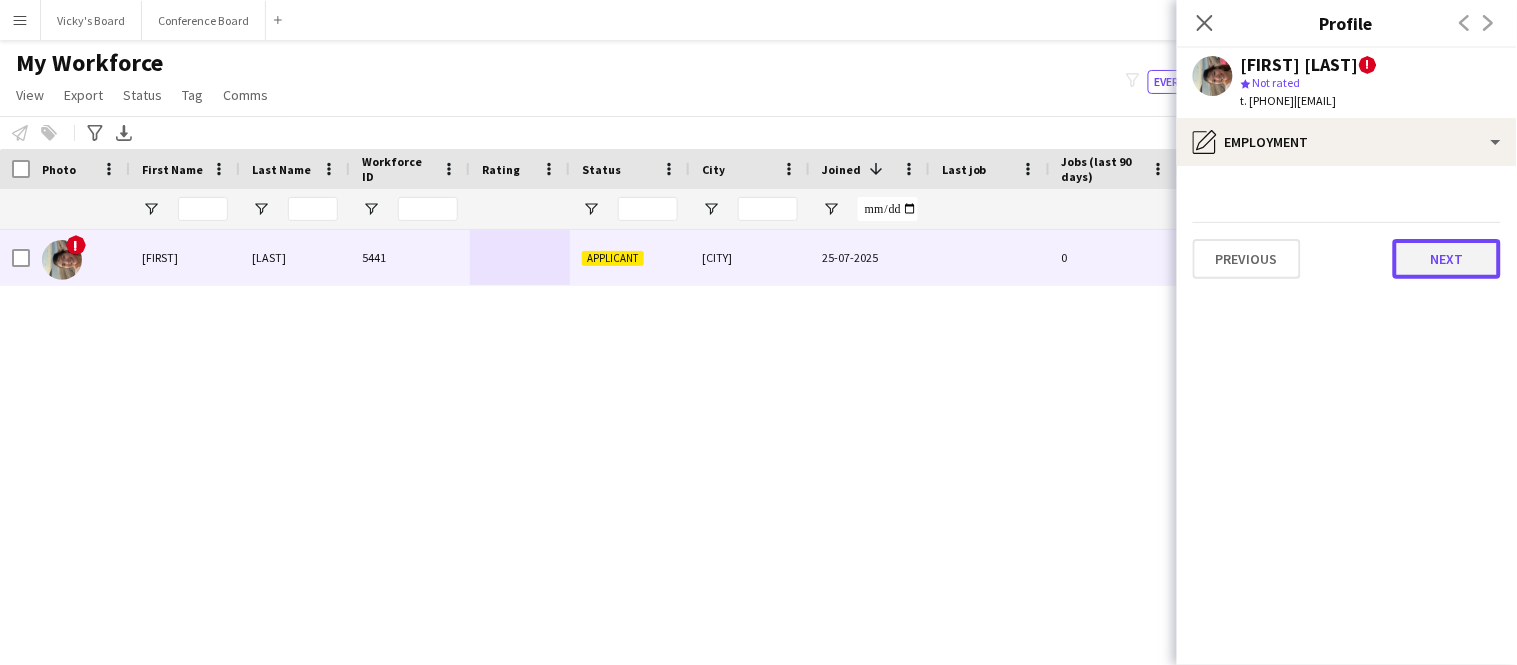 click on "Next" 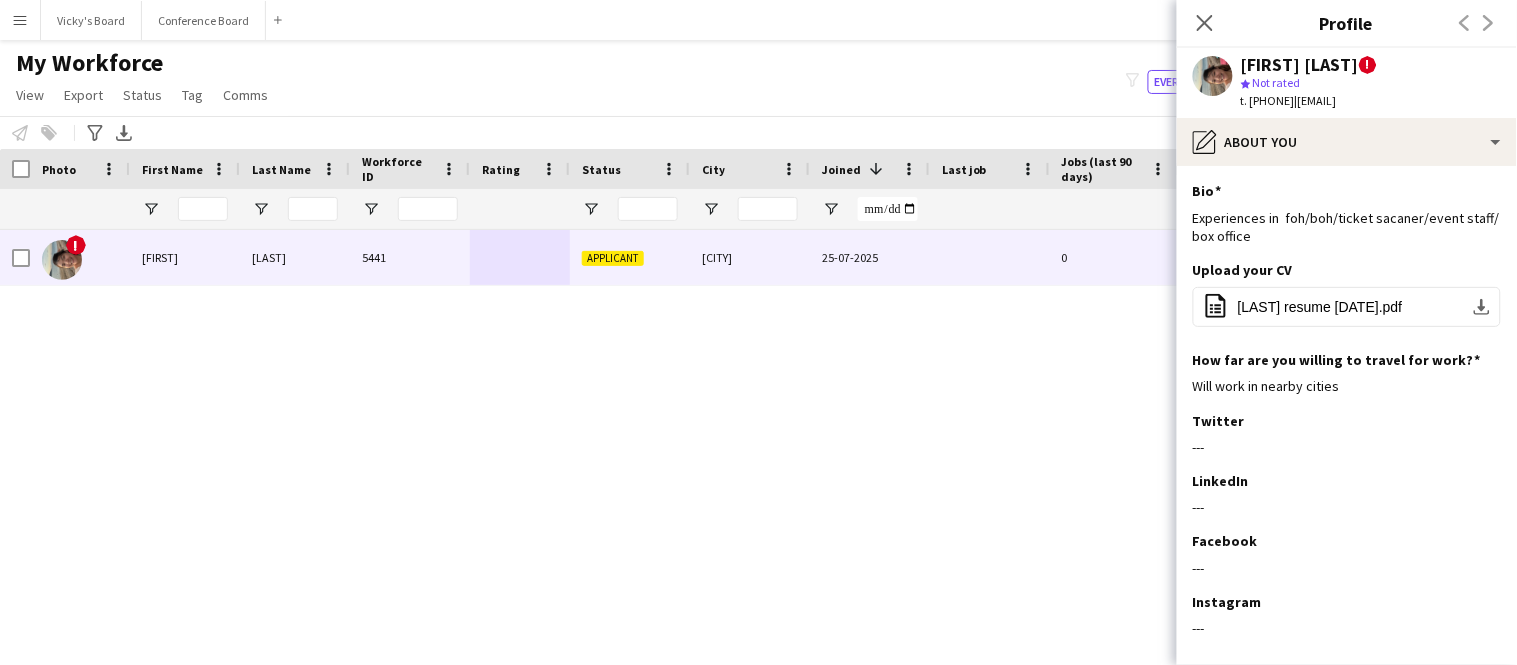 scroll, scrollTop: 98, scrollLeft: 0, axis: vertical 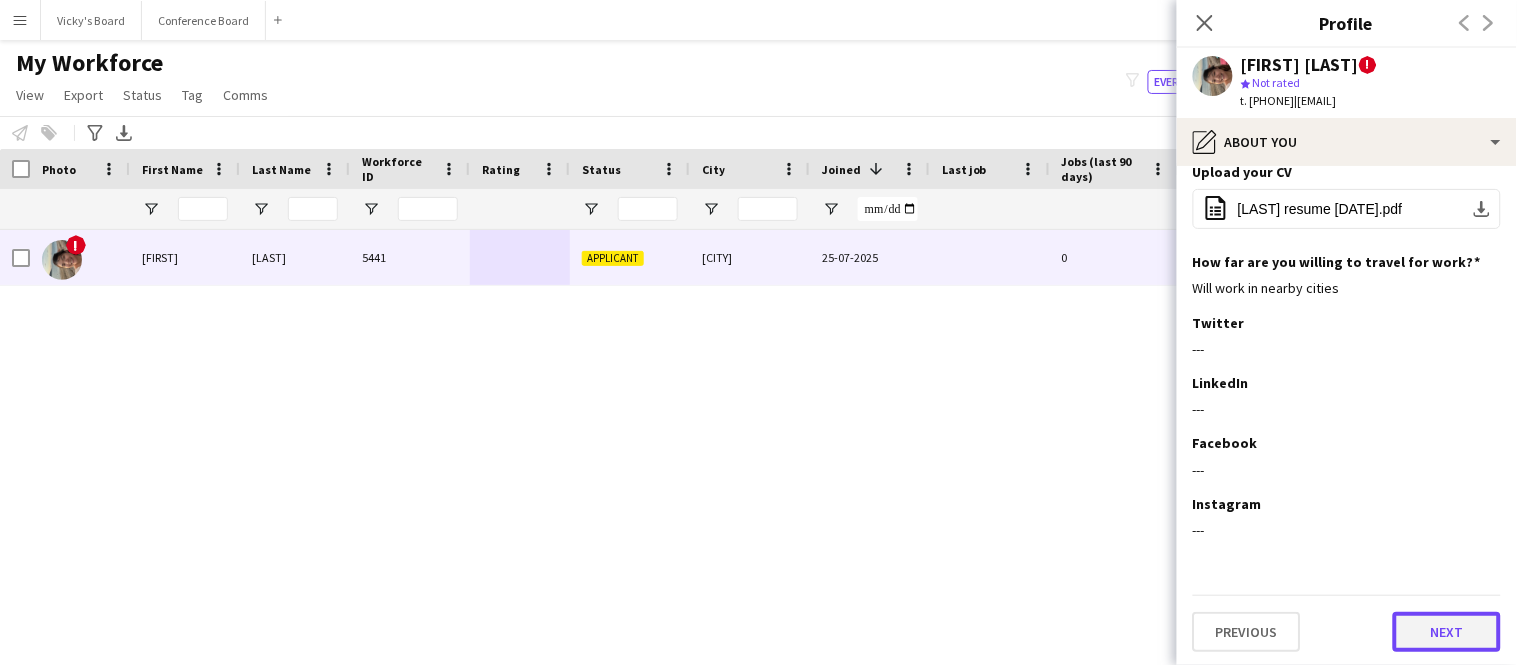 click on "Next" 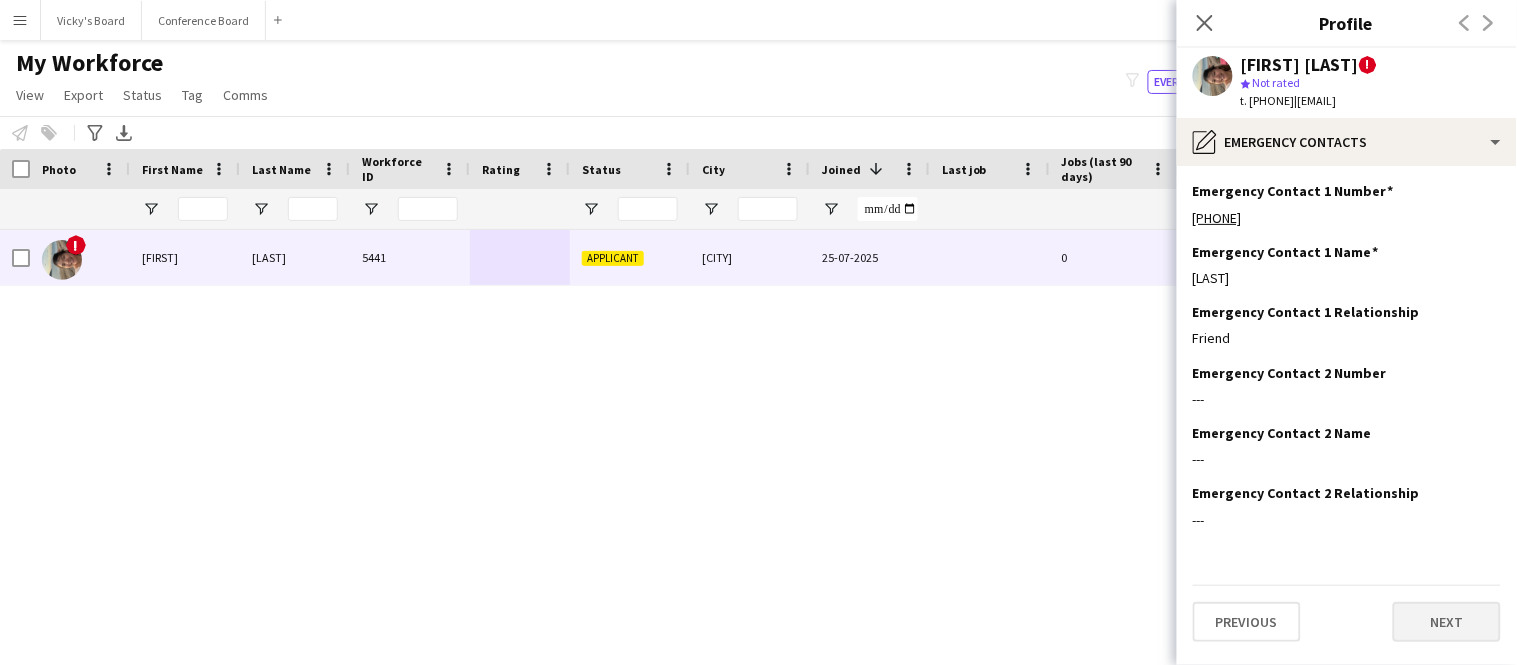 scroll, scrollTop: 0, scrollLeft: 0, axis: both 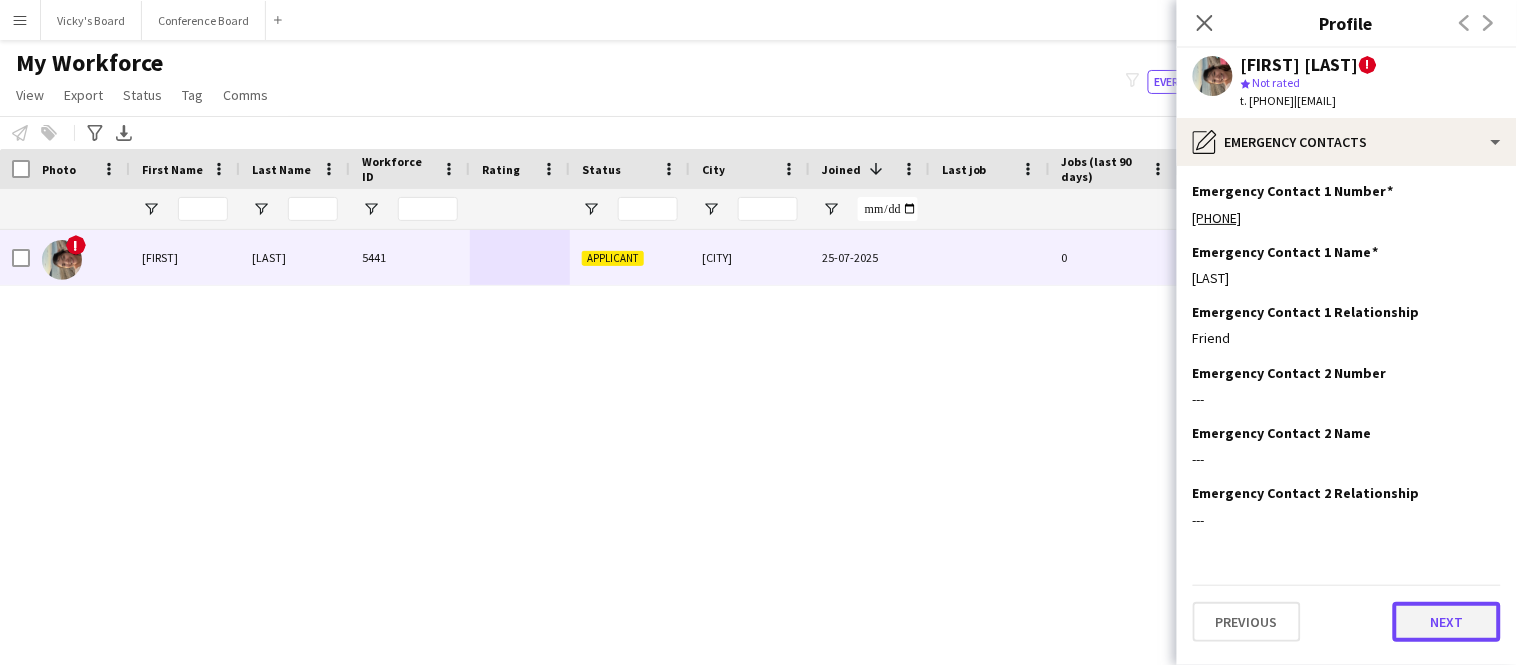 click on "Next" 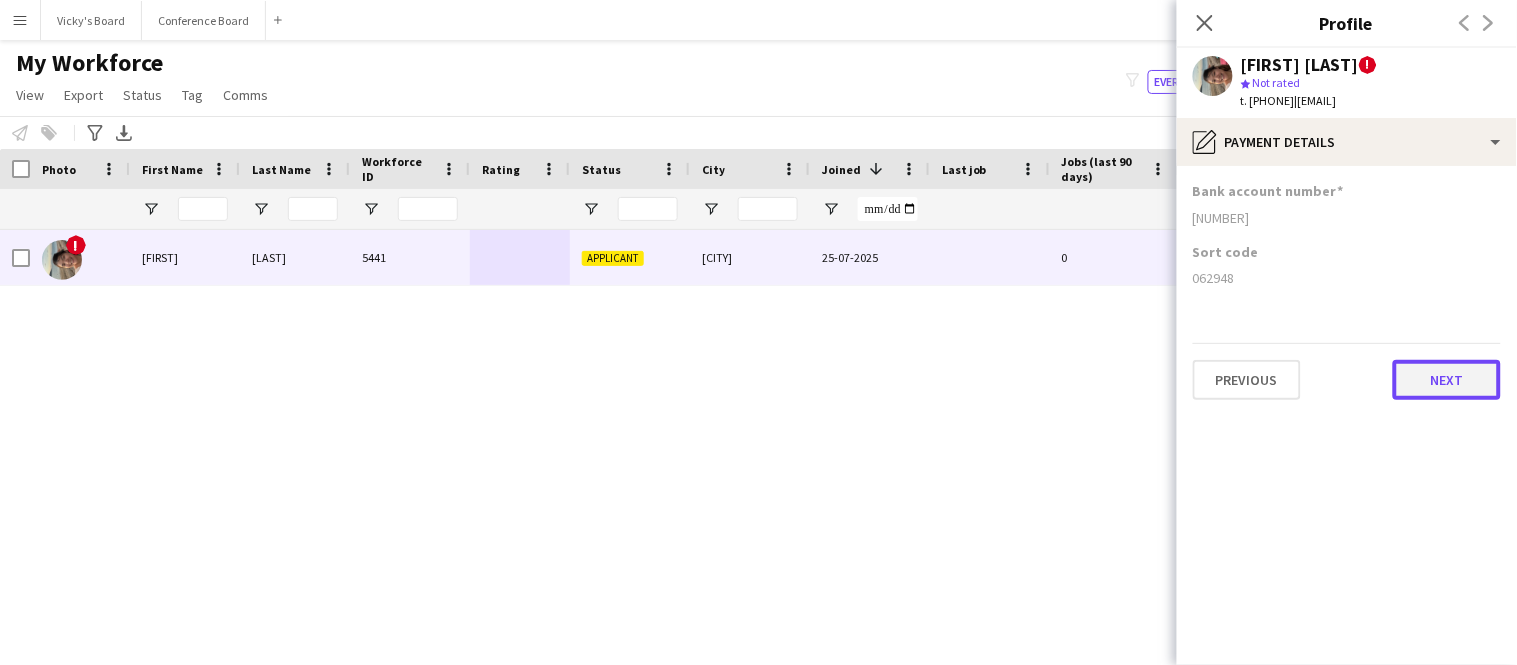 click on "Next" 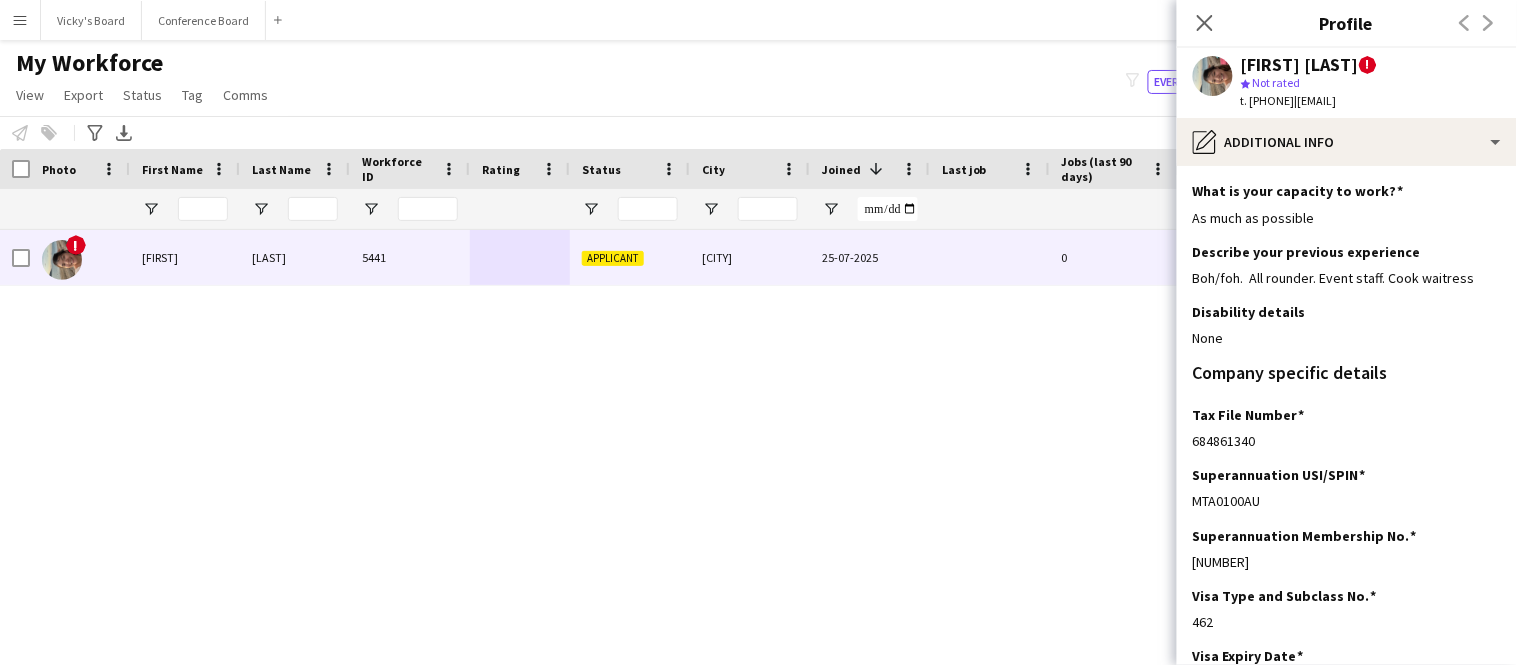 scroll, scrollTop: 153, scrollLeft: 0, axis: vertical 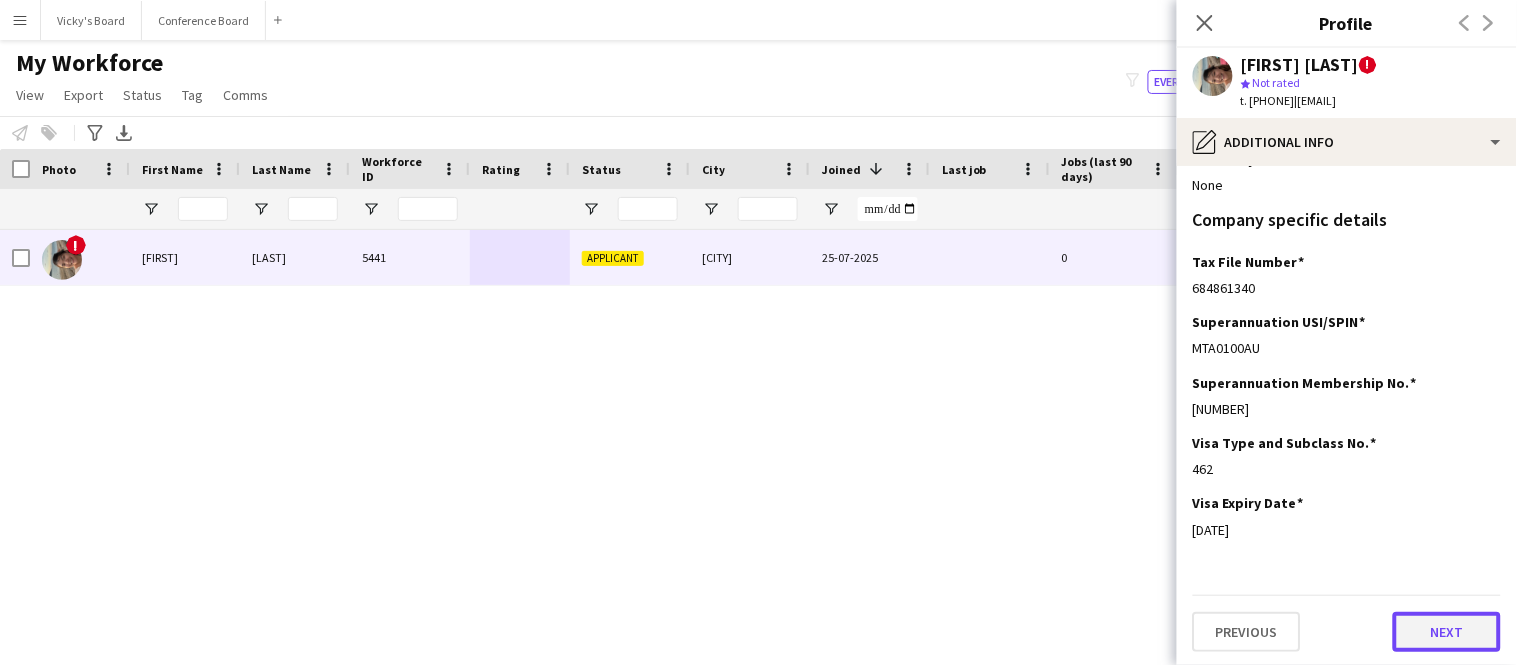 click on "Next" 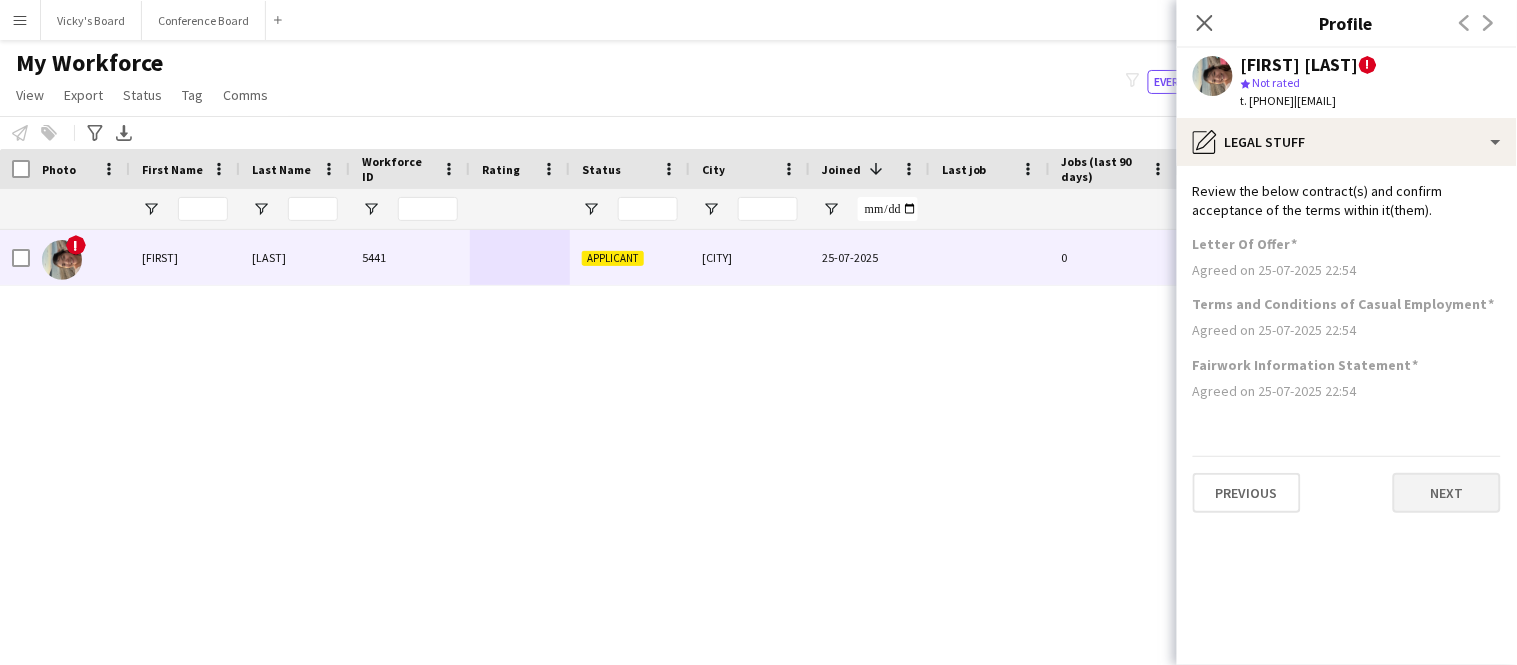 scroll, scrollTop: 0, scrollLeft: 0, axis: both 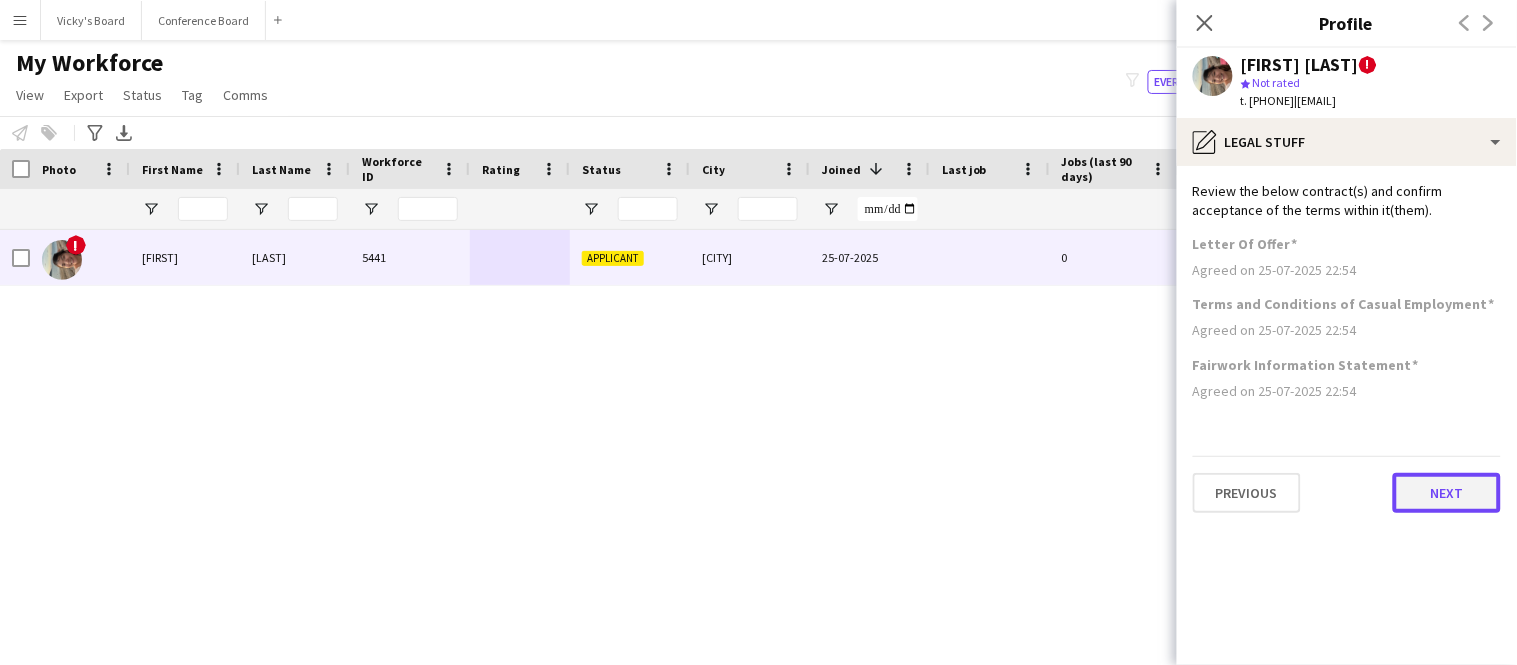 click on "Next" 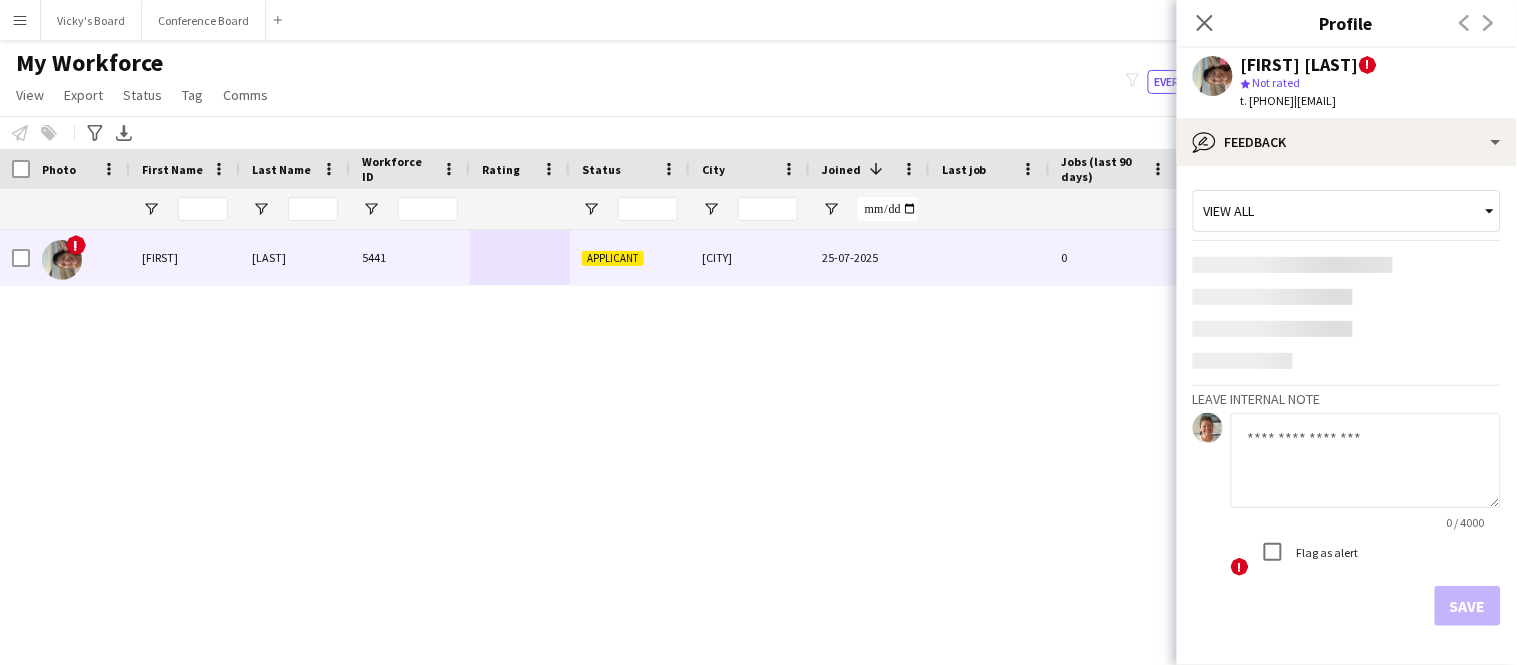 scroll, scrollTop: 90, scrollLeft: 0, axis: vertical 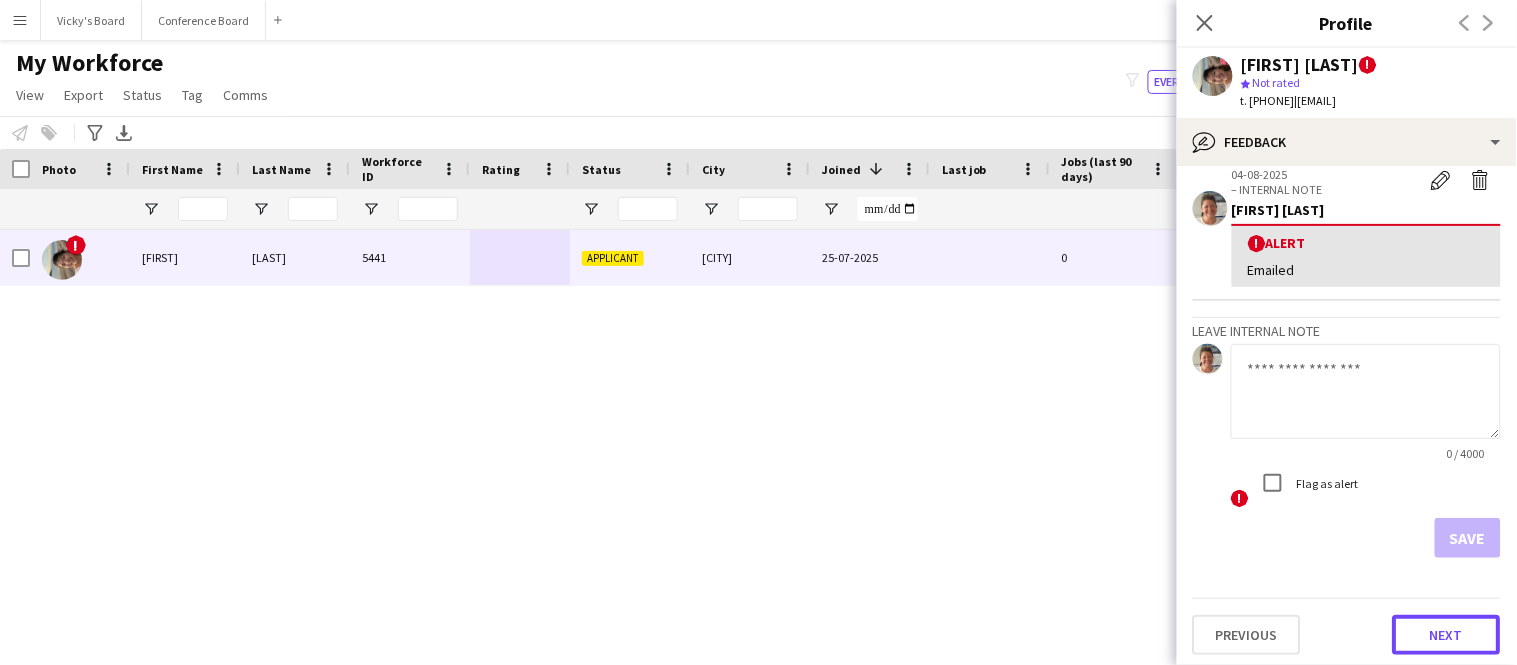 click on "Next" 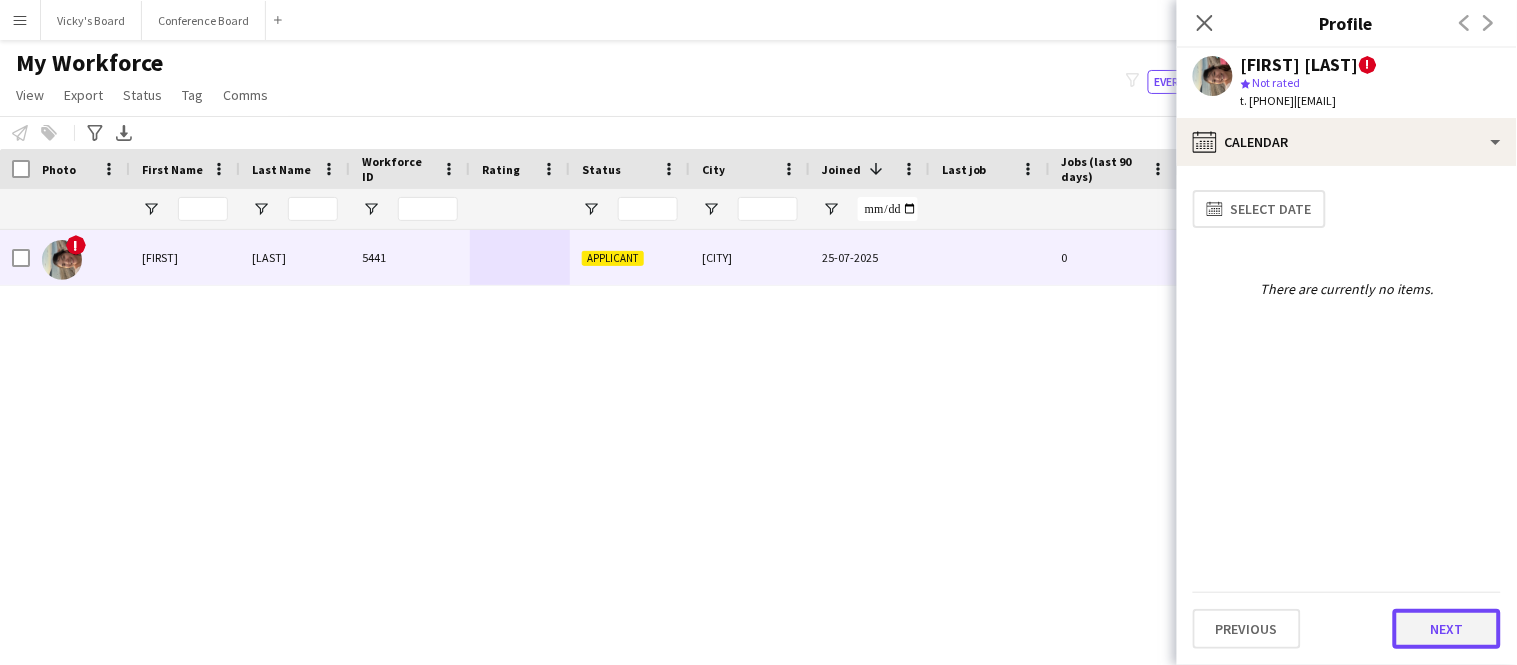 click on "Next" 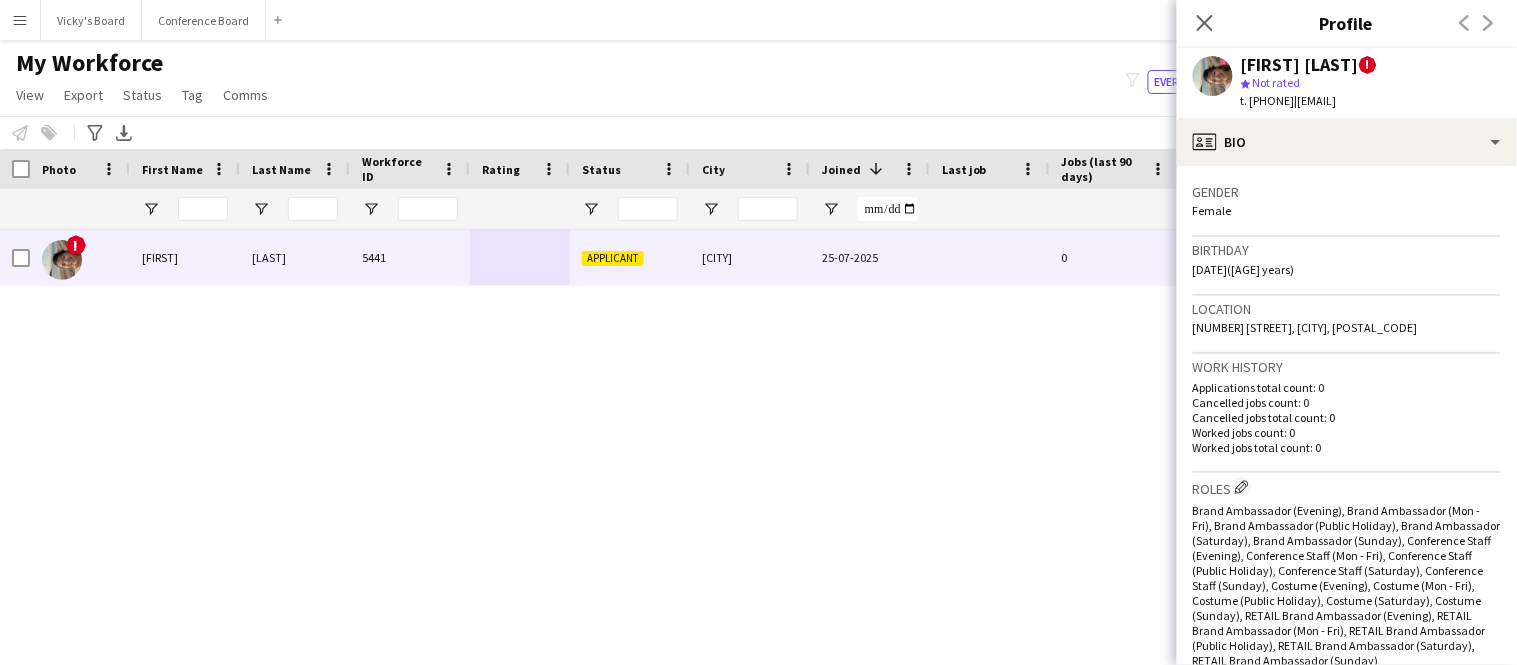 scroll, scrollTop: 514, scrollLeft: 0, axis: vertical 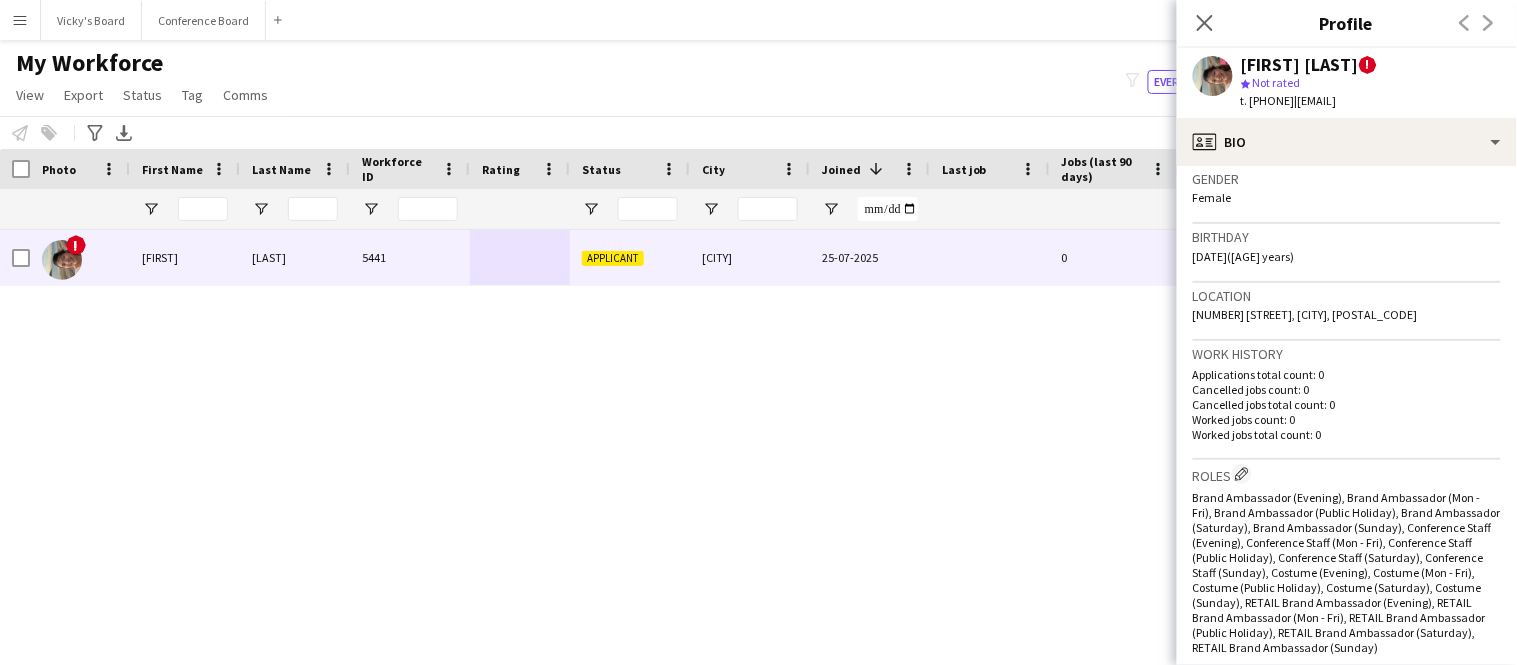 drag, startPoint x: 1330, startPoint y: 104, endPoint x: 1492, endPoint y: 102, distance: 162.01234 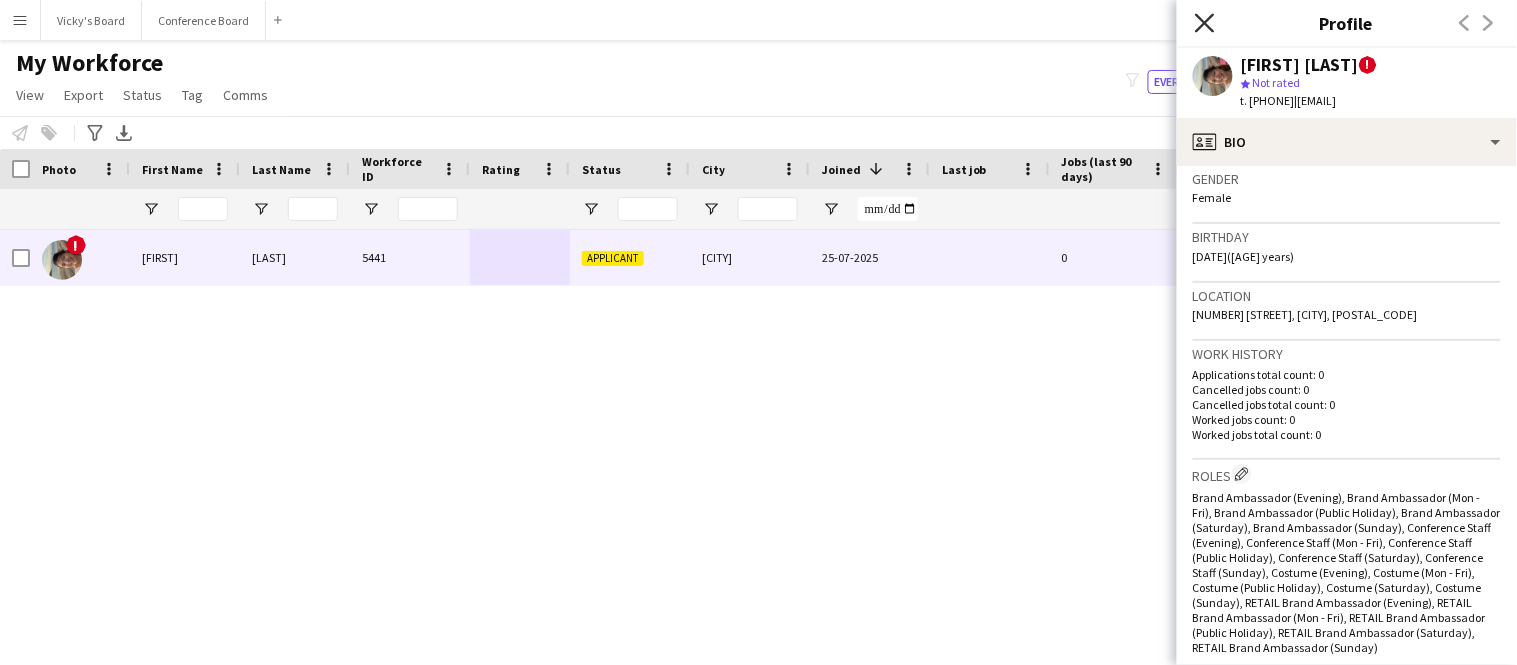 click 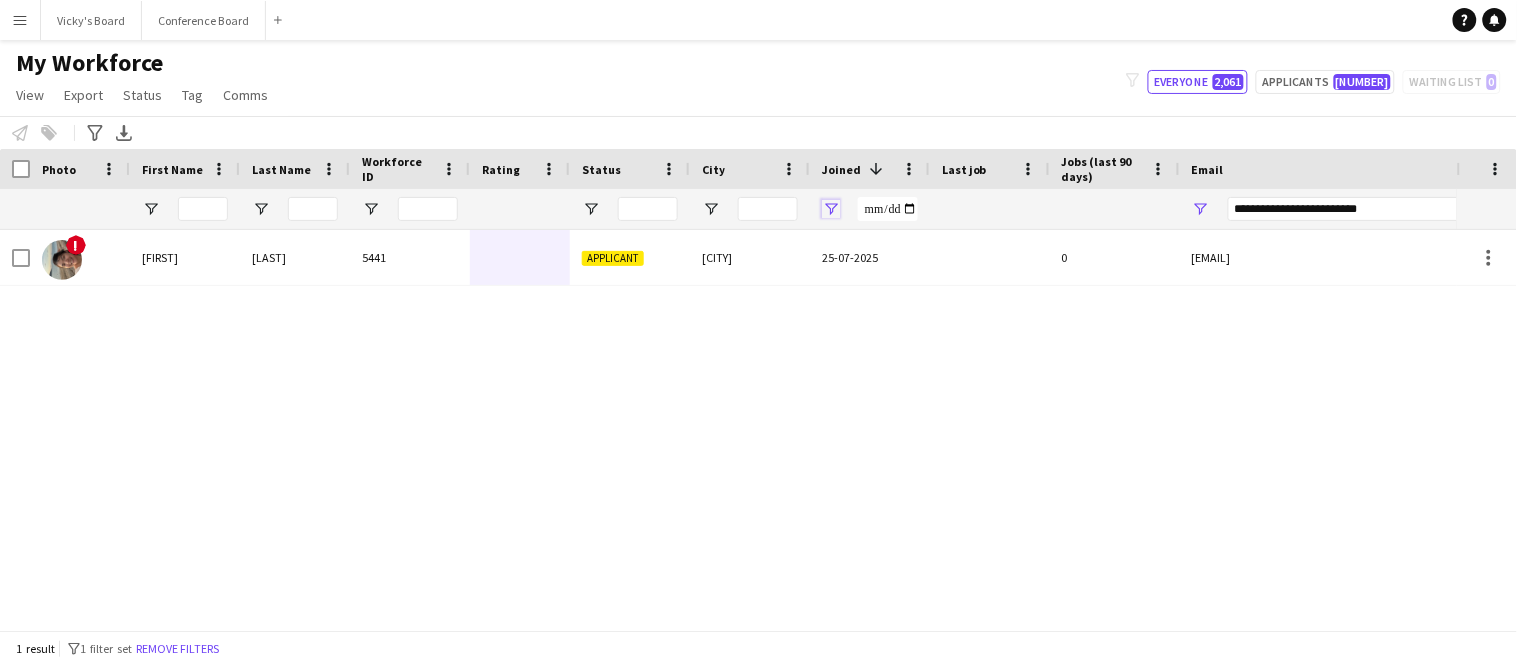 click at bounding box center [831, 209] 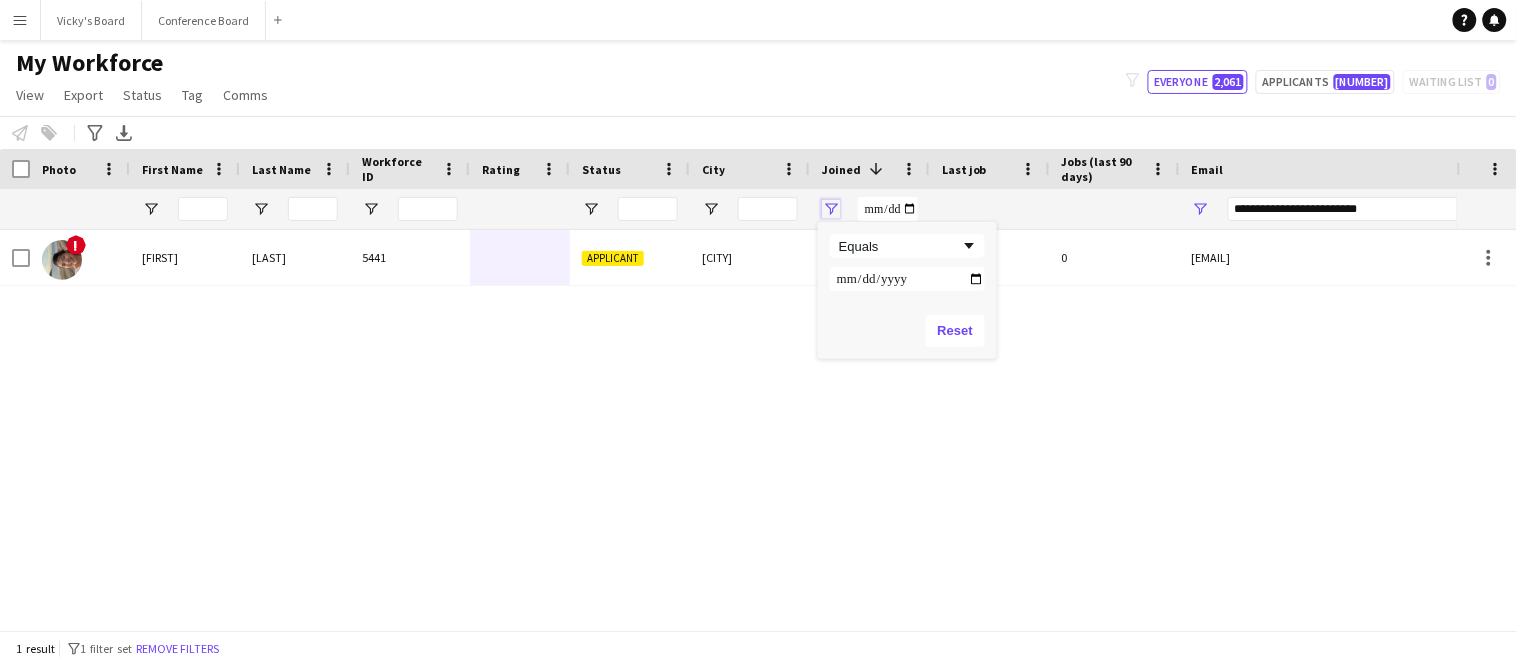 click at bounding box center (831, 209) 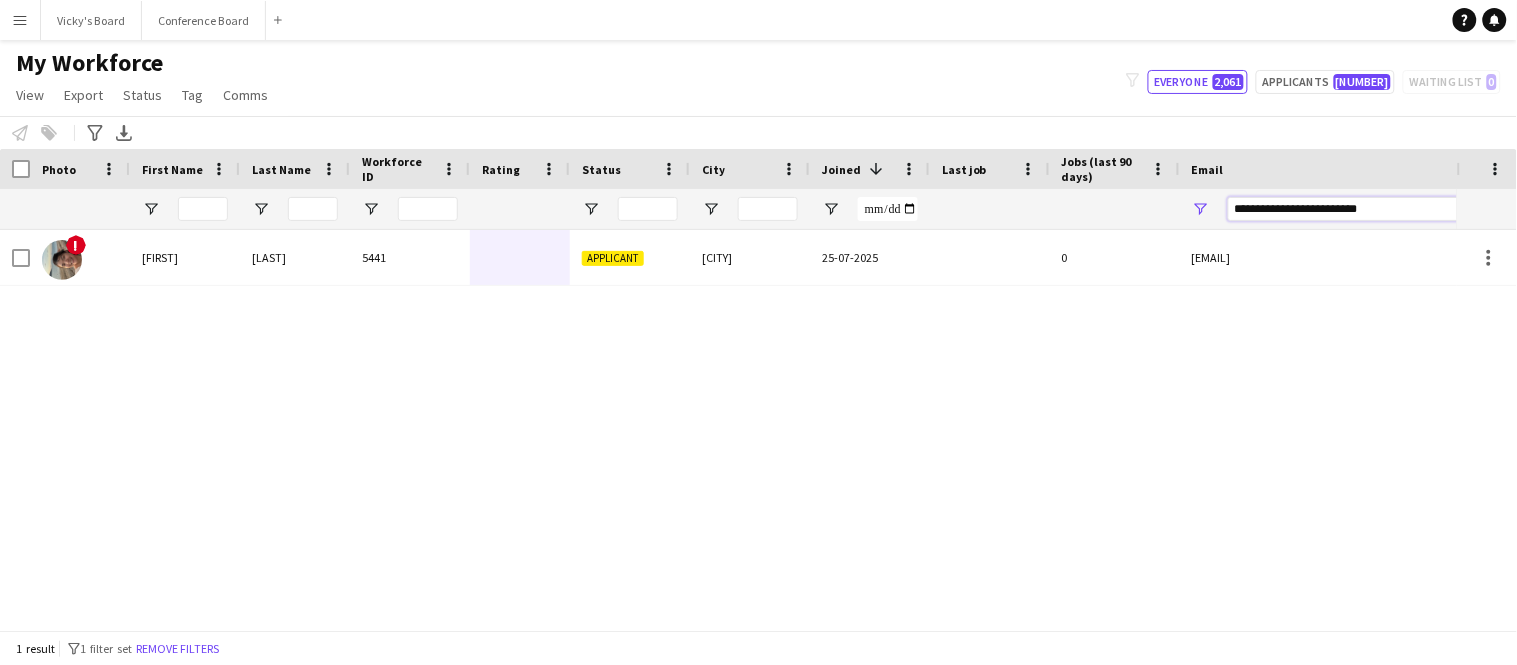 drag, startPoint x: 1427, startPoint y: 217, endPoint x: 1226, endPoint y: 212, distance: 201.06218 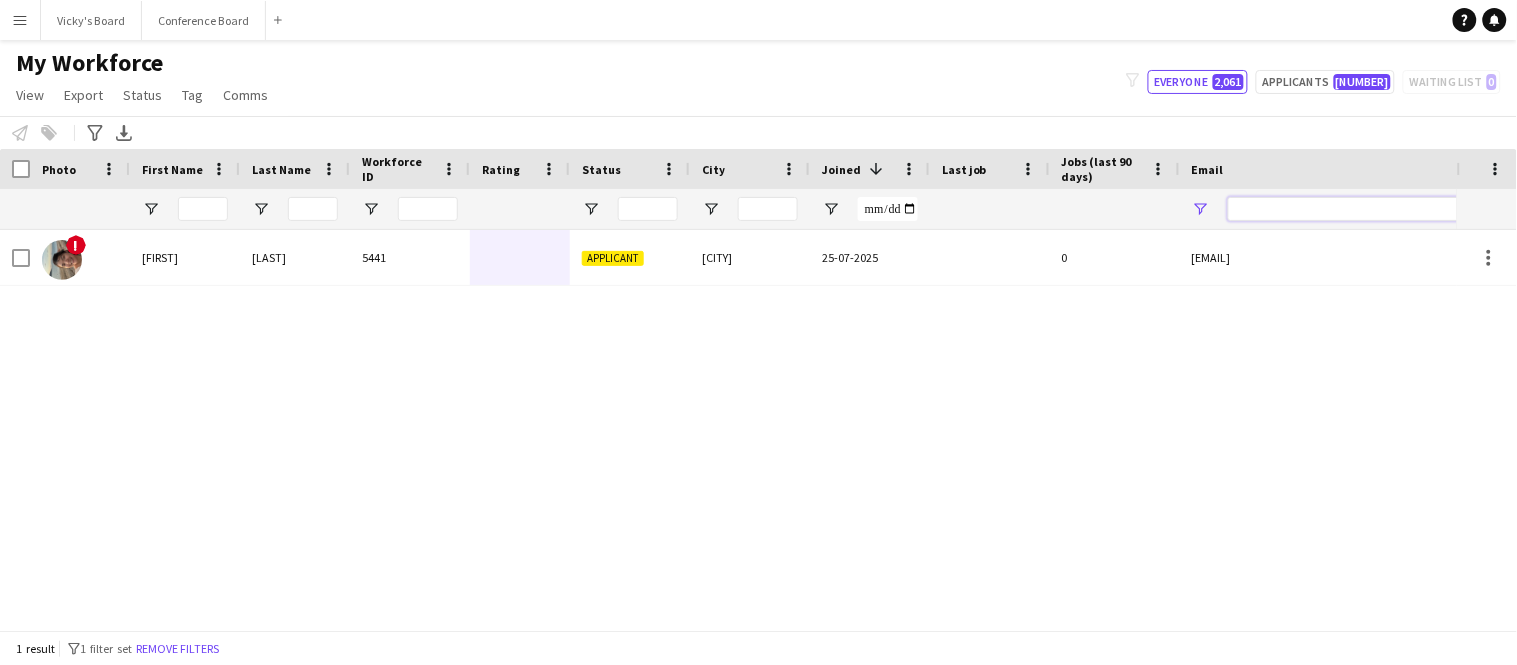 type 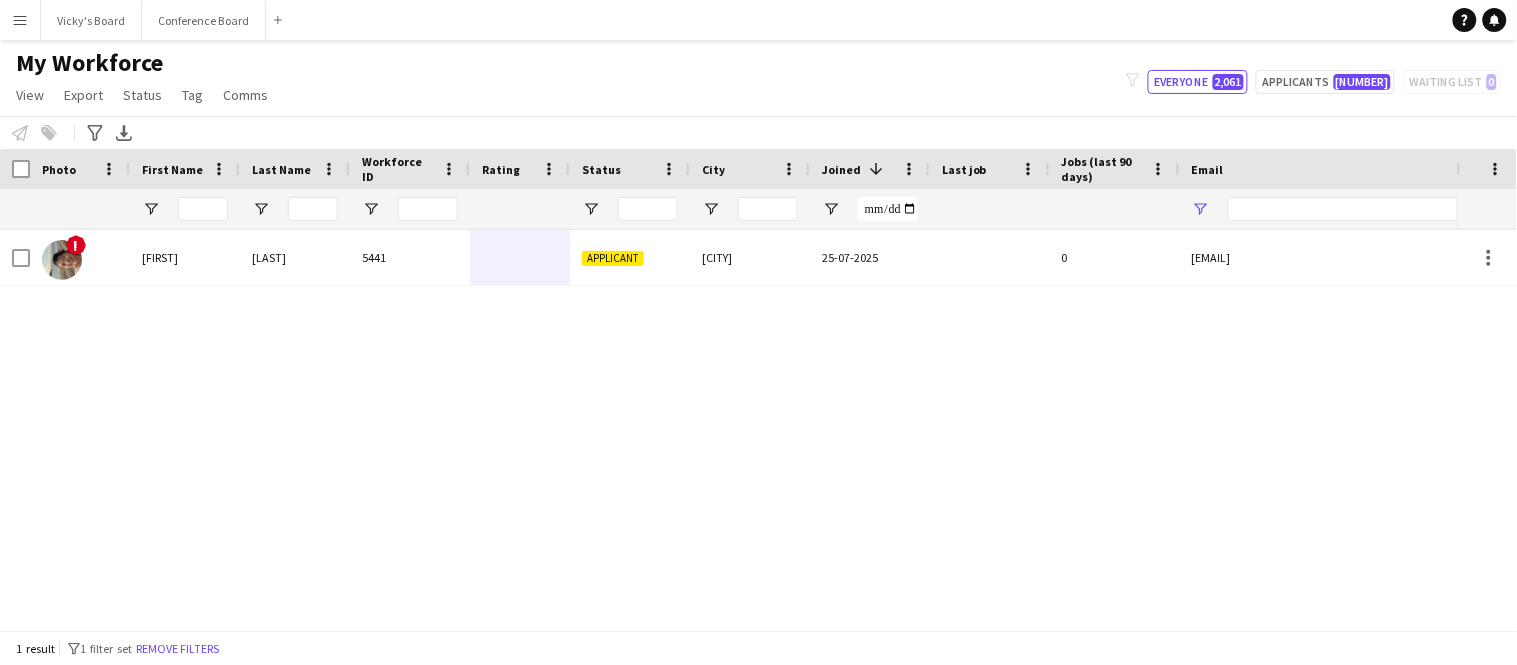 click at bounding box center (203, 209) 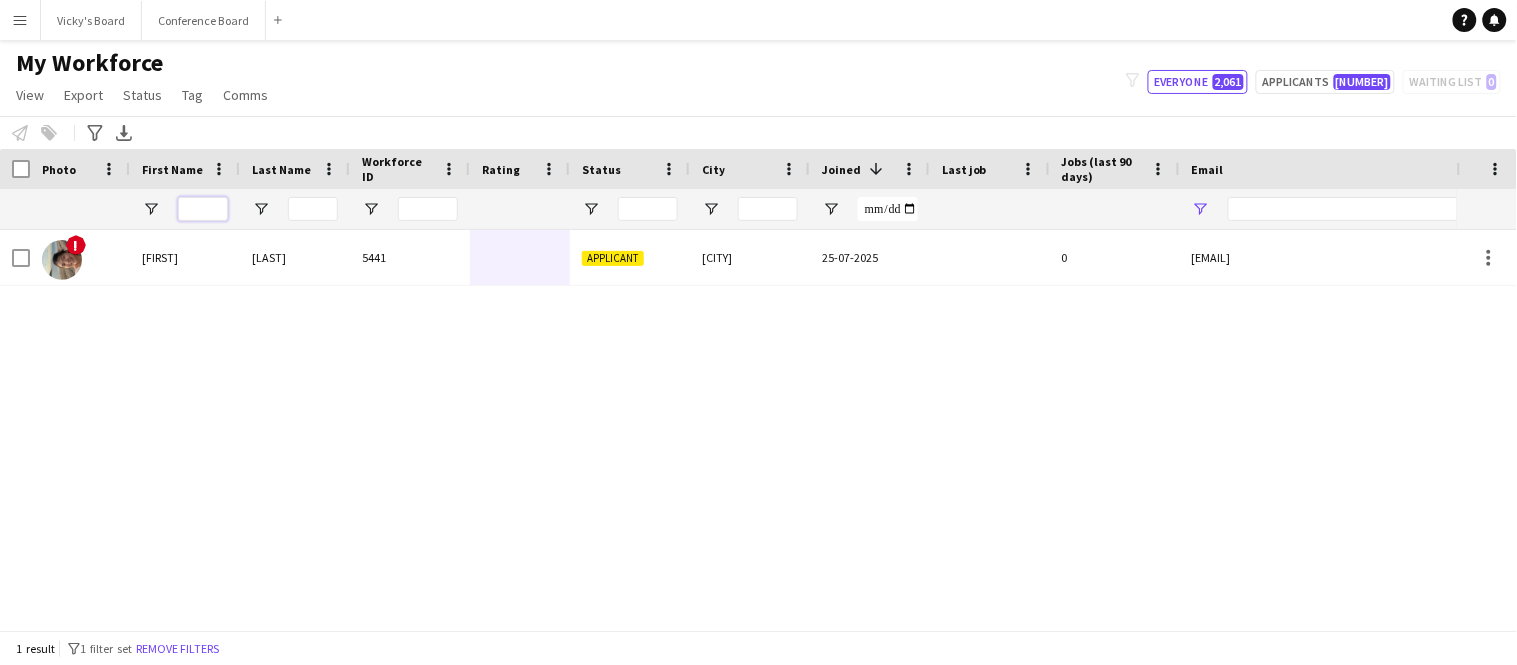 click at bounding box center [203, 209] 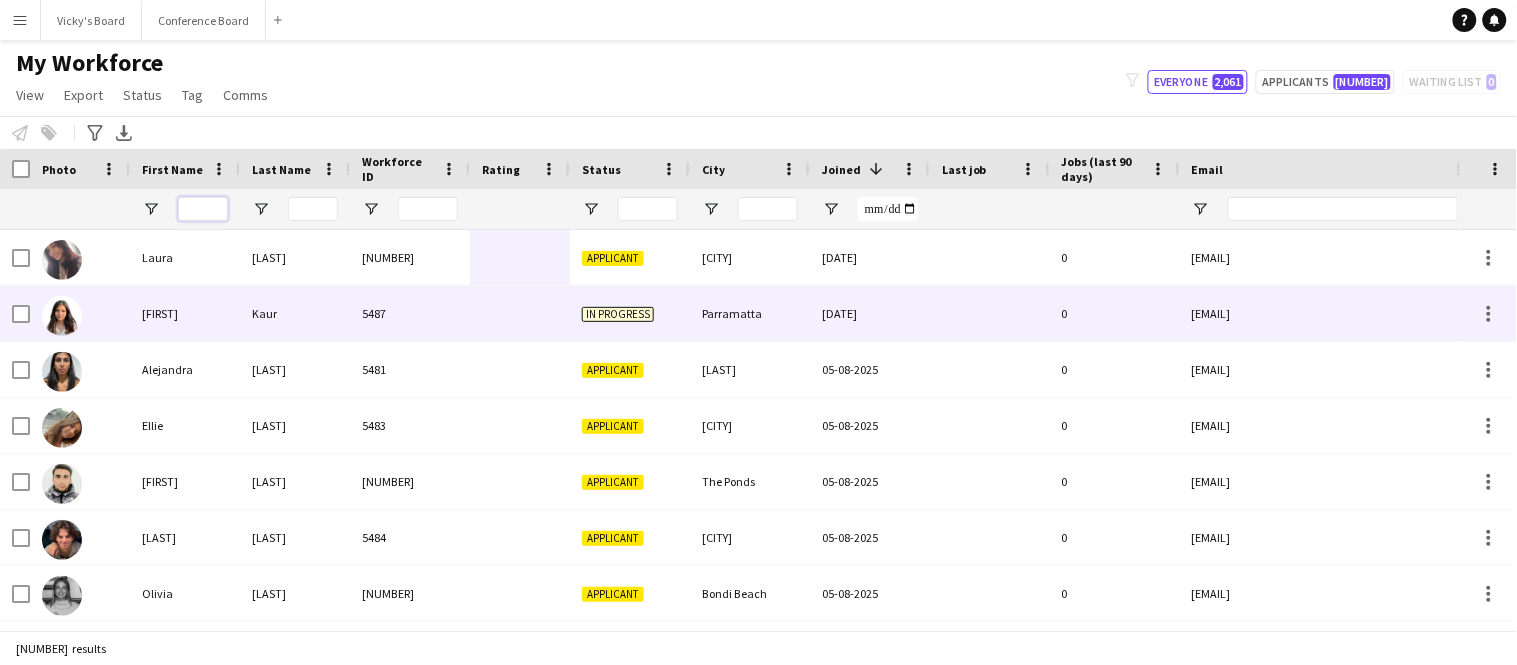 scroll, scrollTop: 42, scrollLeft: 0, axis: vertical 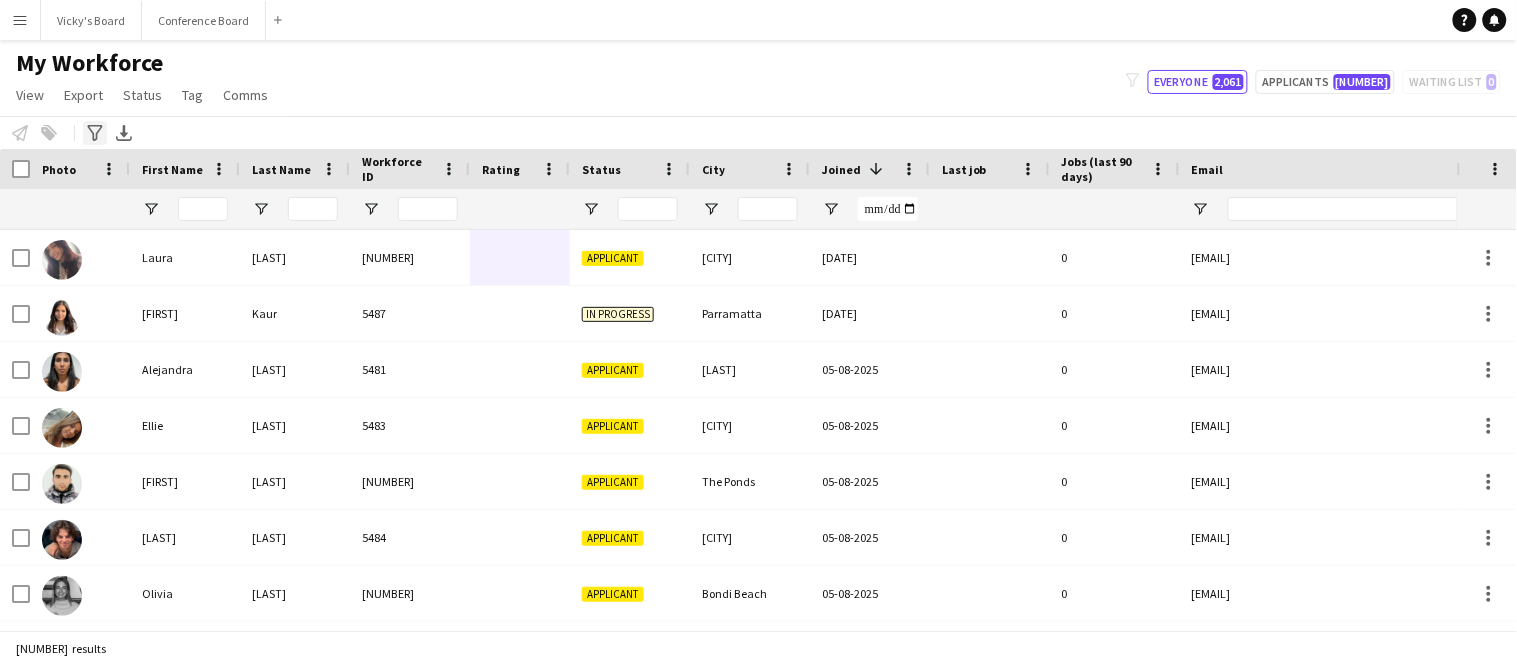 click 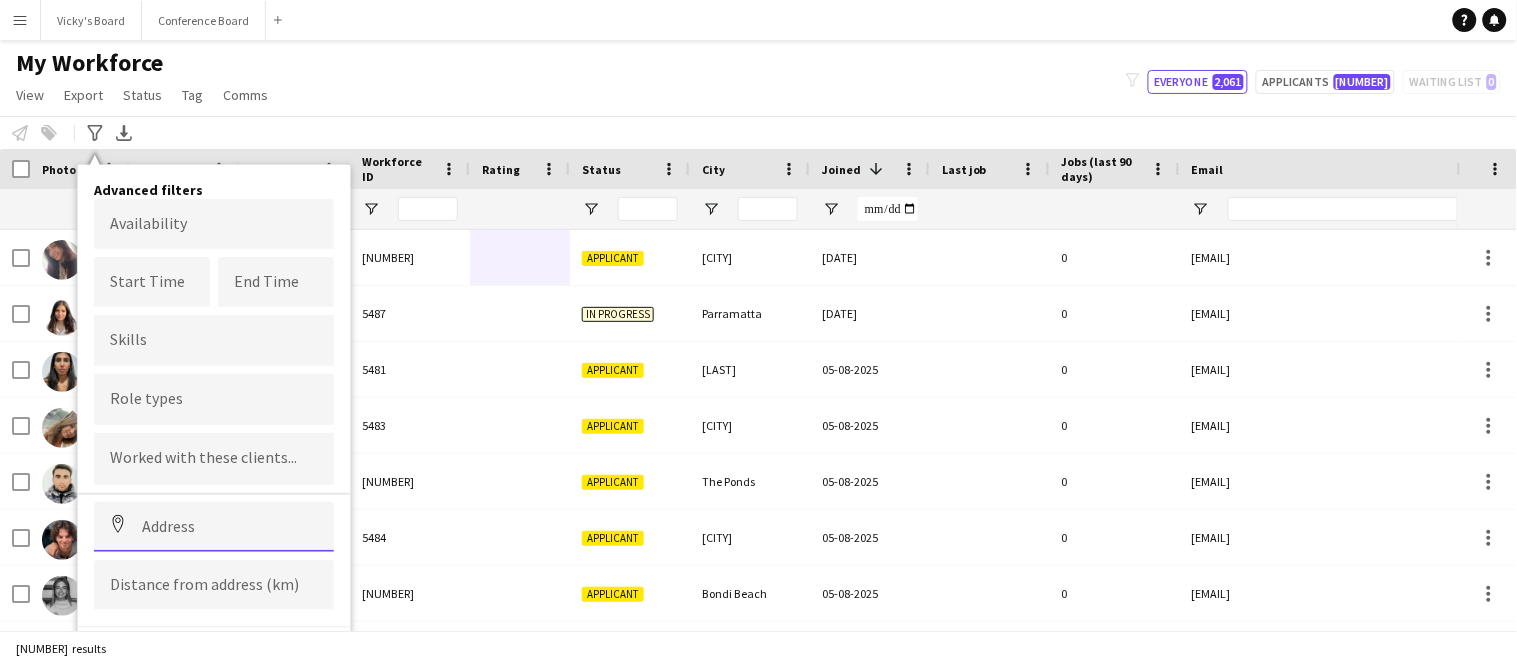 click at bounding box center [214, 527] 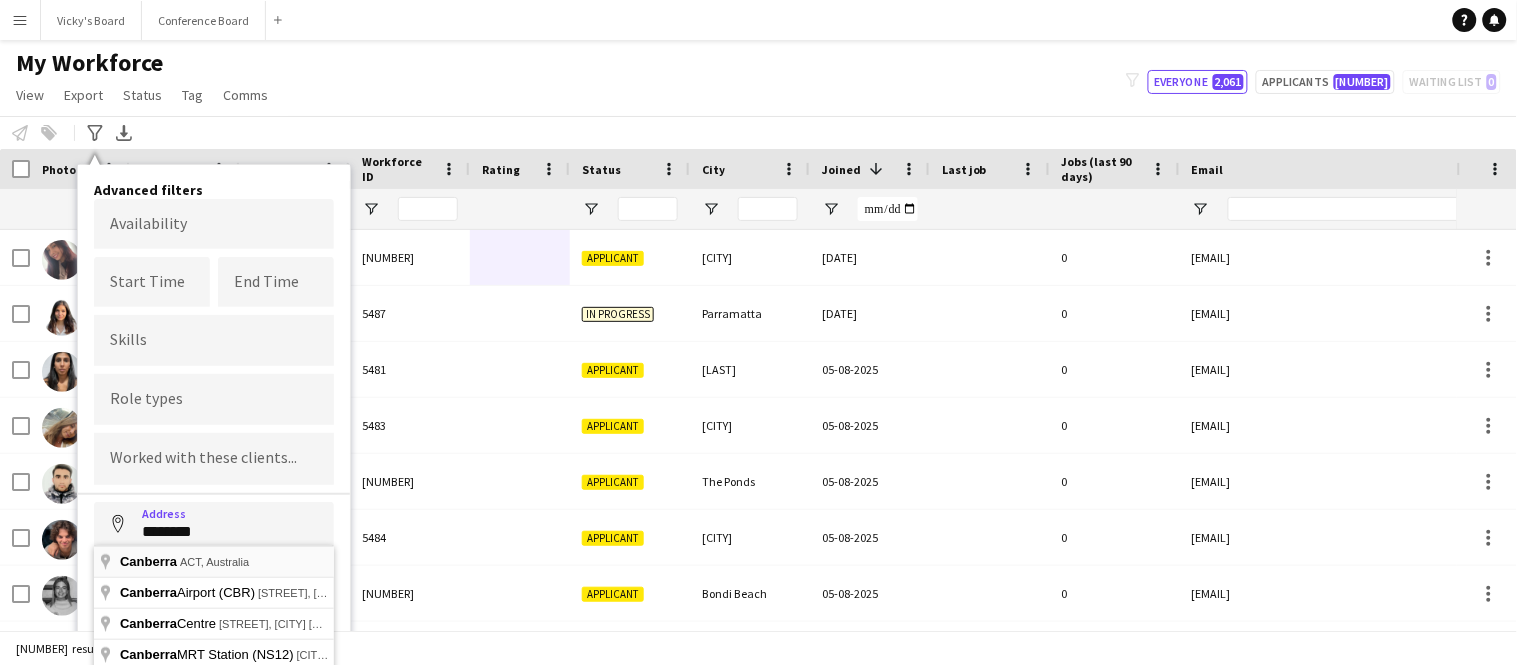 type on "**********" 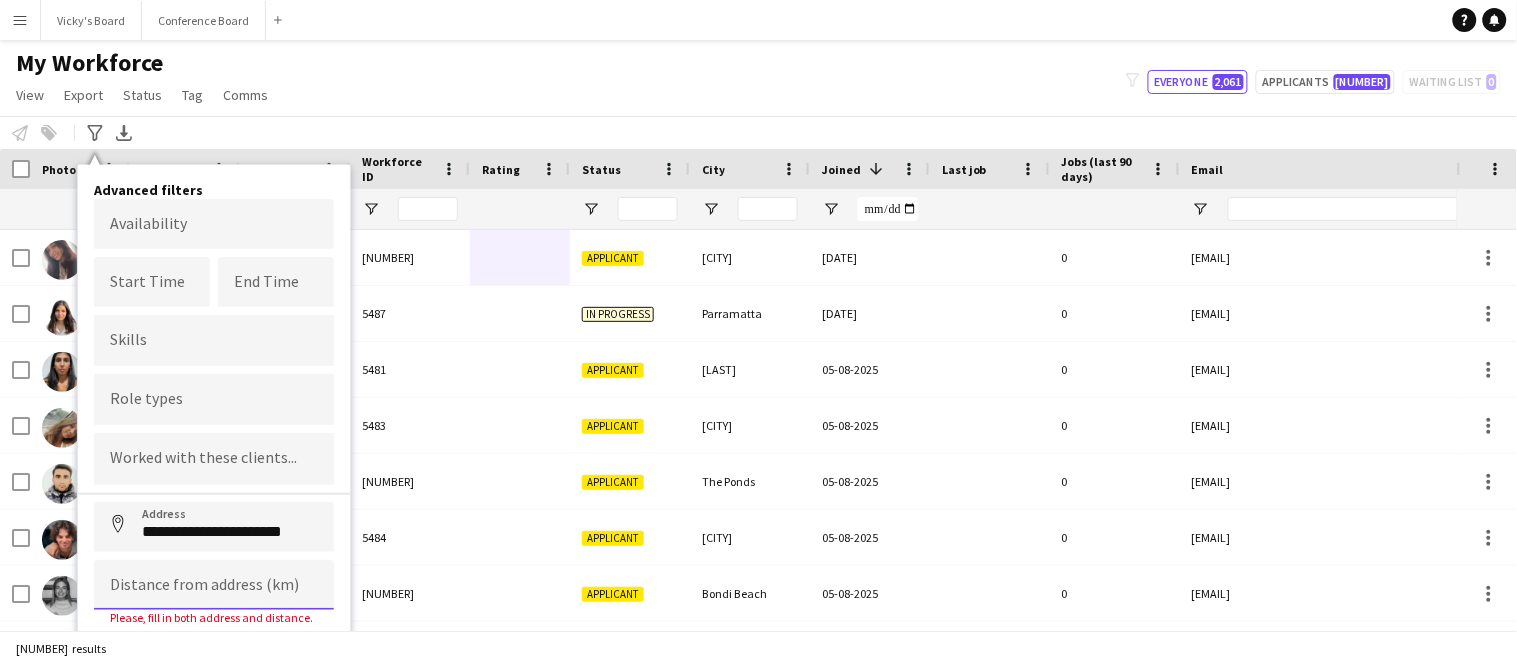 click at bounding box center (214, 585) 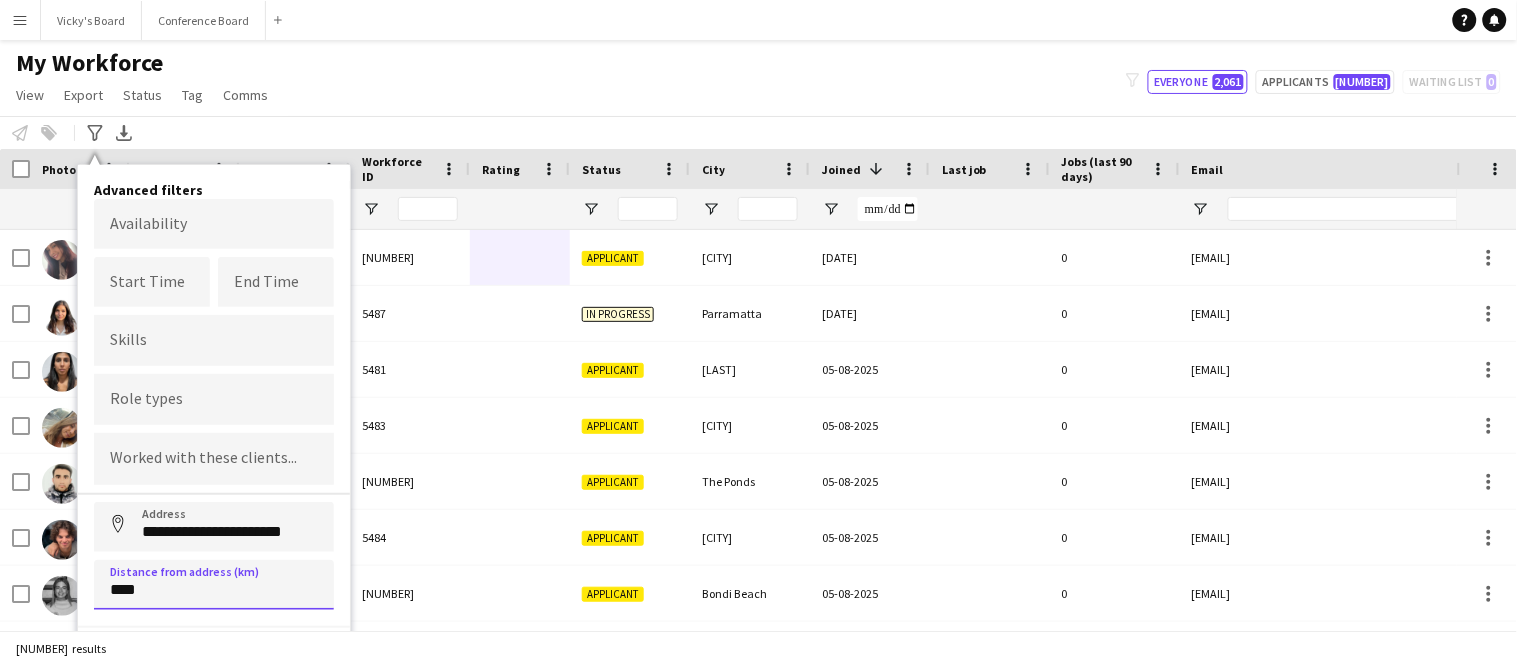 type on "*****" 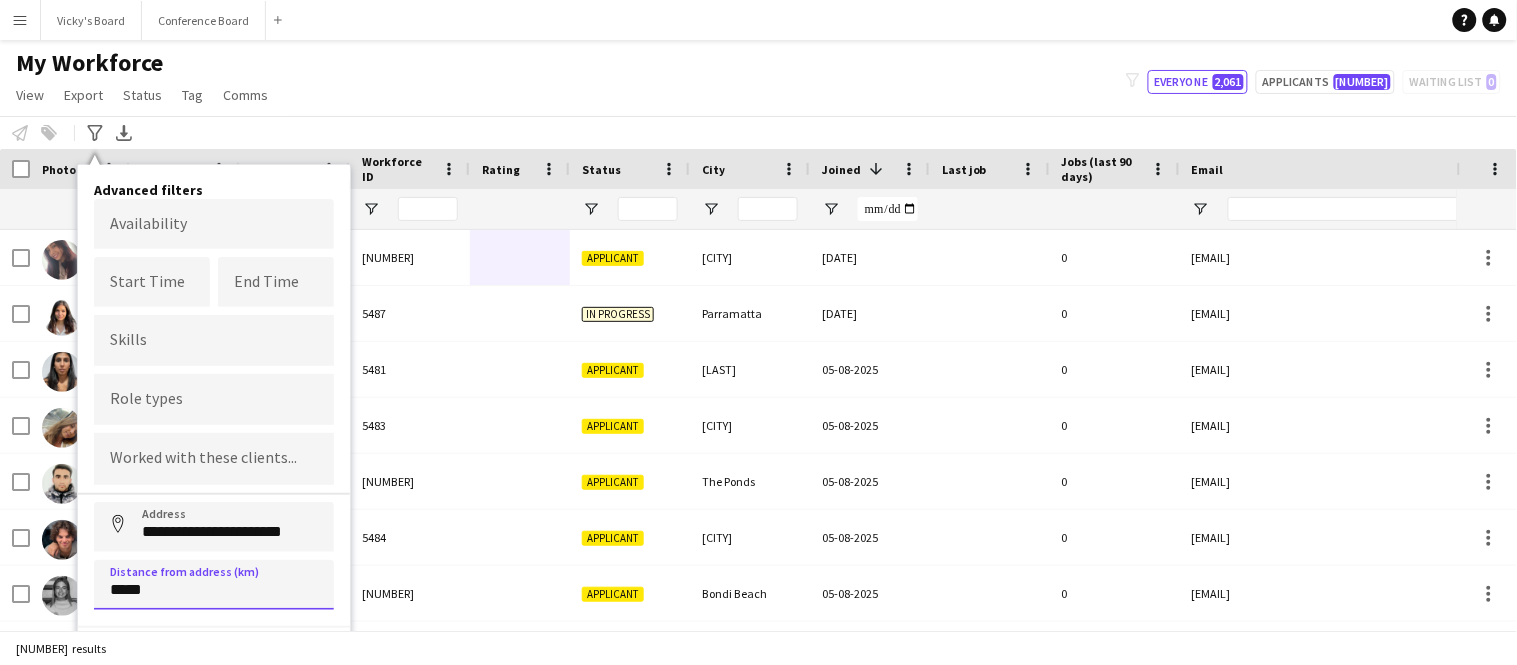 click on "Address" at bounding box center (118, 526) 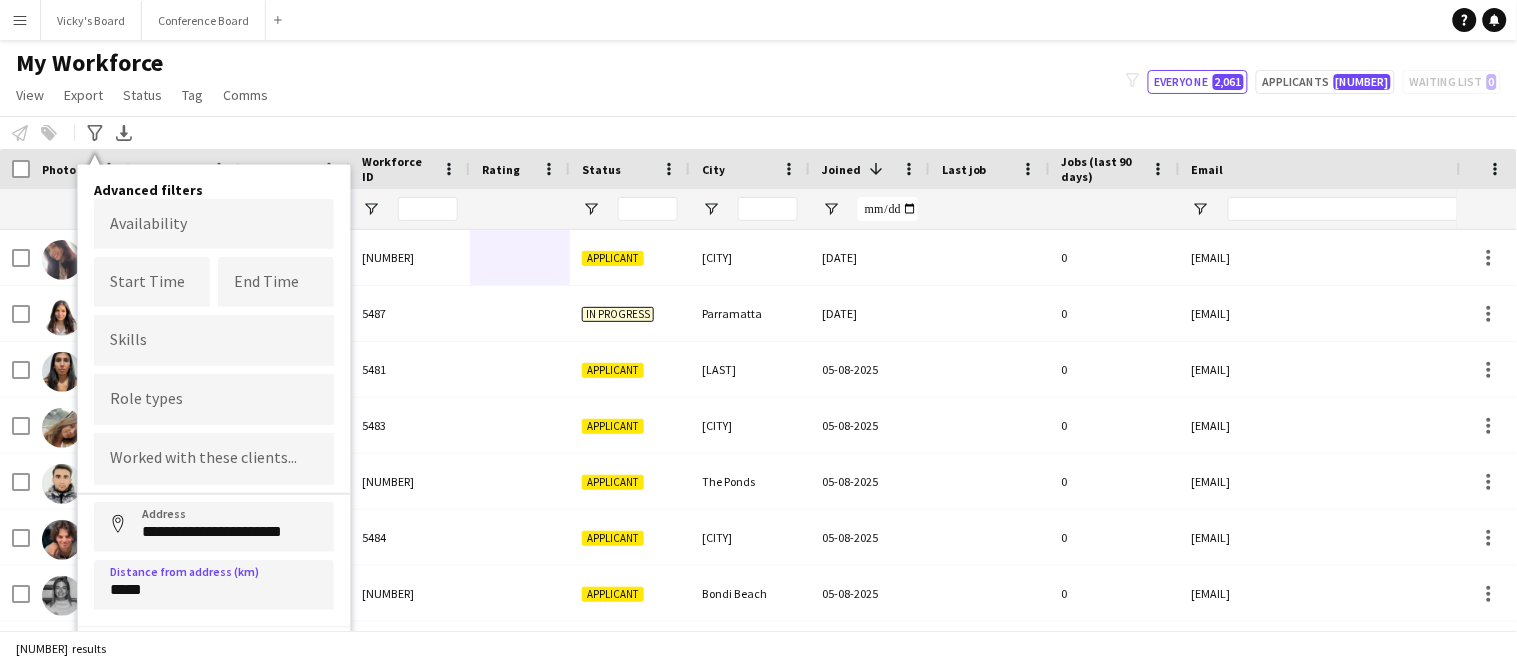 type on "**********" 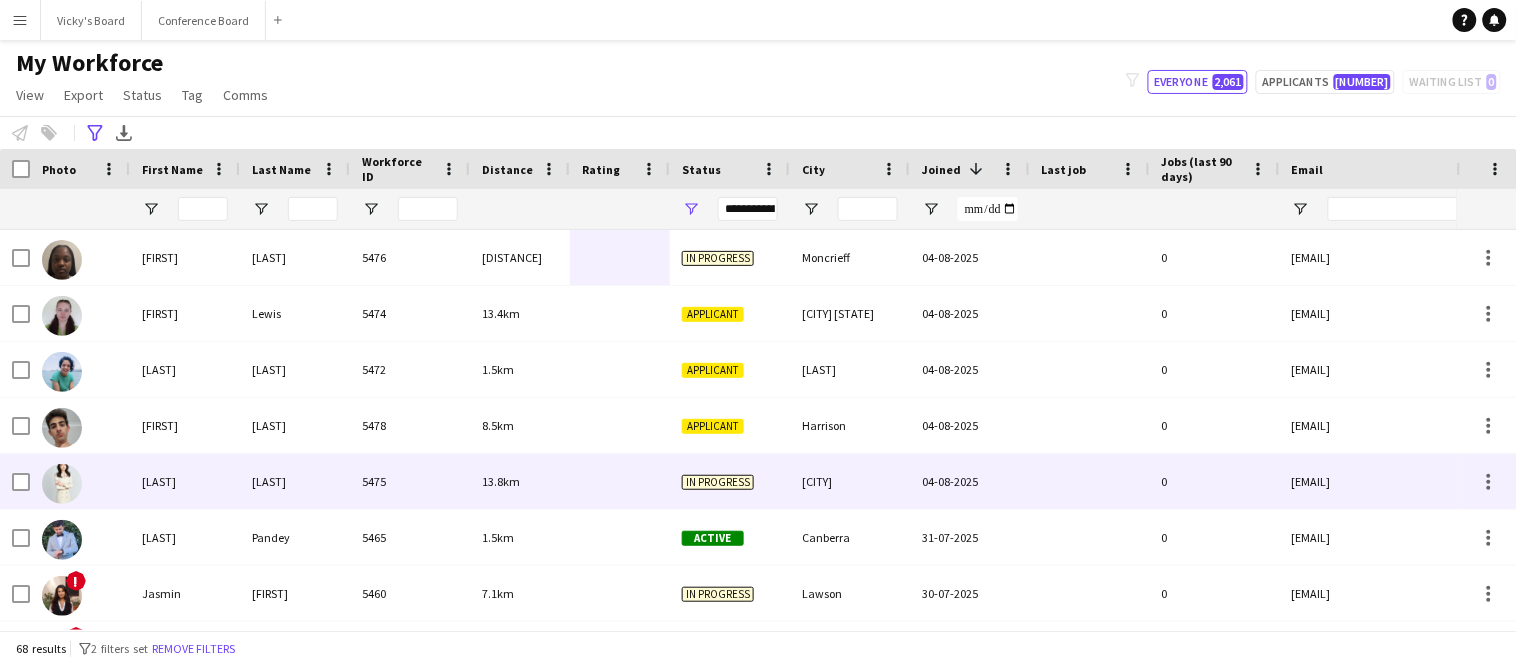 click on "13.8km" at bounding box center (520, 481) 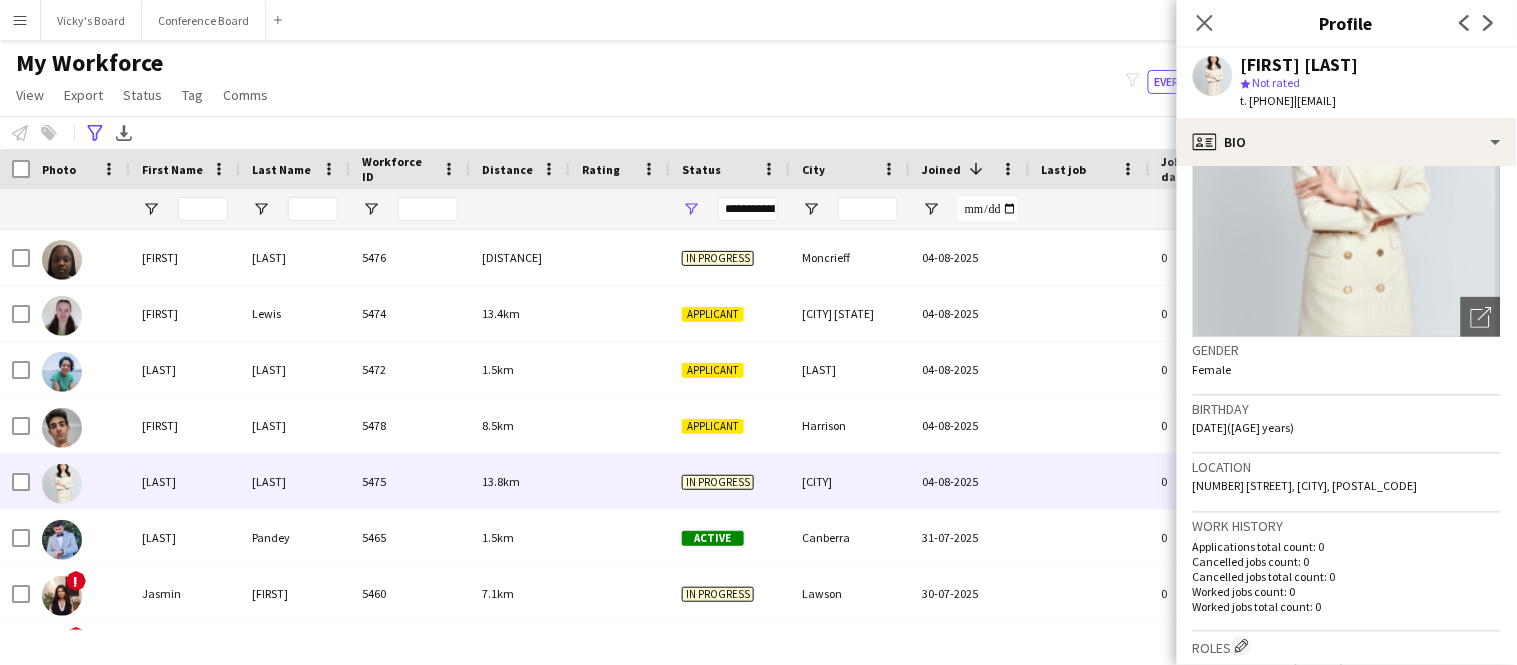 scroll, scrollTop: 0, scrollLeft: 0, axis: both 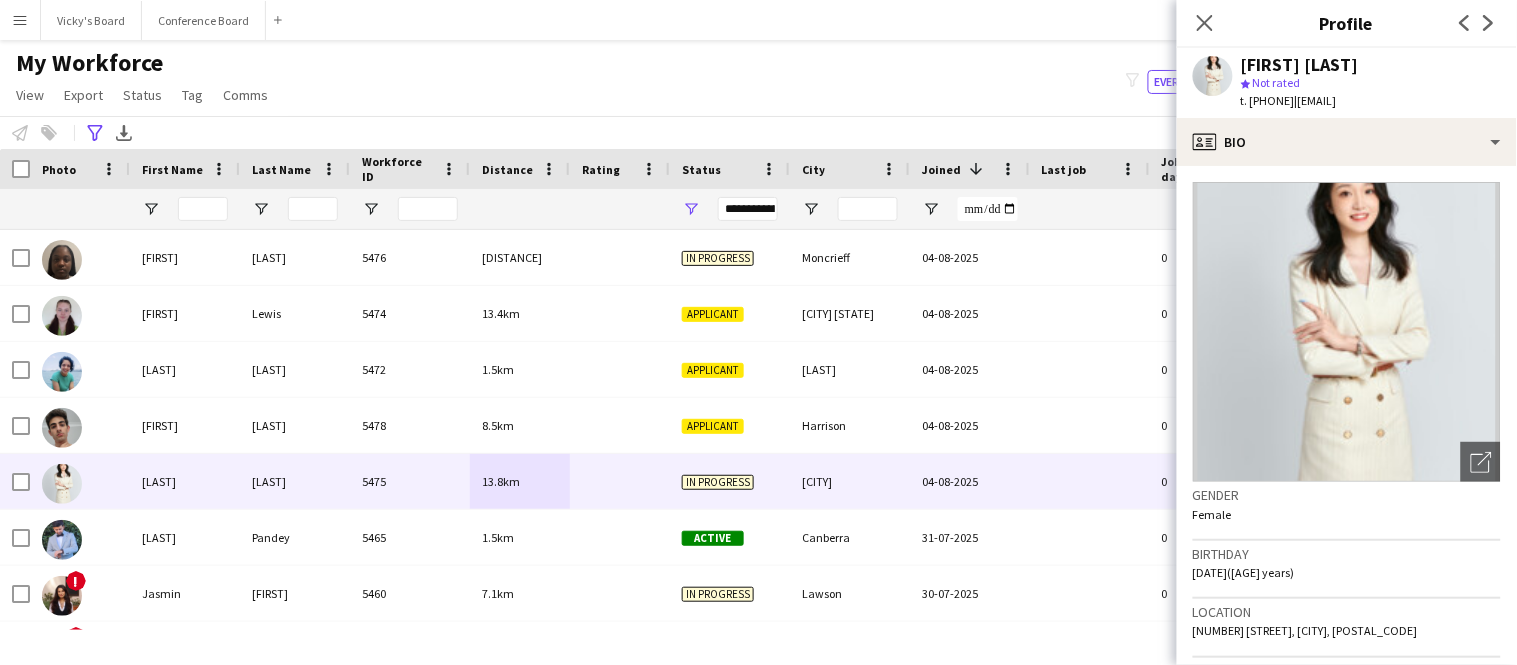 drag, startPoint x: 1337, startPoint y: 101, endPoint x: 1429, endPoint y: 108, distance: 92.26592 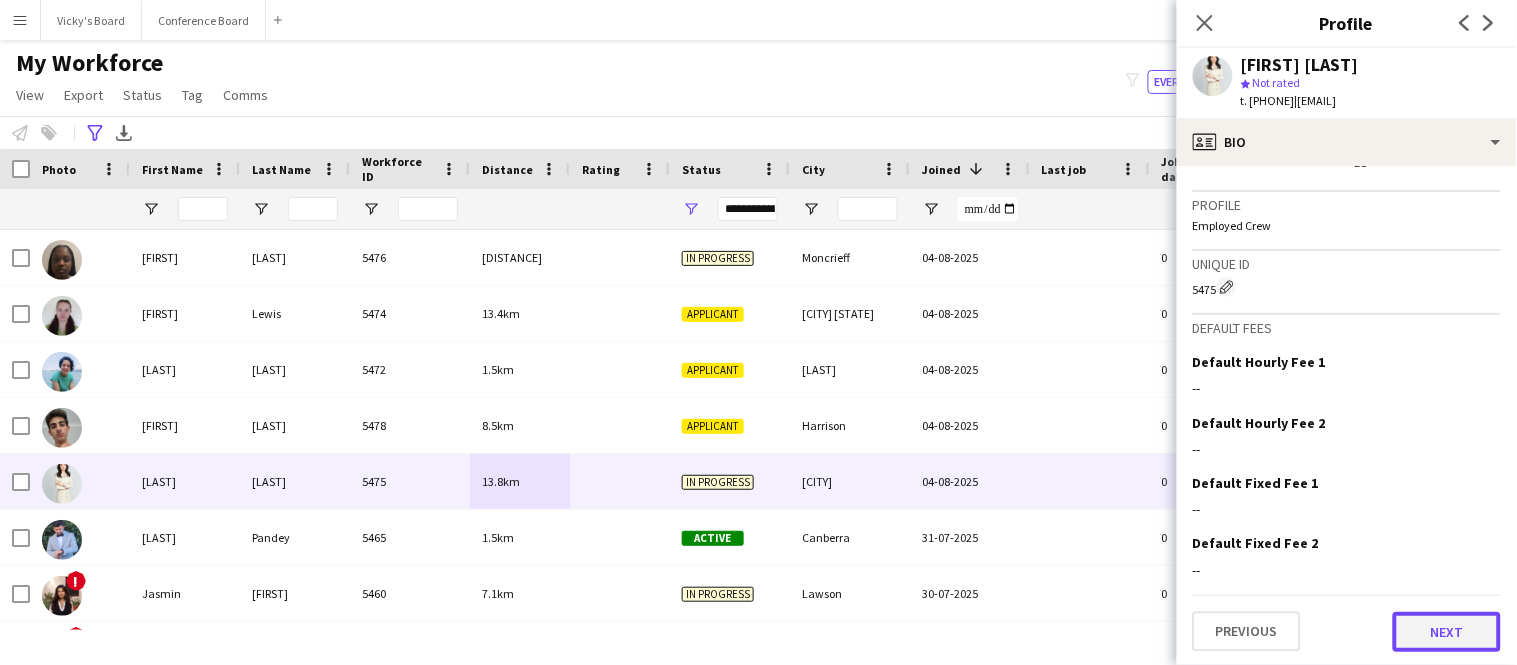click on "Next" 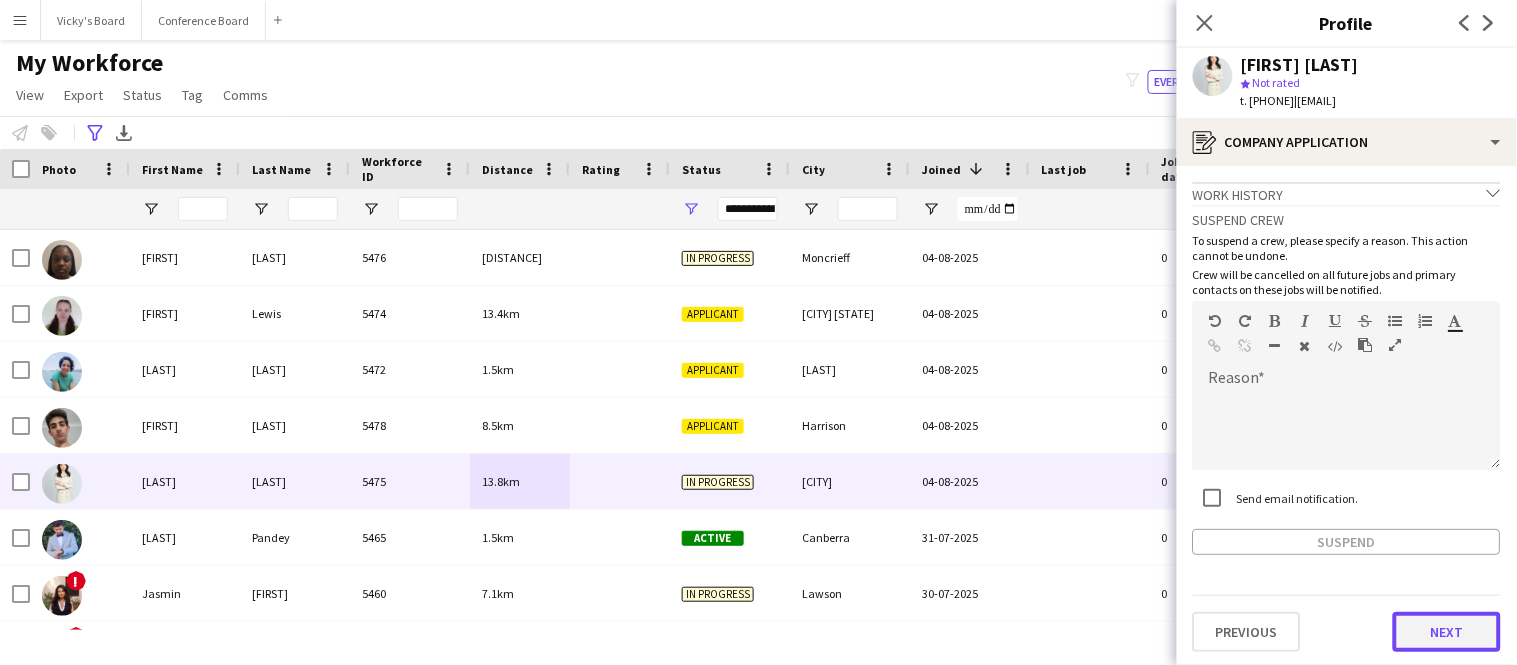 click on "Next" 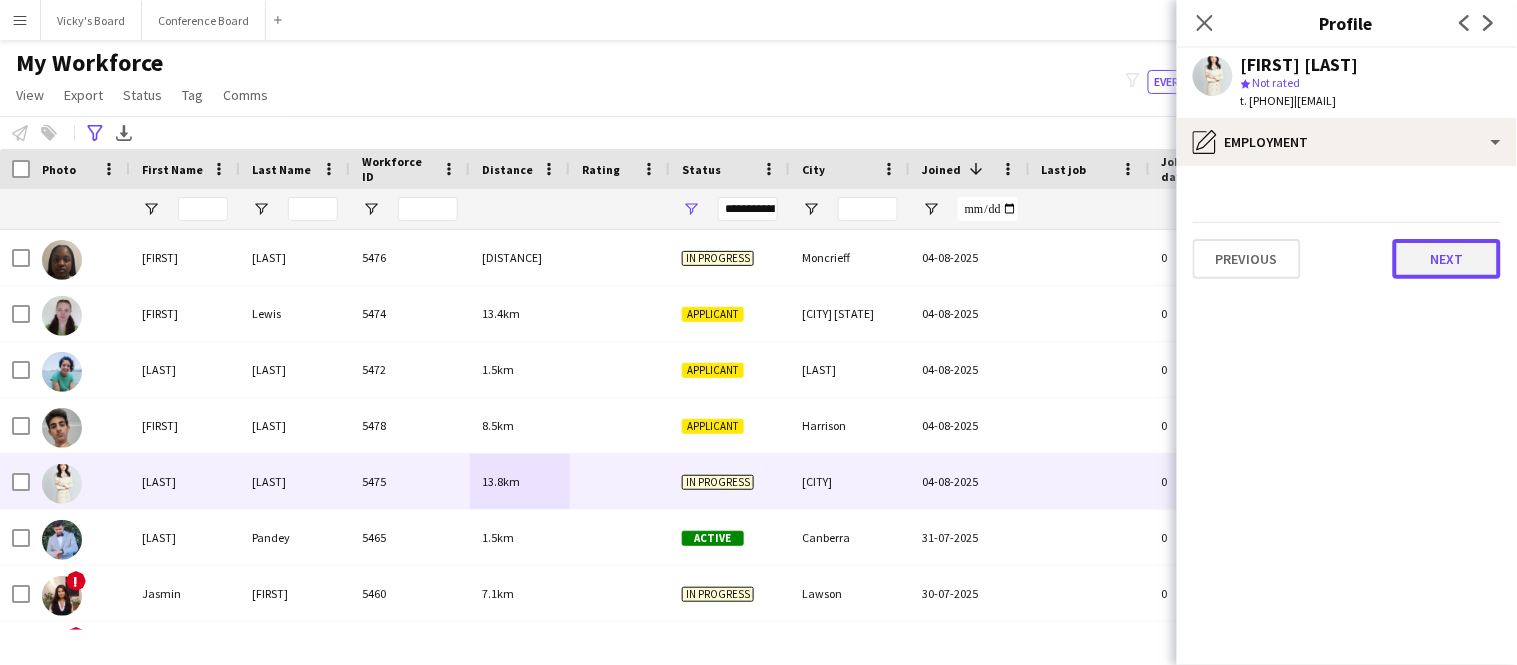 click on "Next" 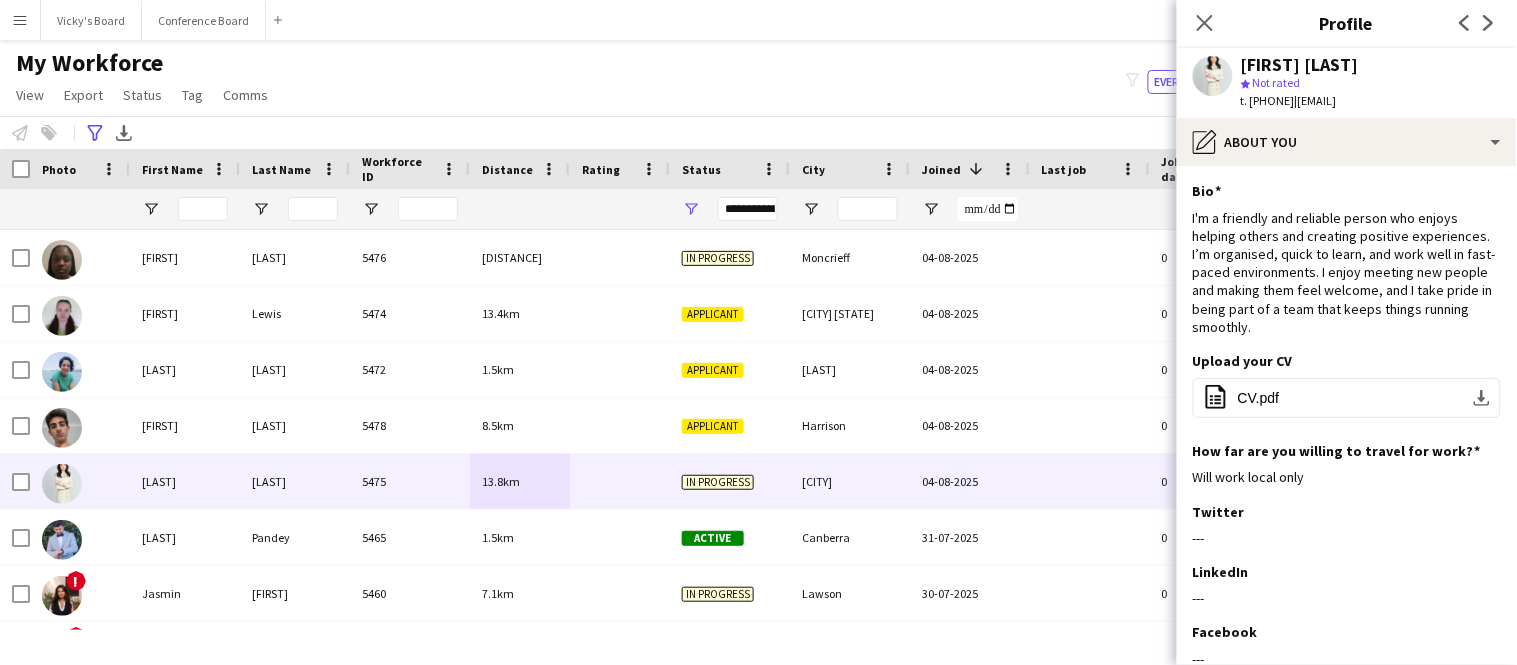 scroll, scrollTop: 190, scrollLeft: 0, axis: vertical 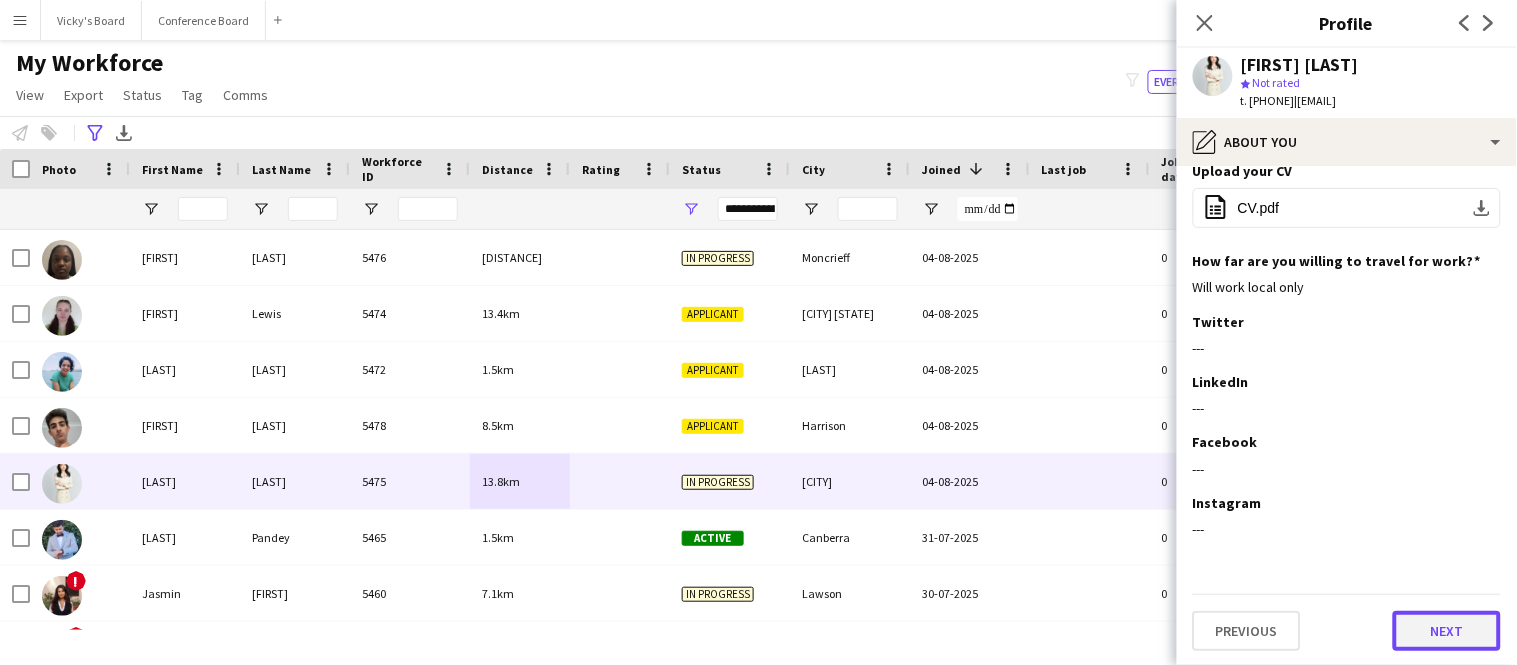 click on "Next" 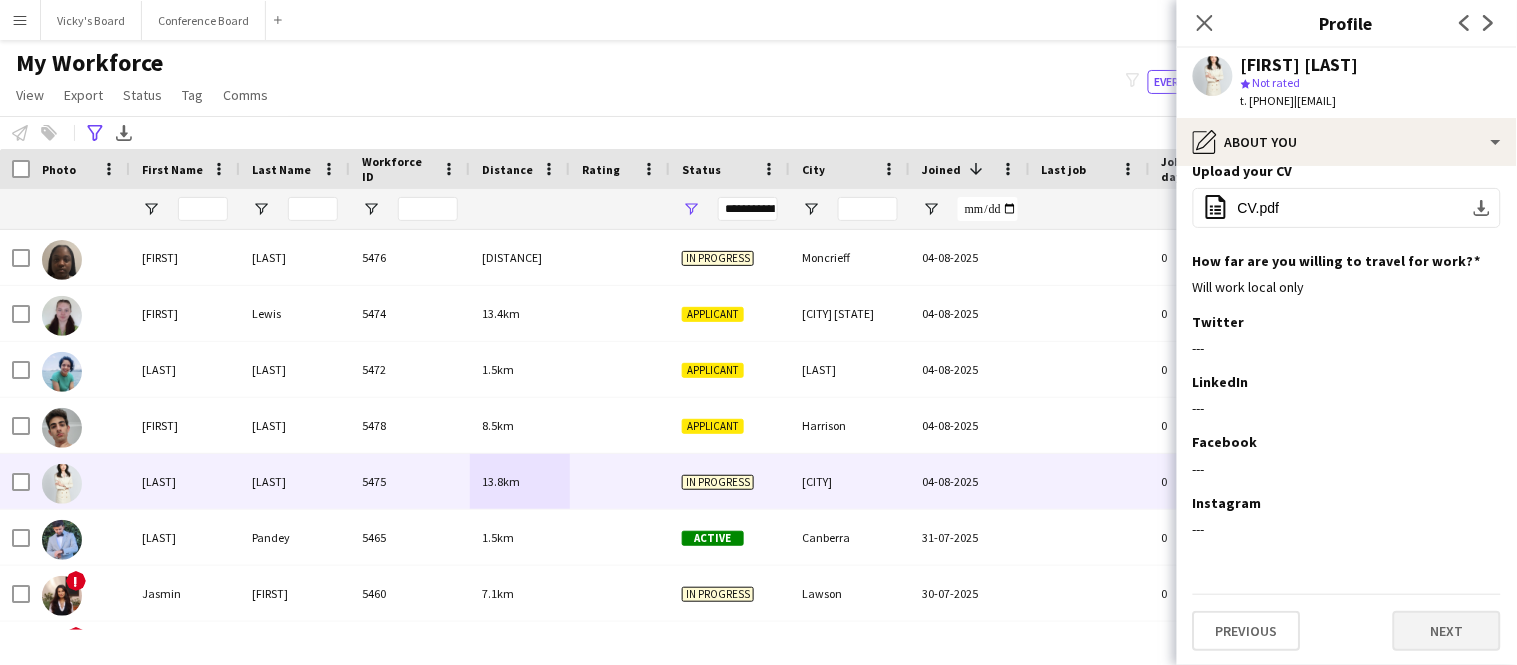 scroll, scrollTop: 0, scrollLeft: 0, axis: both 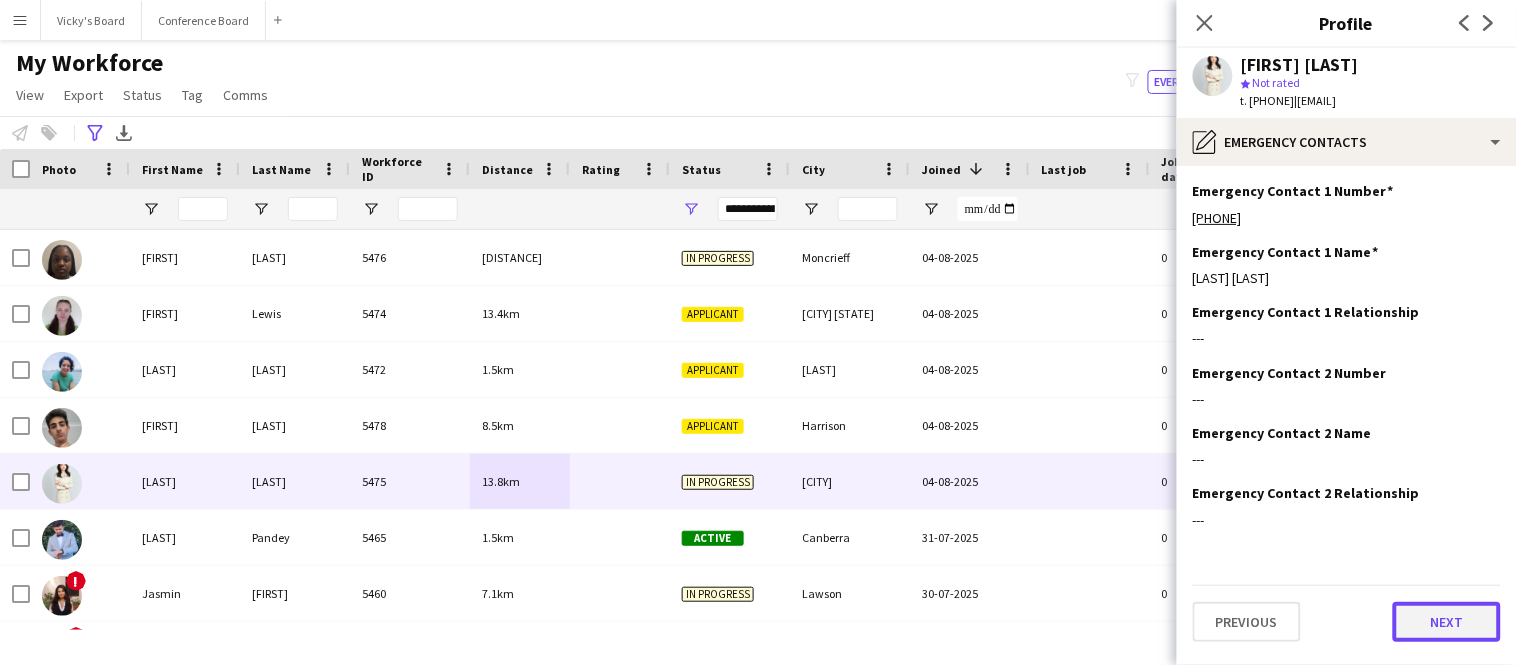 click on "Next" 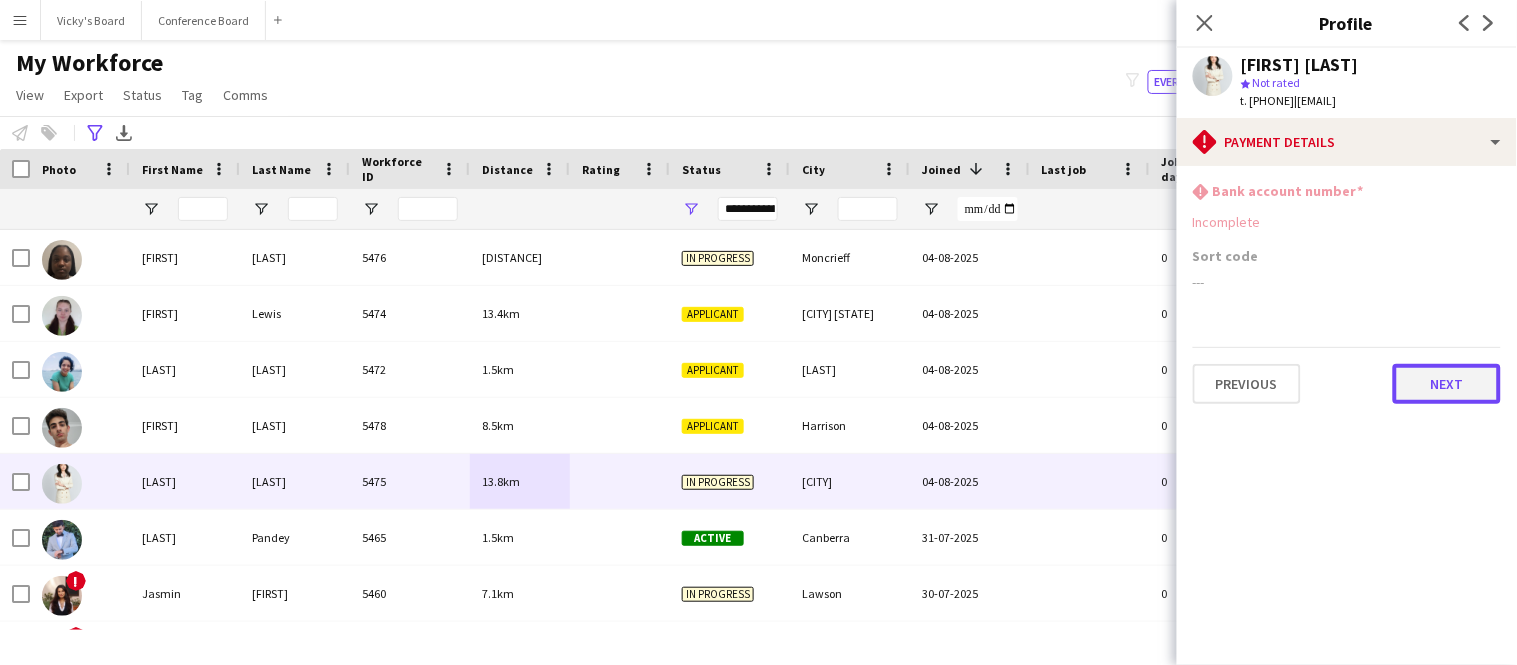 click on "Next" 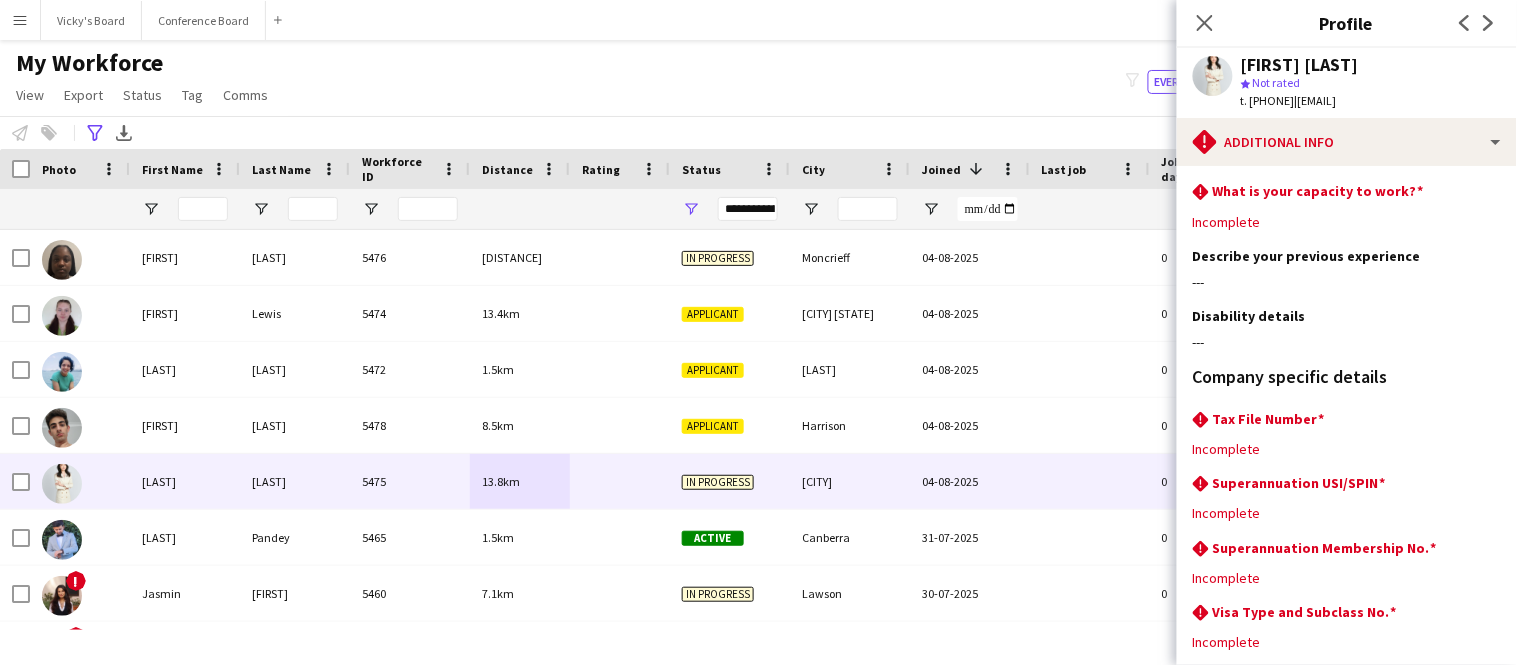 scroll, scrollTop: 181, scrollLeft: 0, axis: vertical 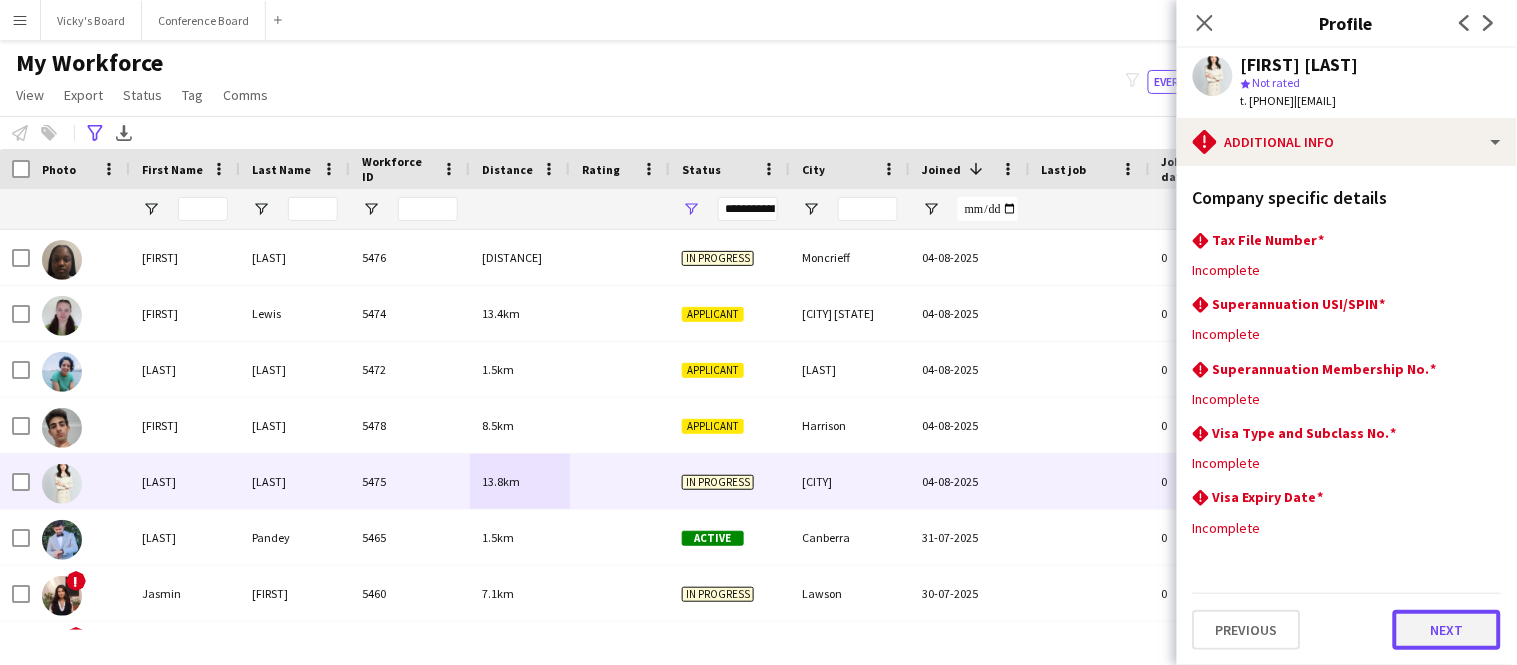 click on "Next" 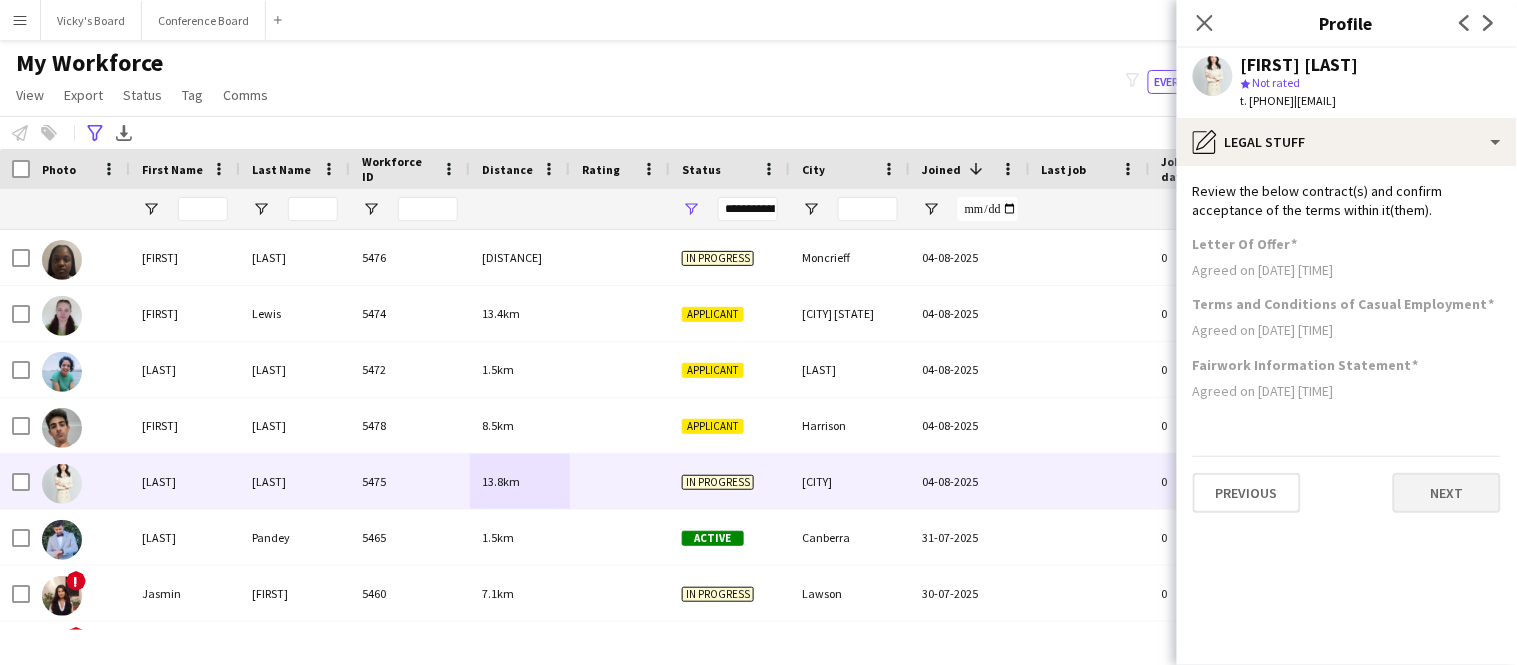 scroll, scrollTop: 0, scrollLeft: 0, axis: both 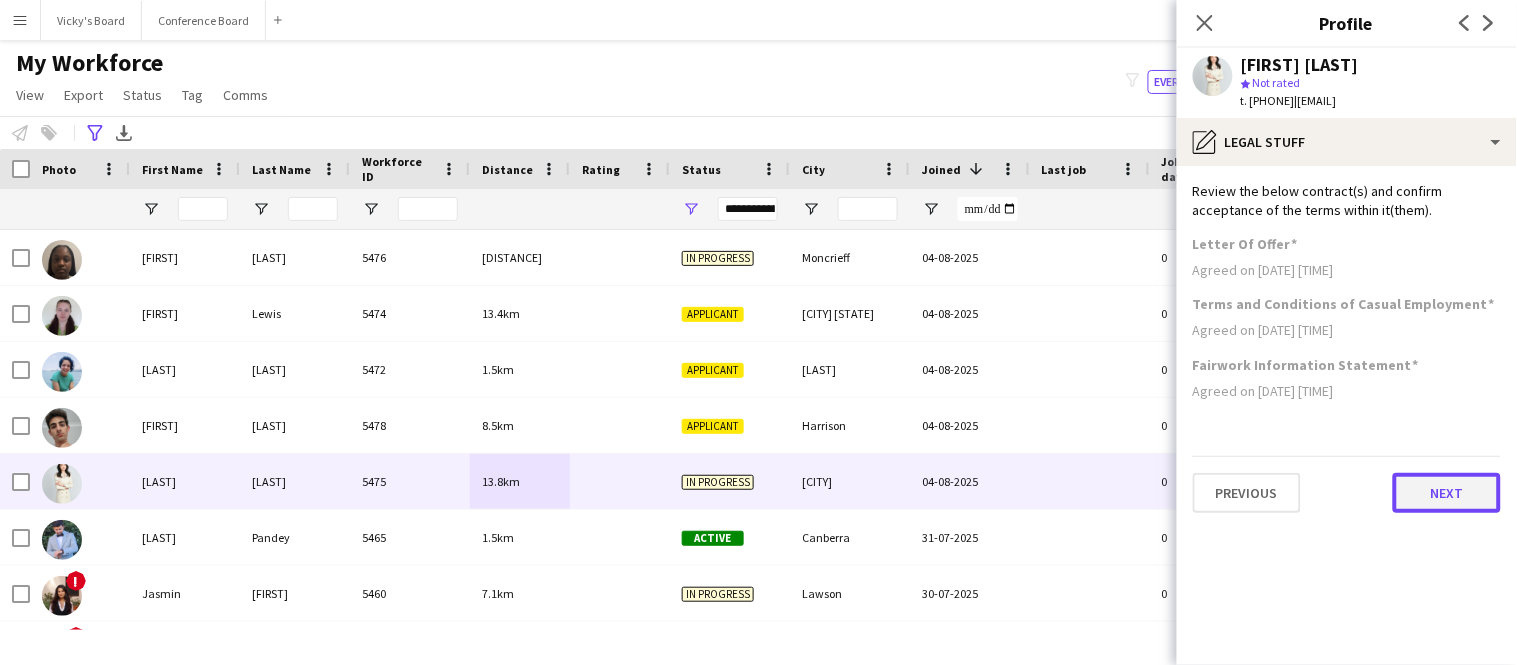 click on "Next" 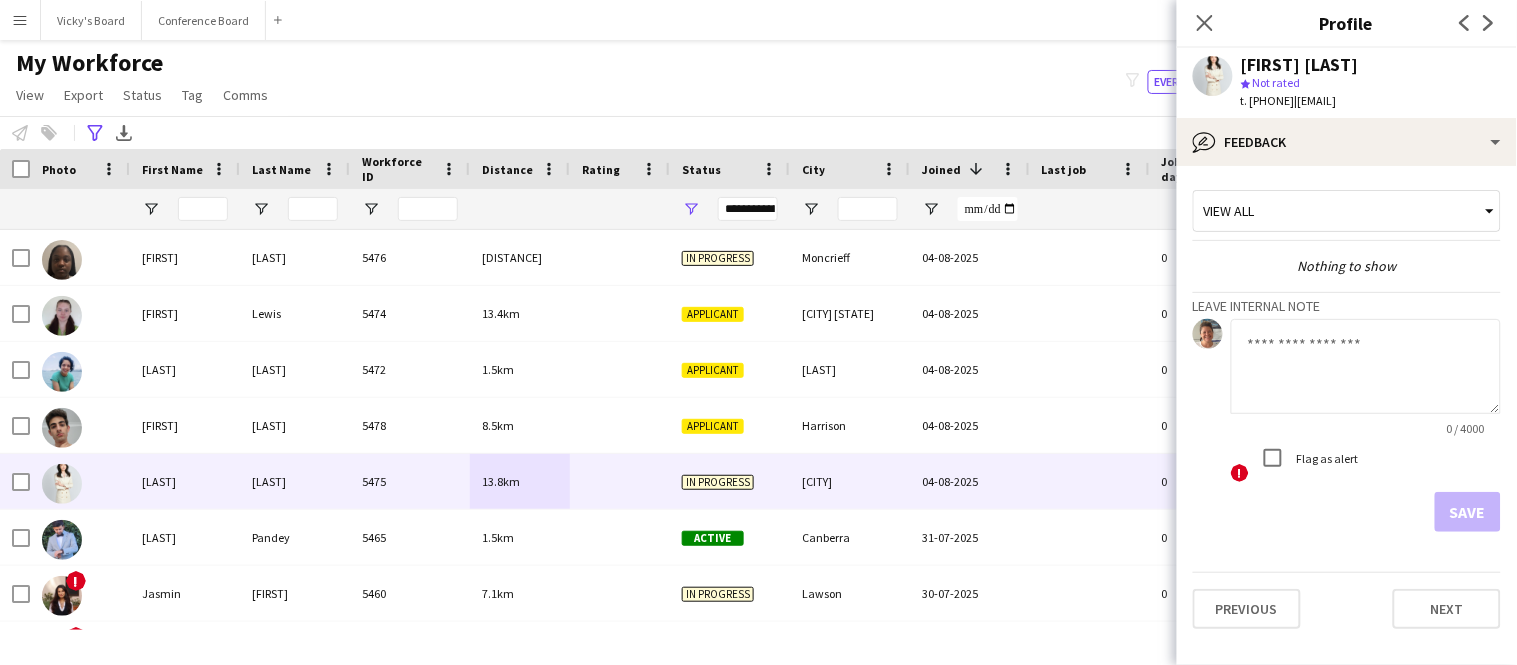 scroll, scrollTop: 0, scrollLeft: 0, axis: both 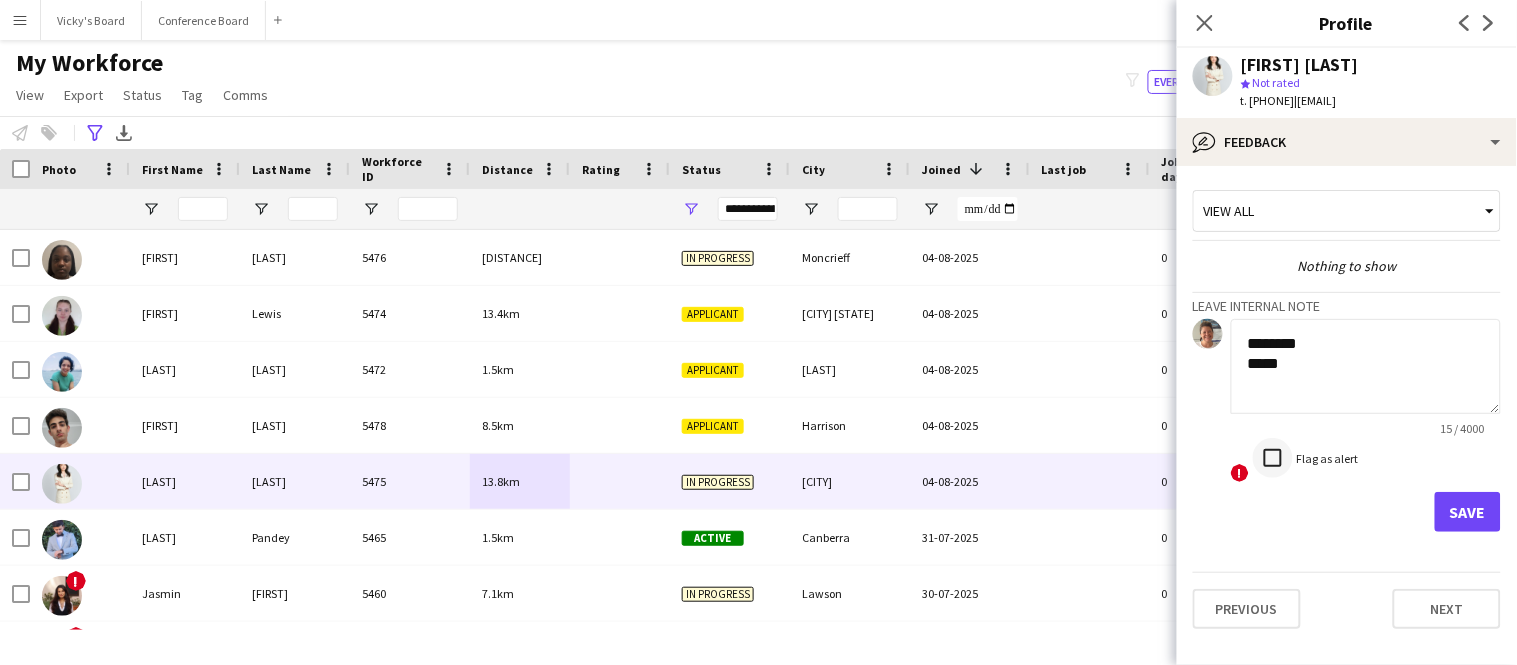 type on "********
*****" 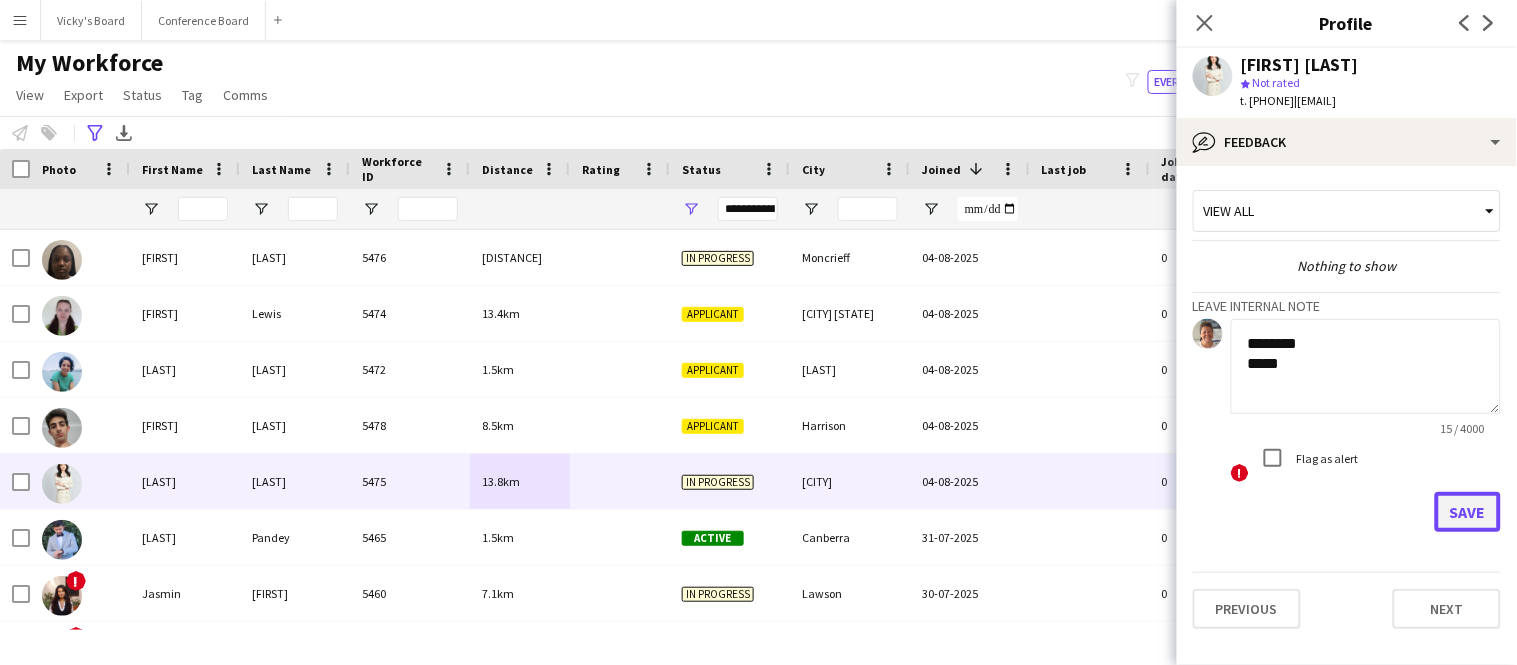 click on "Save" 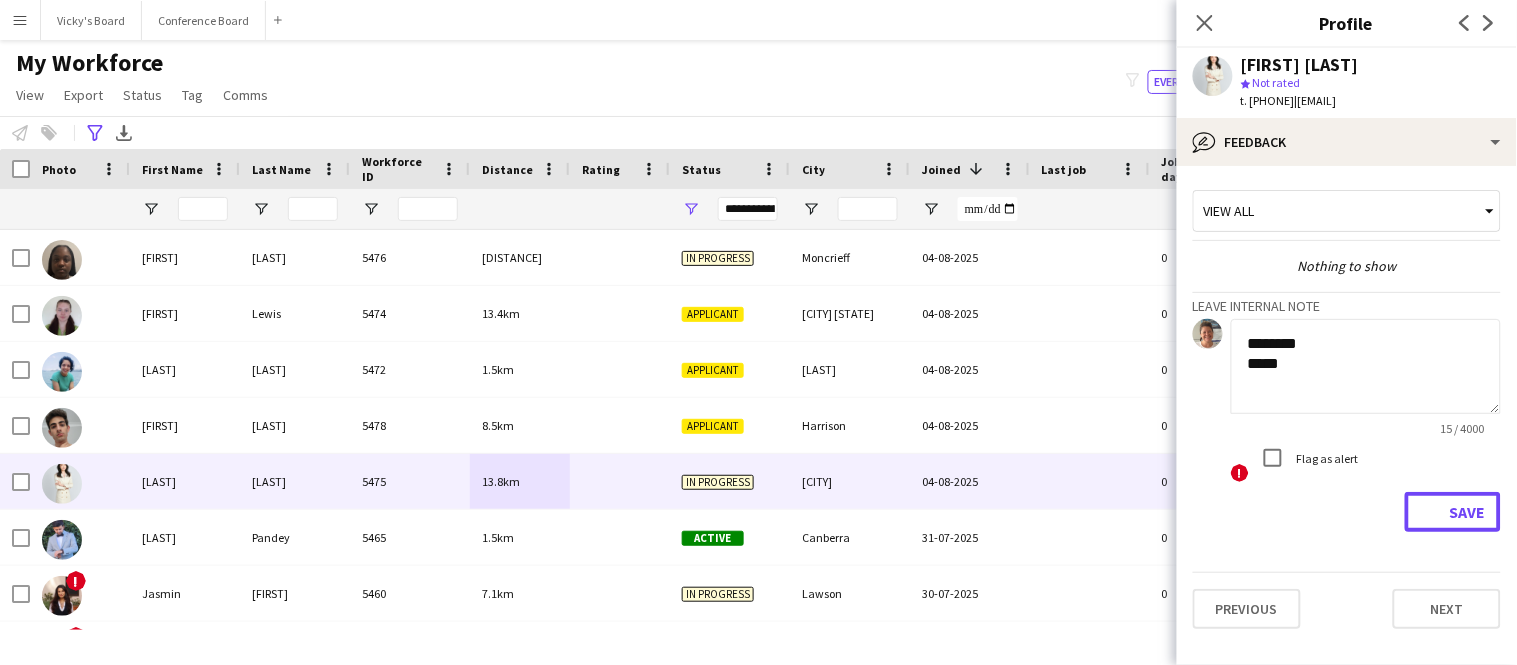 type 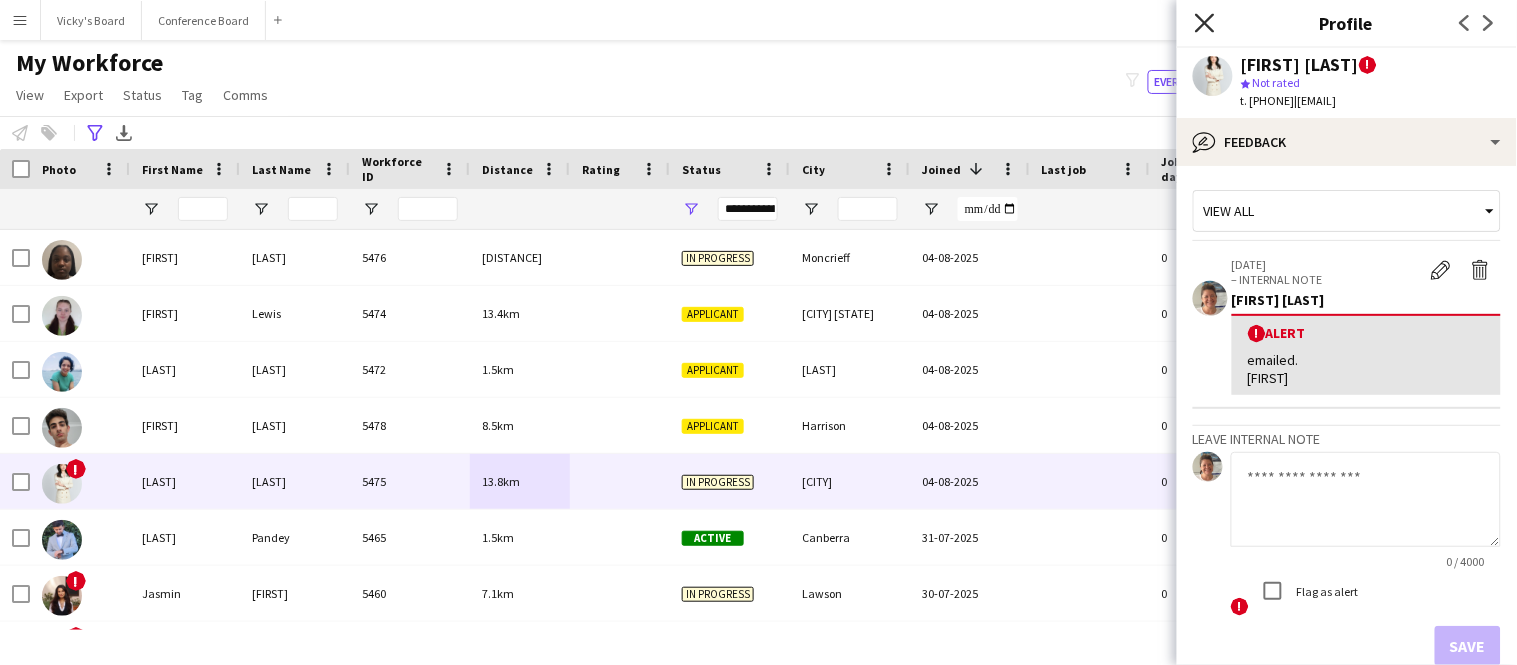 click on "Close pop-in" 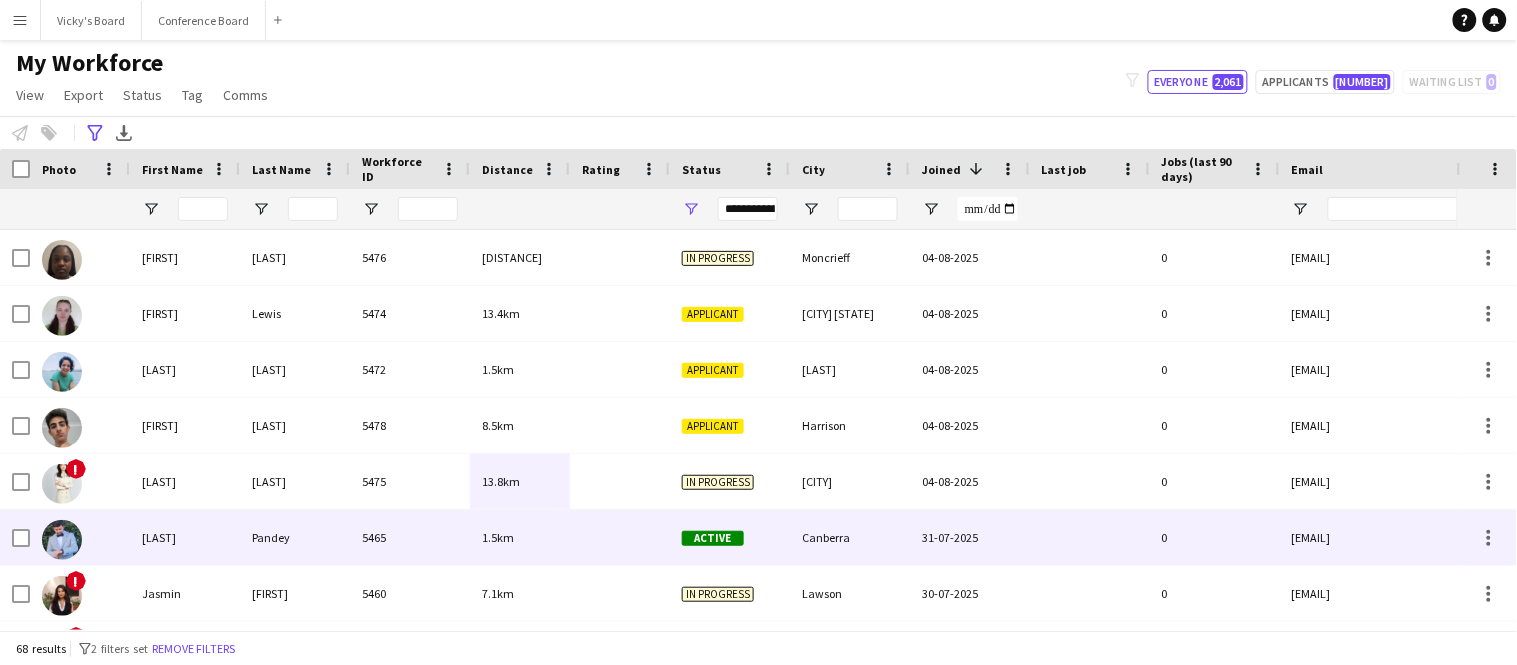 scroll, scrollTop: 76, scrollLeft: 0, axis: vertical 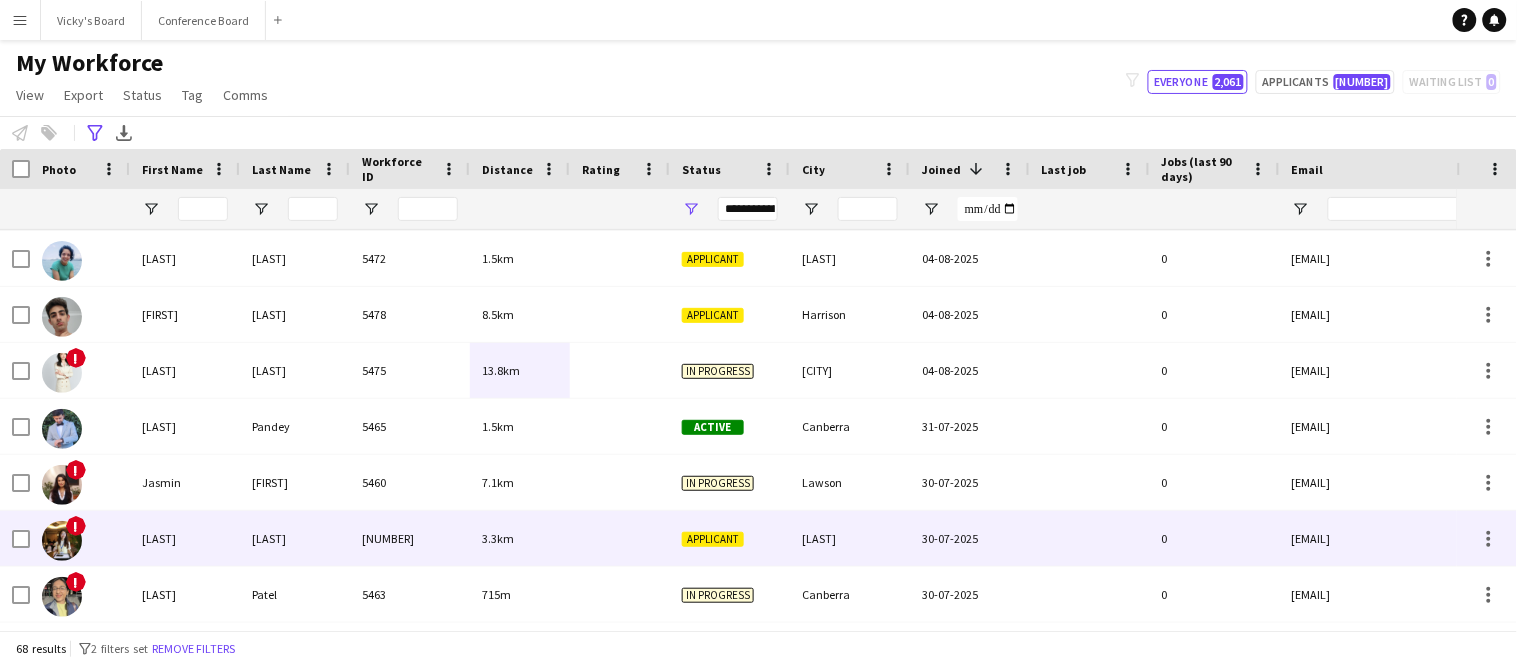 click on "[LAST]" at bounding box center [295, 538] 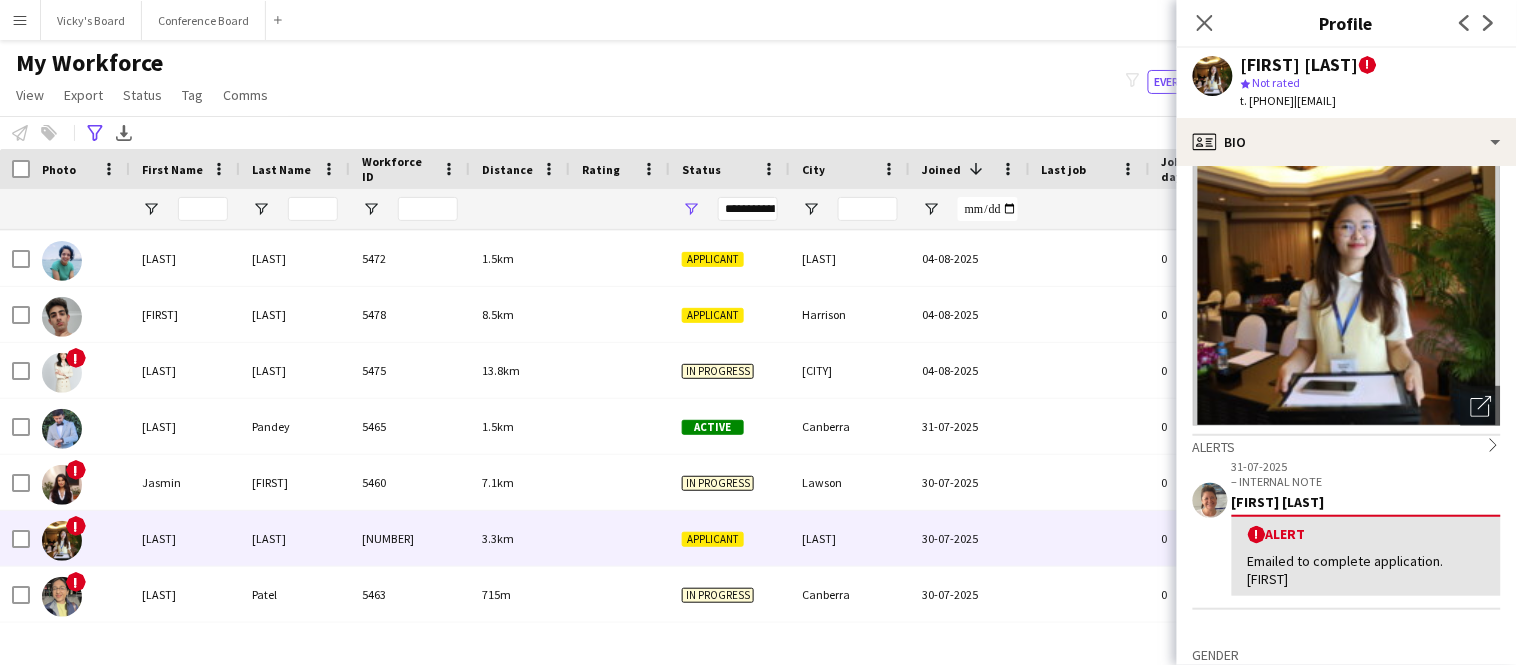 scroll, scrollTop: 57, scrollLeft: 0, axis: vertical 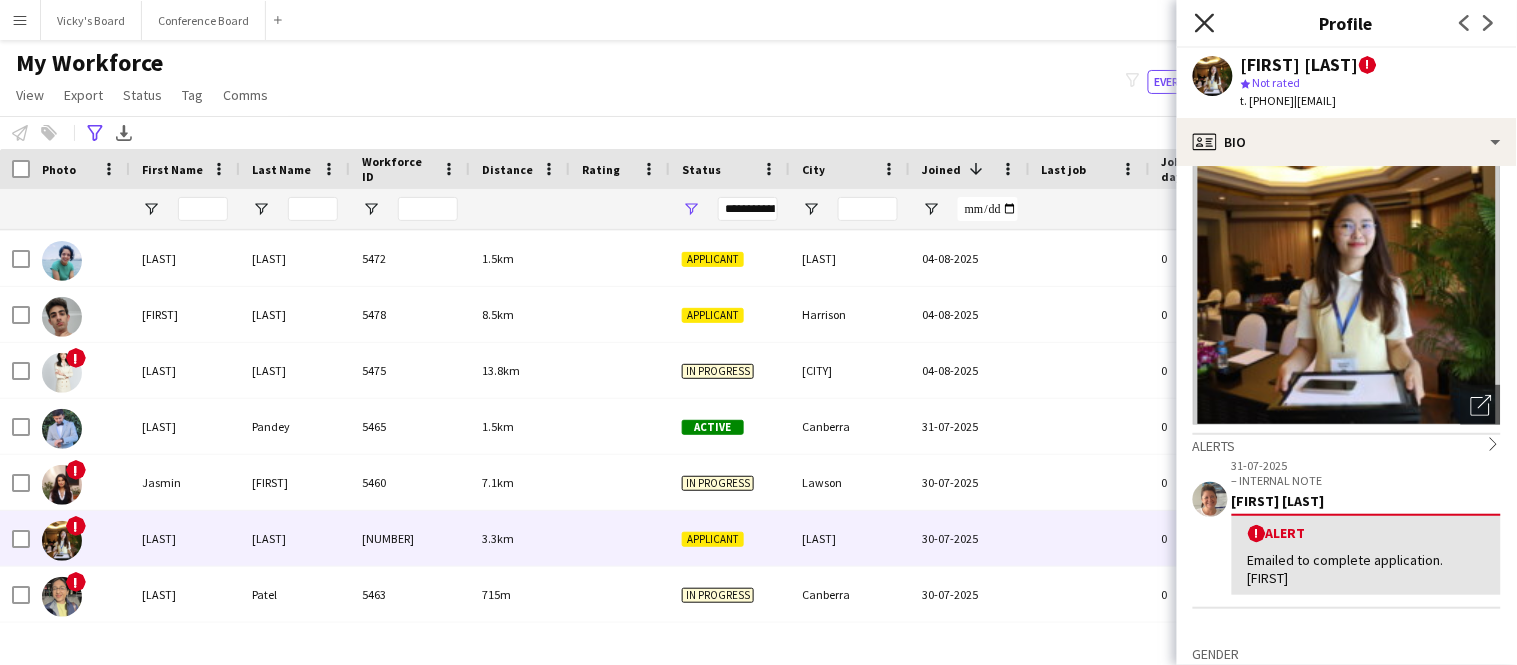 click on "Close pop-in" 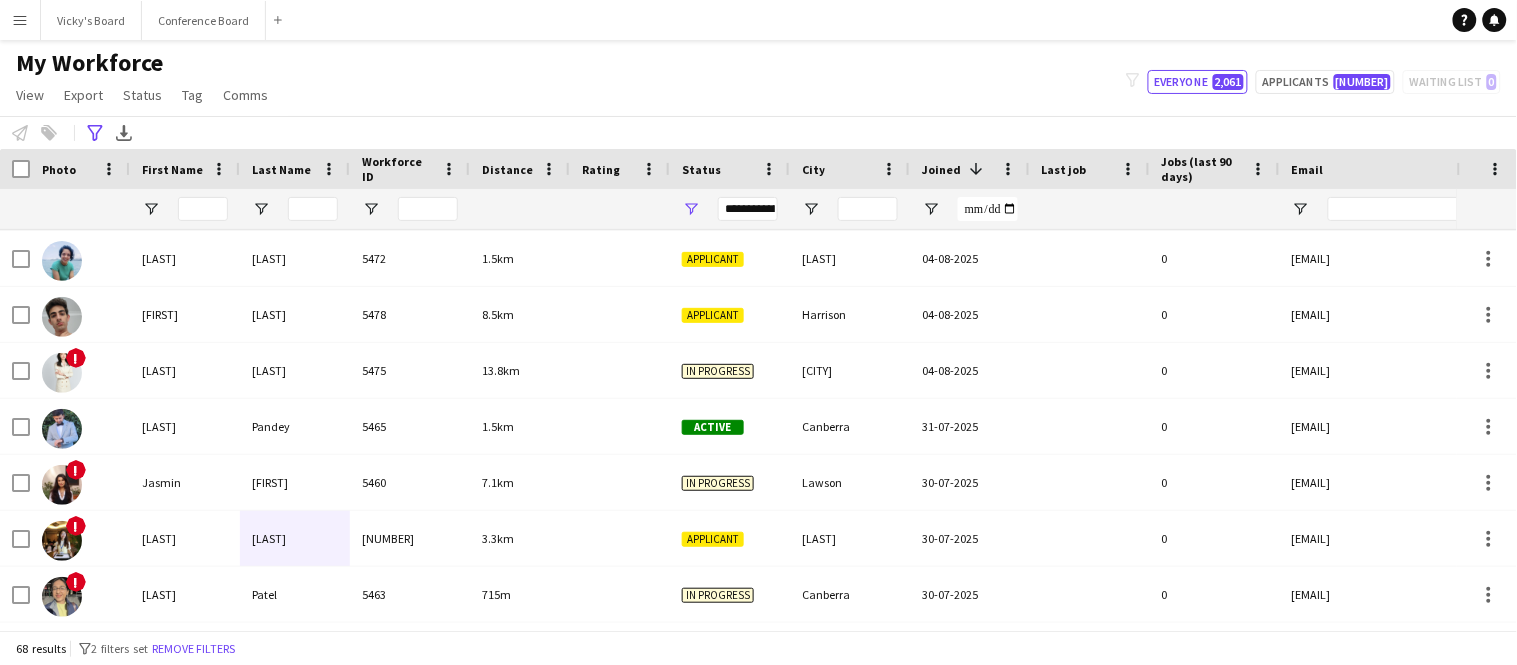 click at bounding box center [1134, 622] 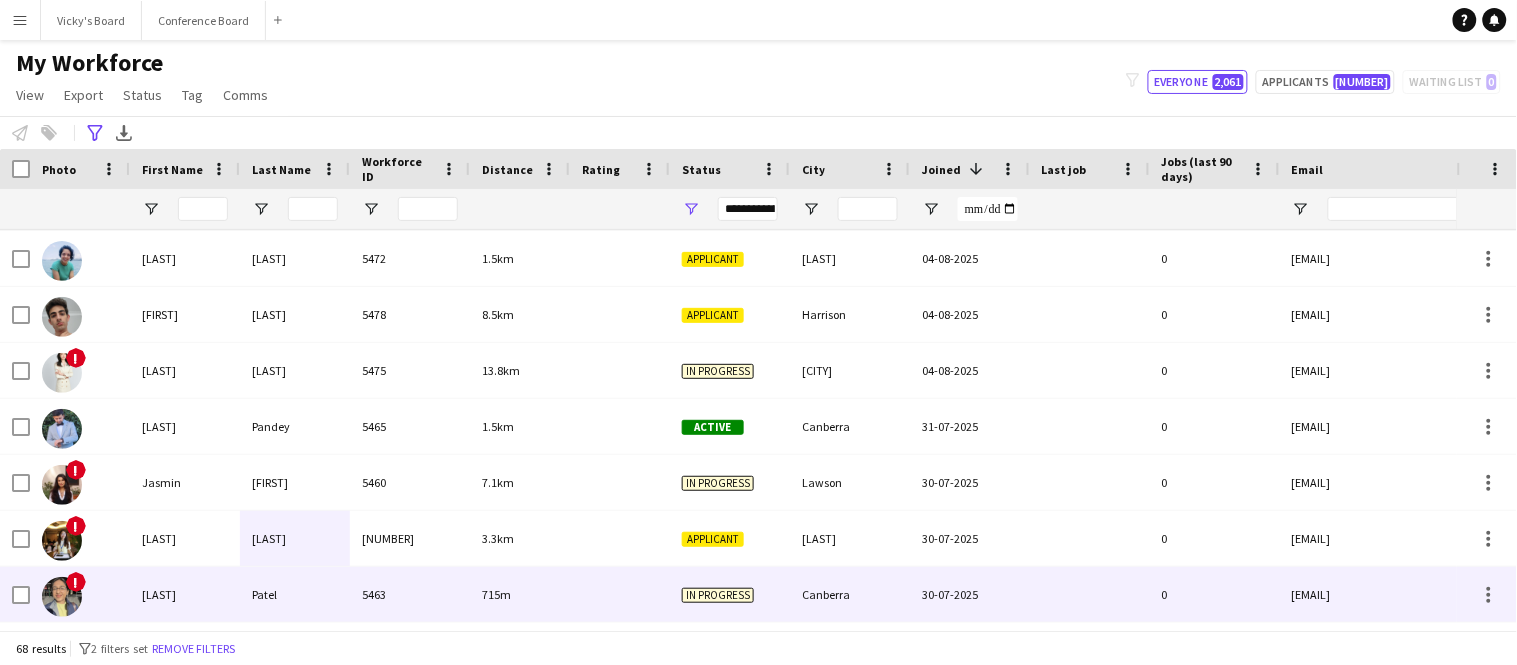 scroll, scrollTop: 50, scrollLeft: 0, axis: vertical 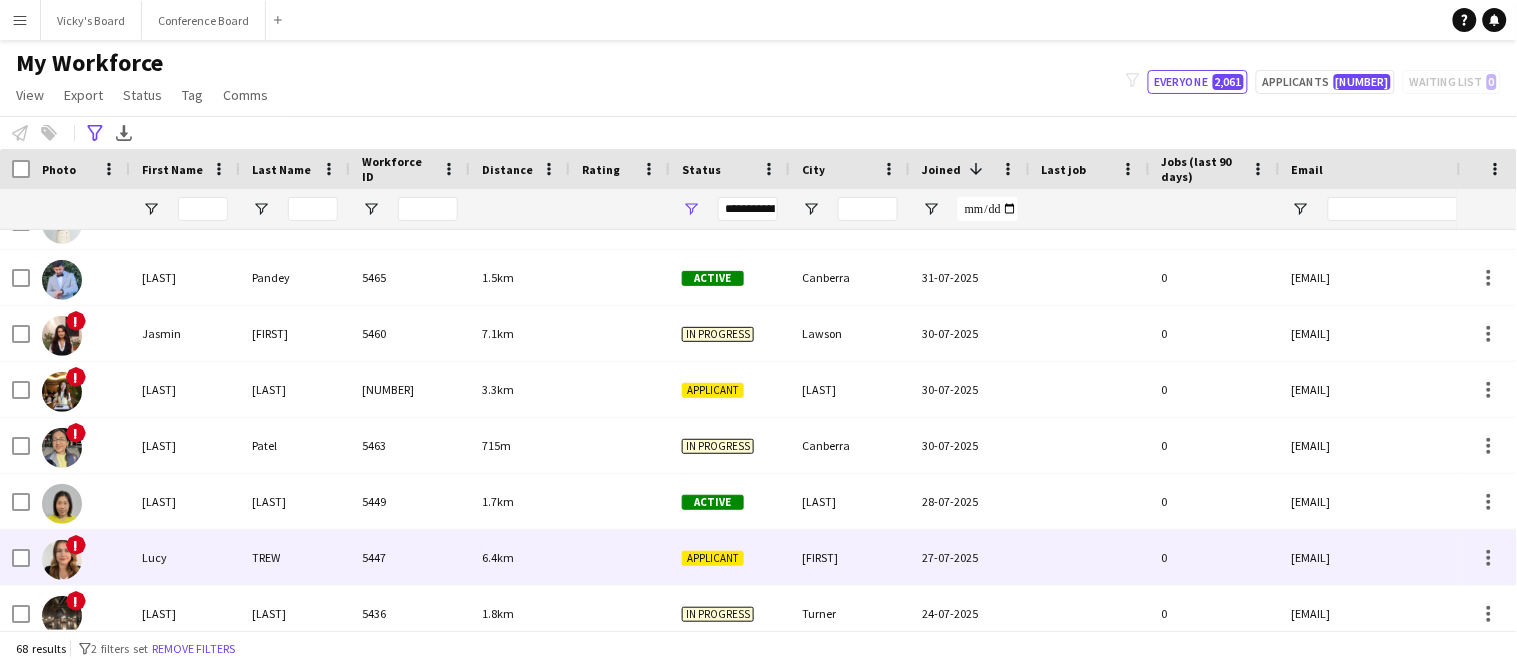 click on "Lucy" at bounding box center (185, 557) 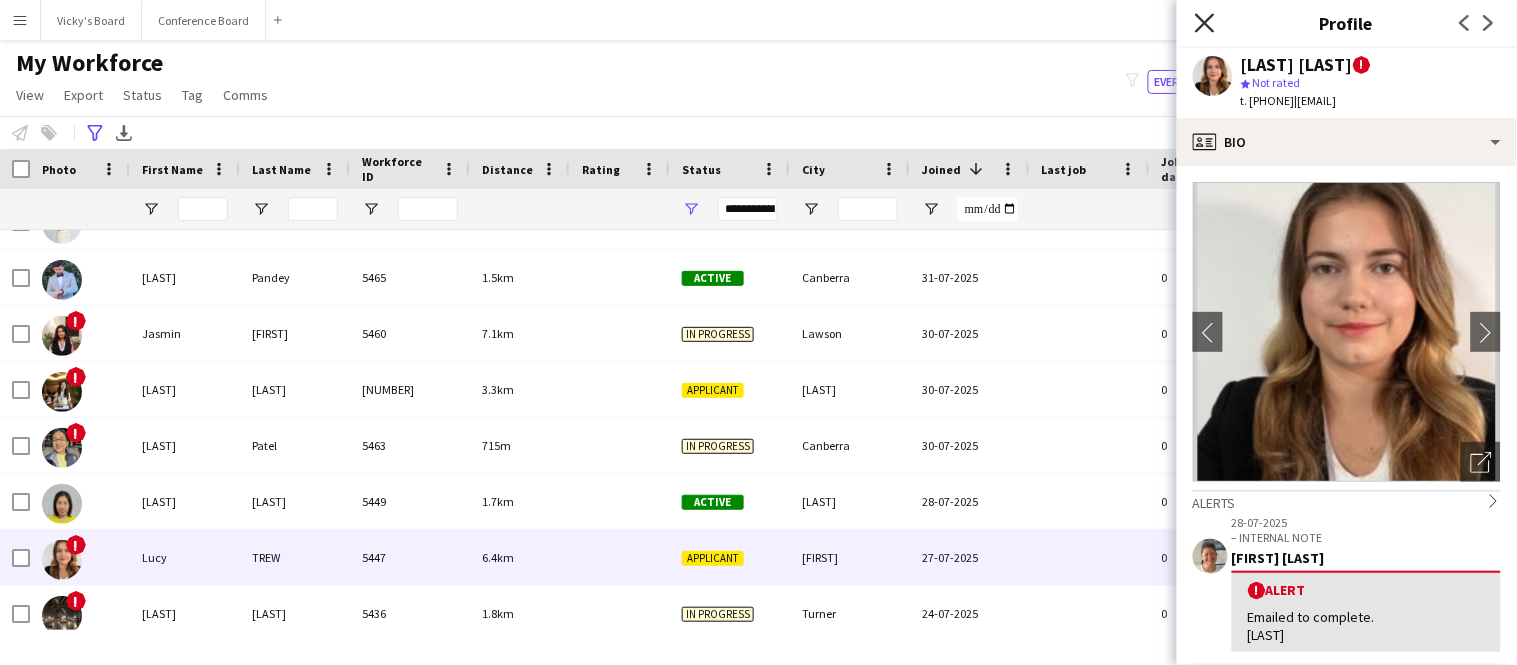 click 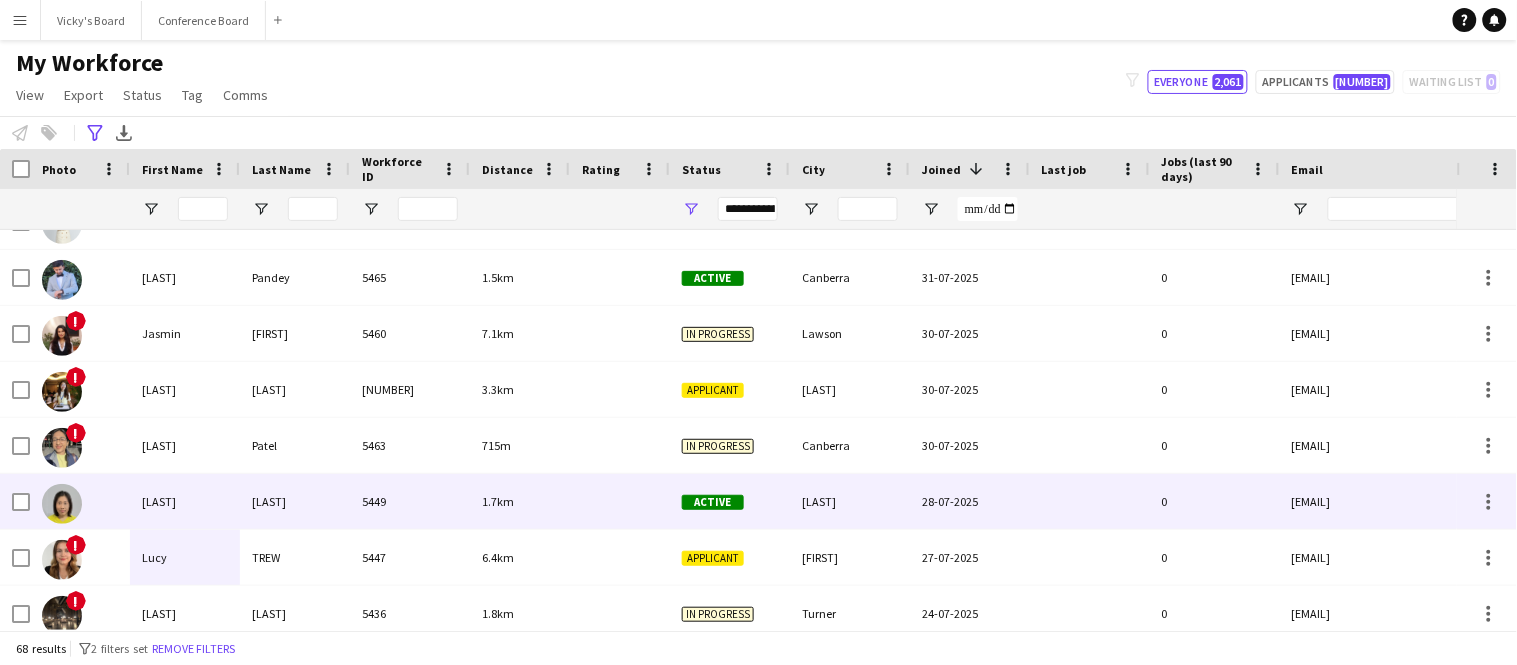 scroll, scrollTop: 304, scrollLeft: 0, axis: vertical 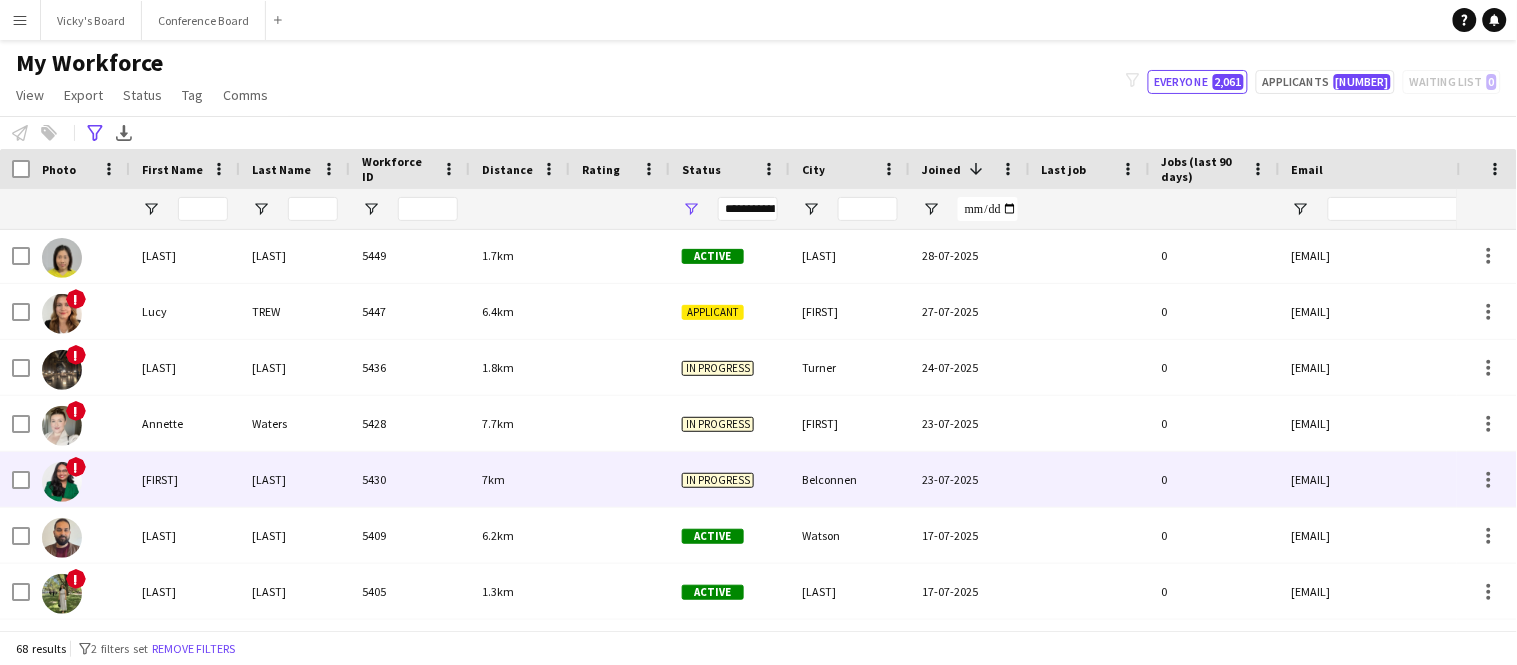 click on "[FIRST]" at bounding box center [185, 479] 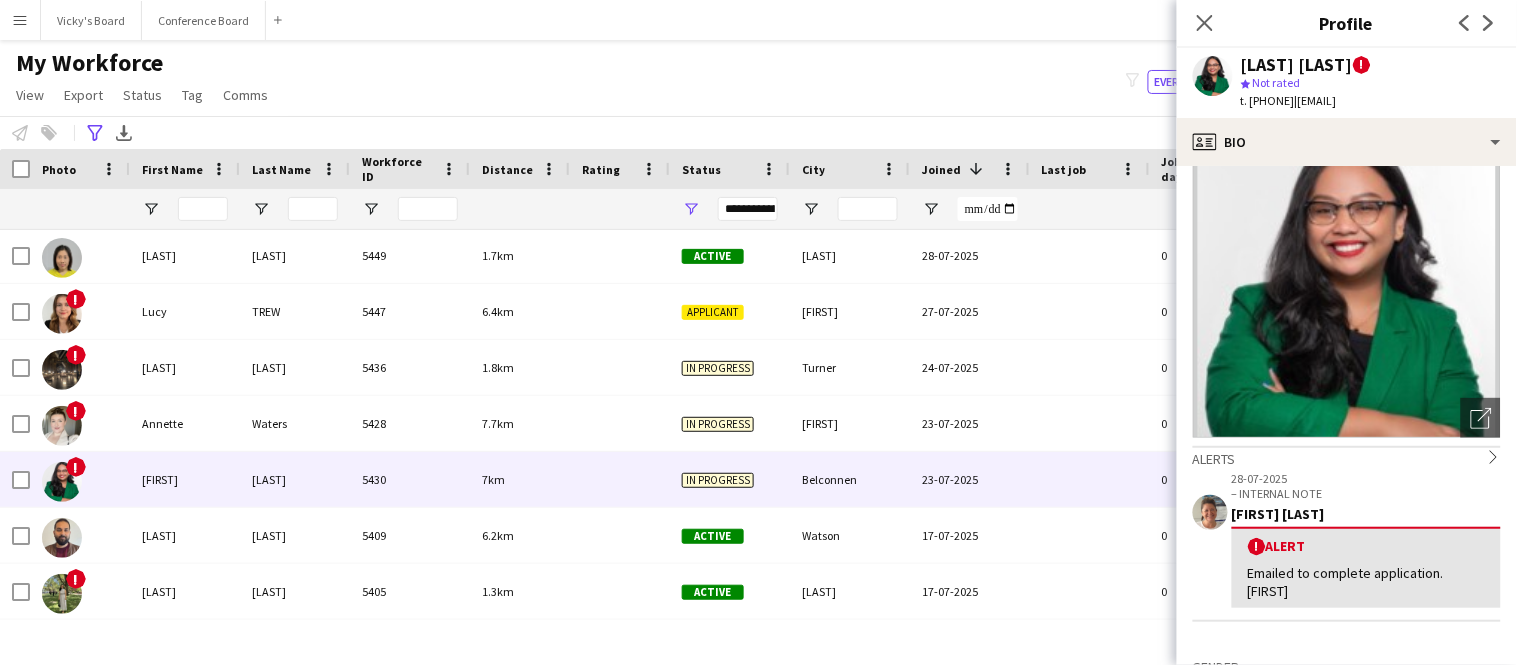 scroll, scrollTop: 0, scrollLeft: 0, axis: both 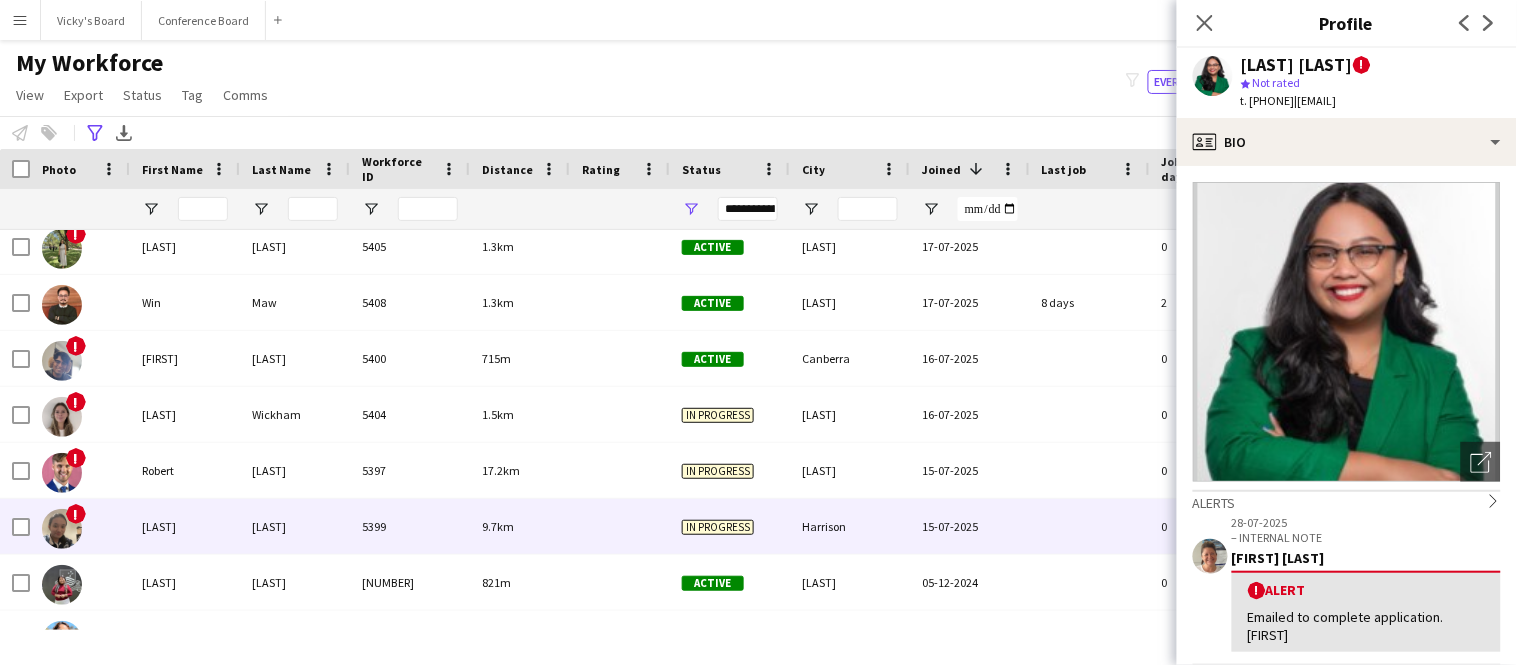 click on "[LAST]" at bounding box center (185, 526) 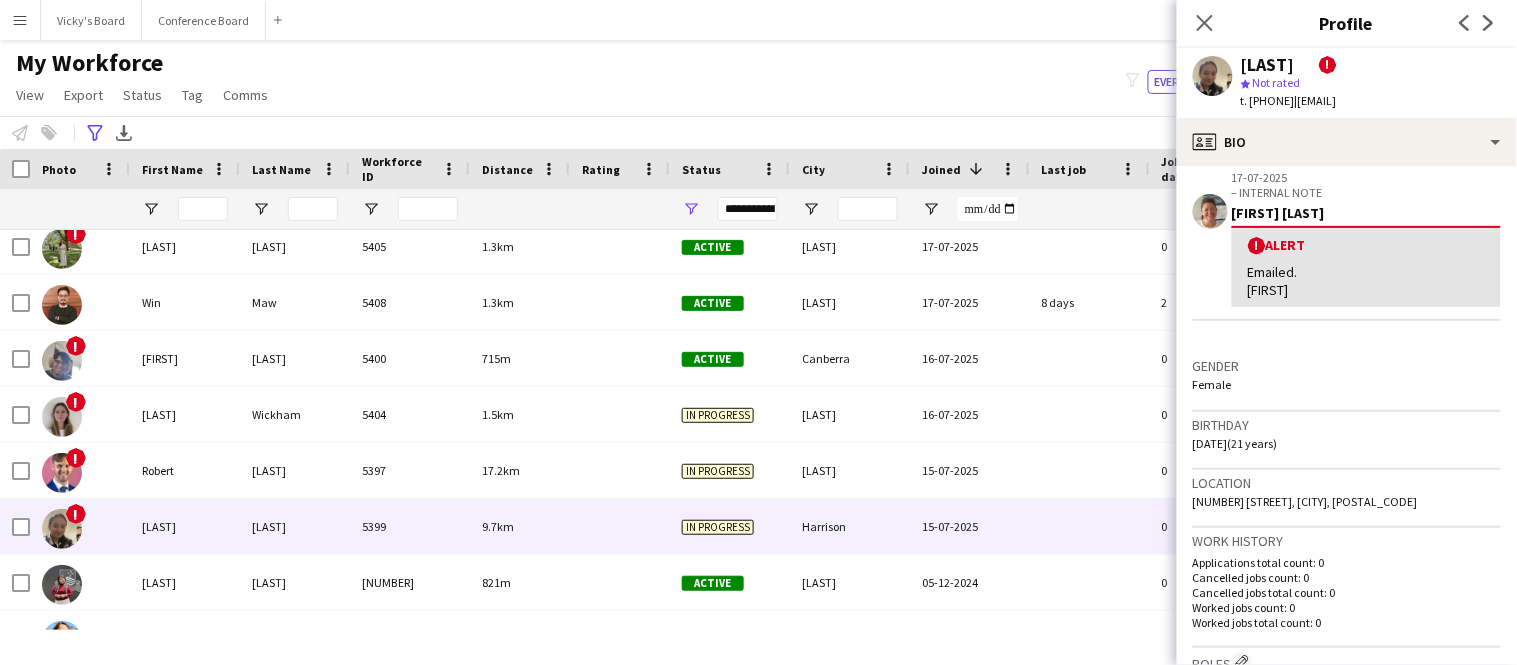 scroll, scrollTop: 0, scrollLeft: 0, axis: both 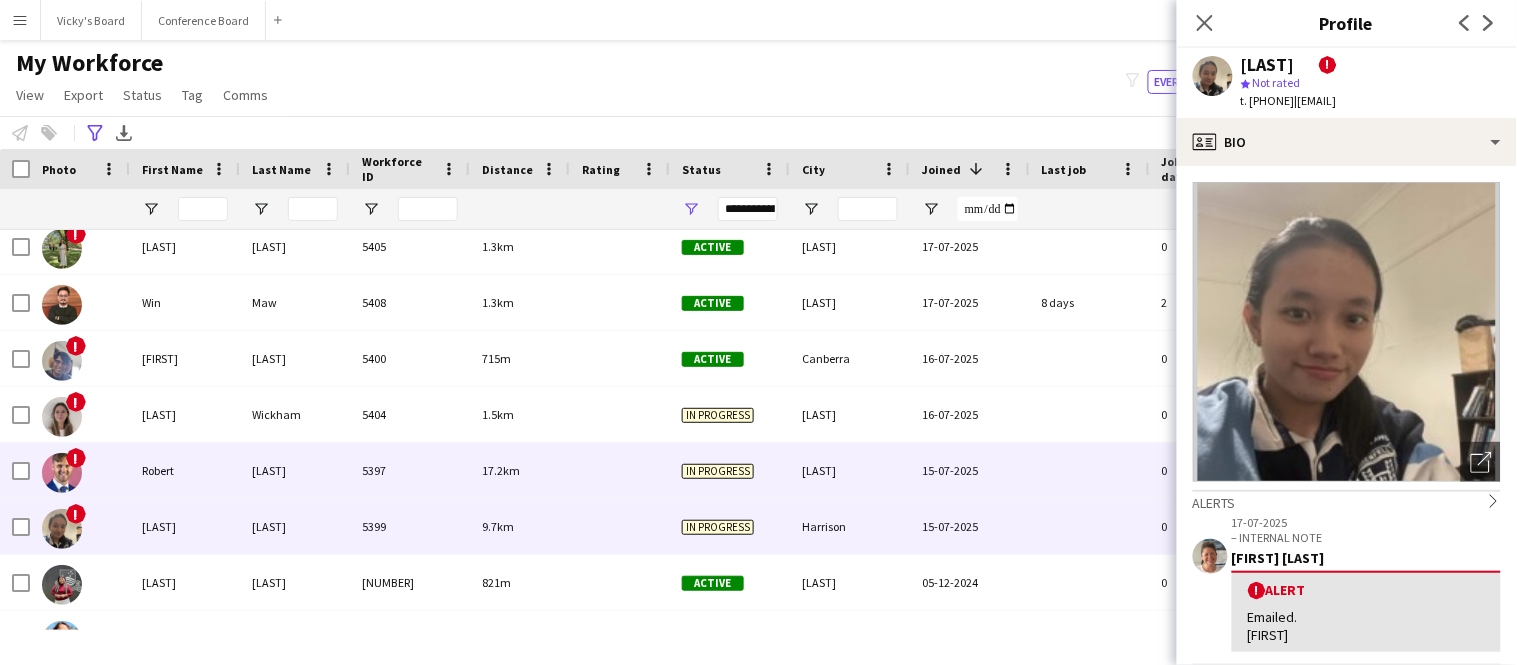 click on "Robert" at bounding box center (185, 470) 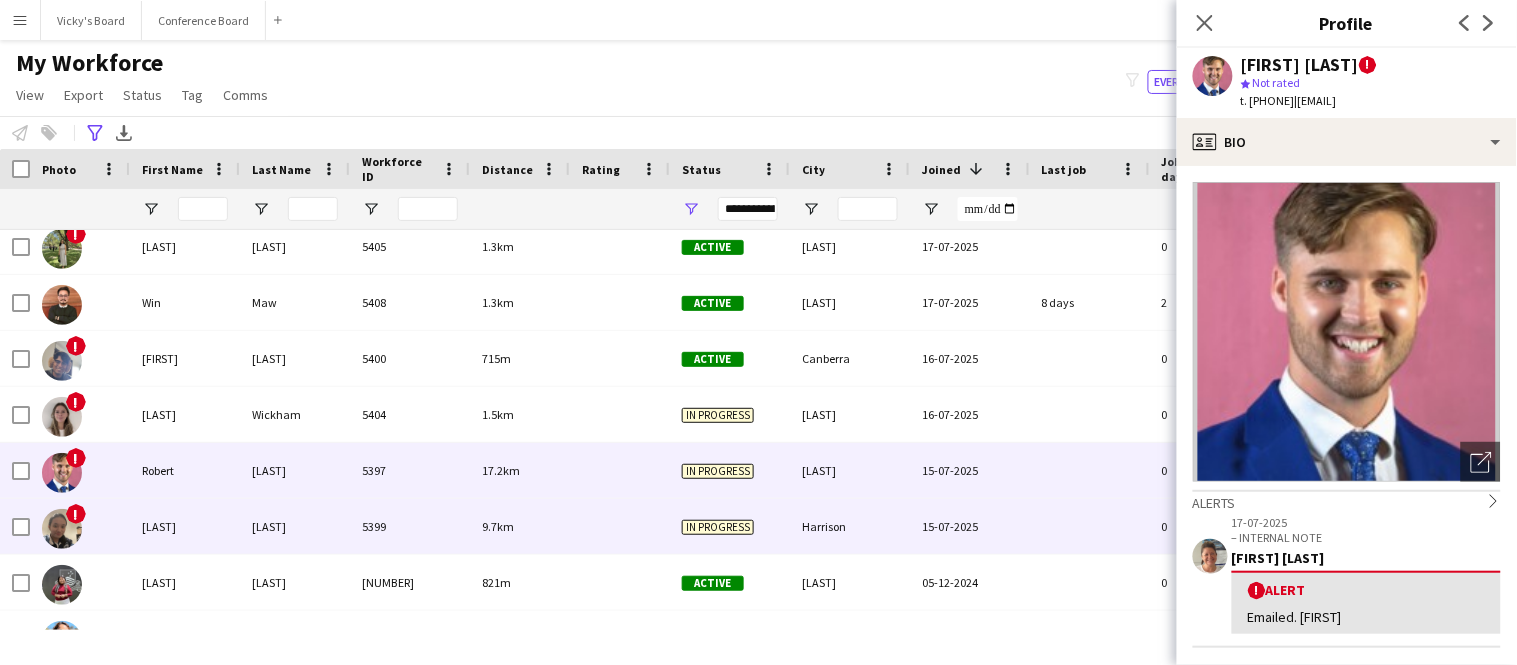 click on "9.7km" at bounding box center (520, 526) 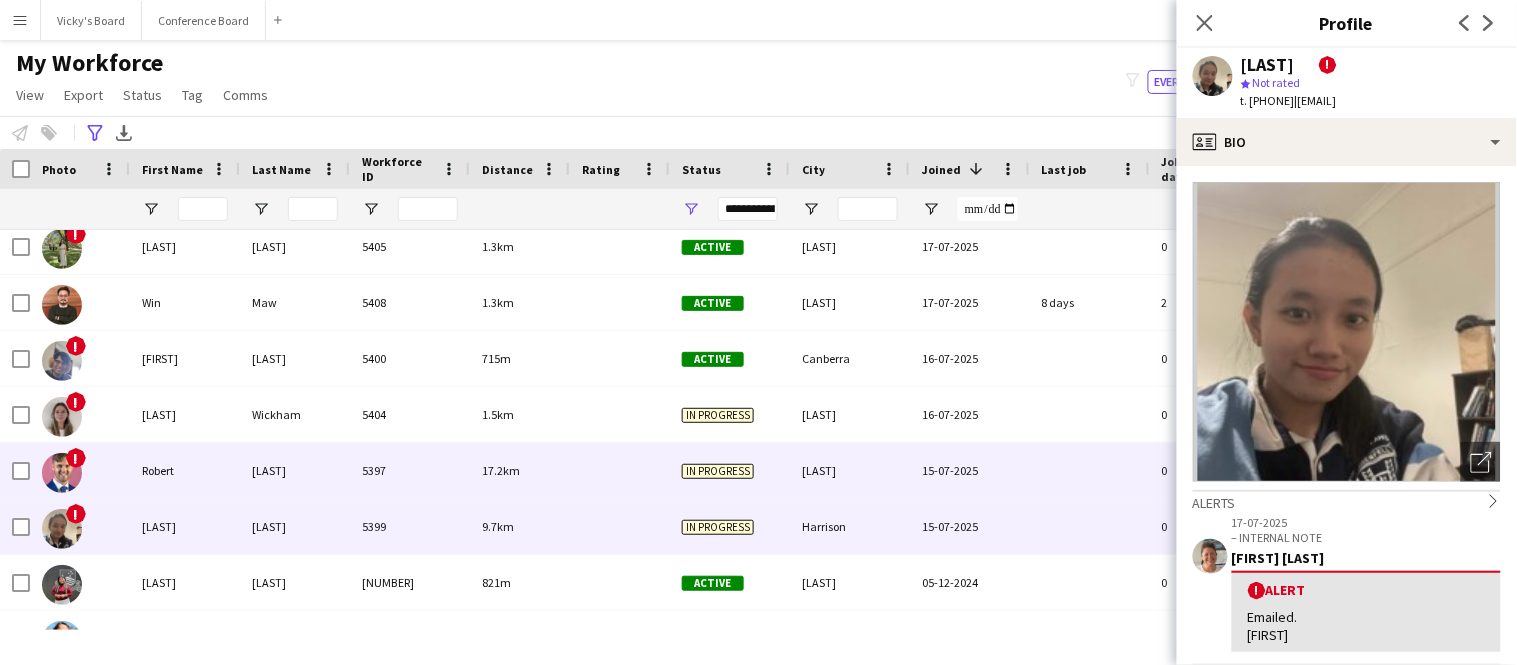 click on "Robert" at bounding box center [185, 470] 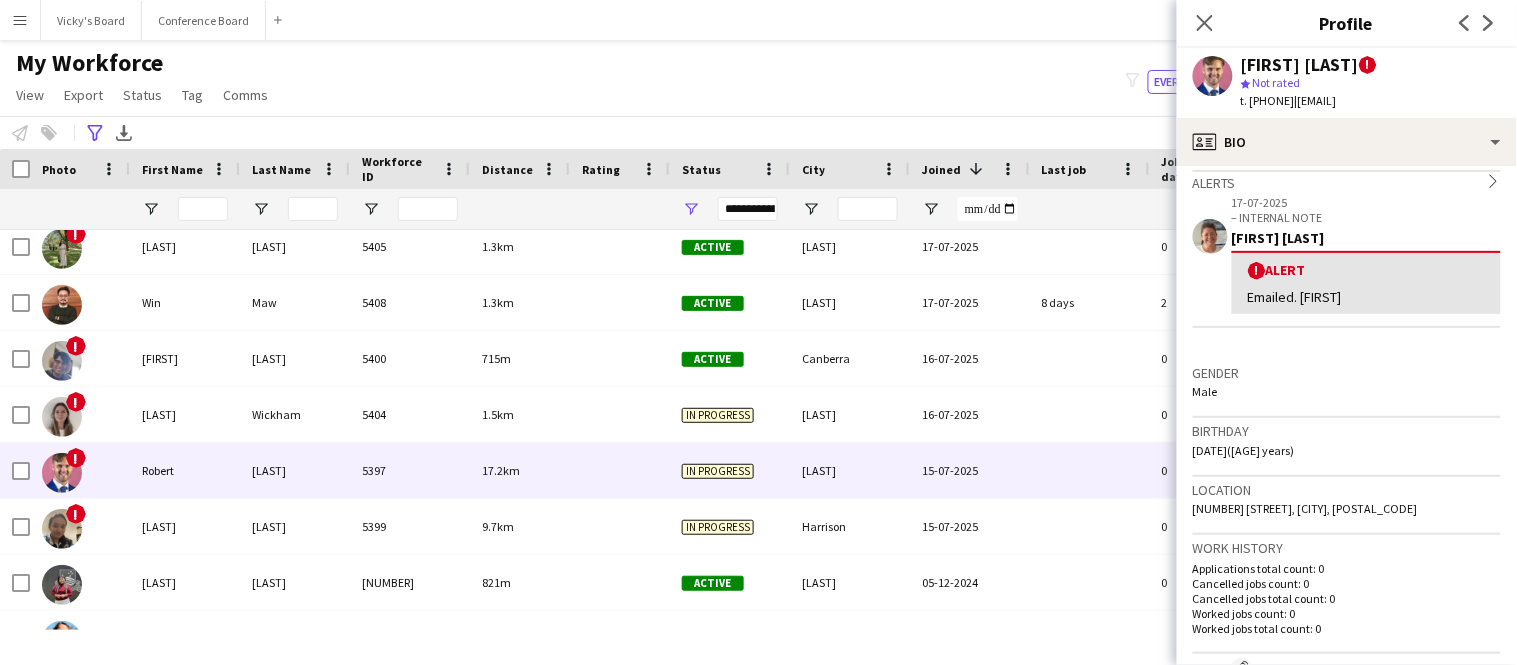 scroll, scrollTop: 317, scrollLeft: 0, axis: vertical 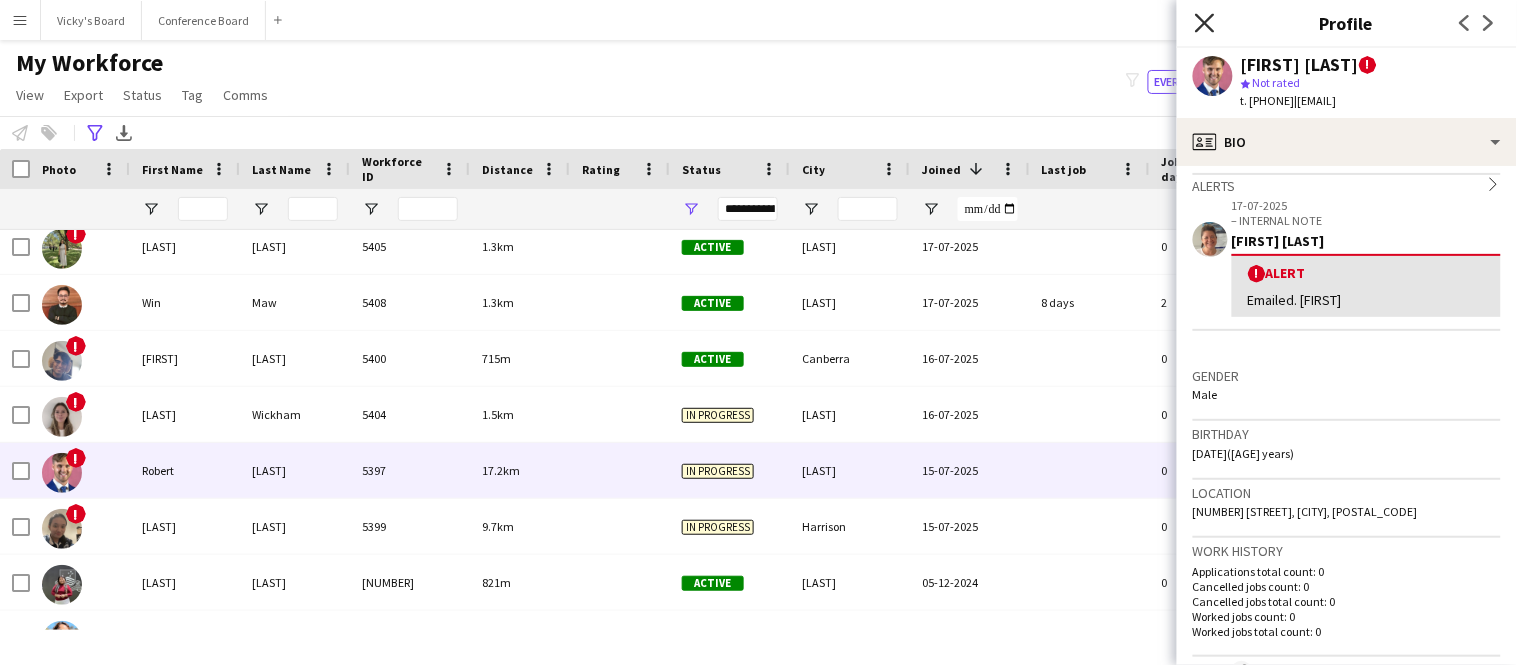 click on "Close pop-in" 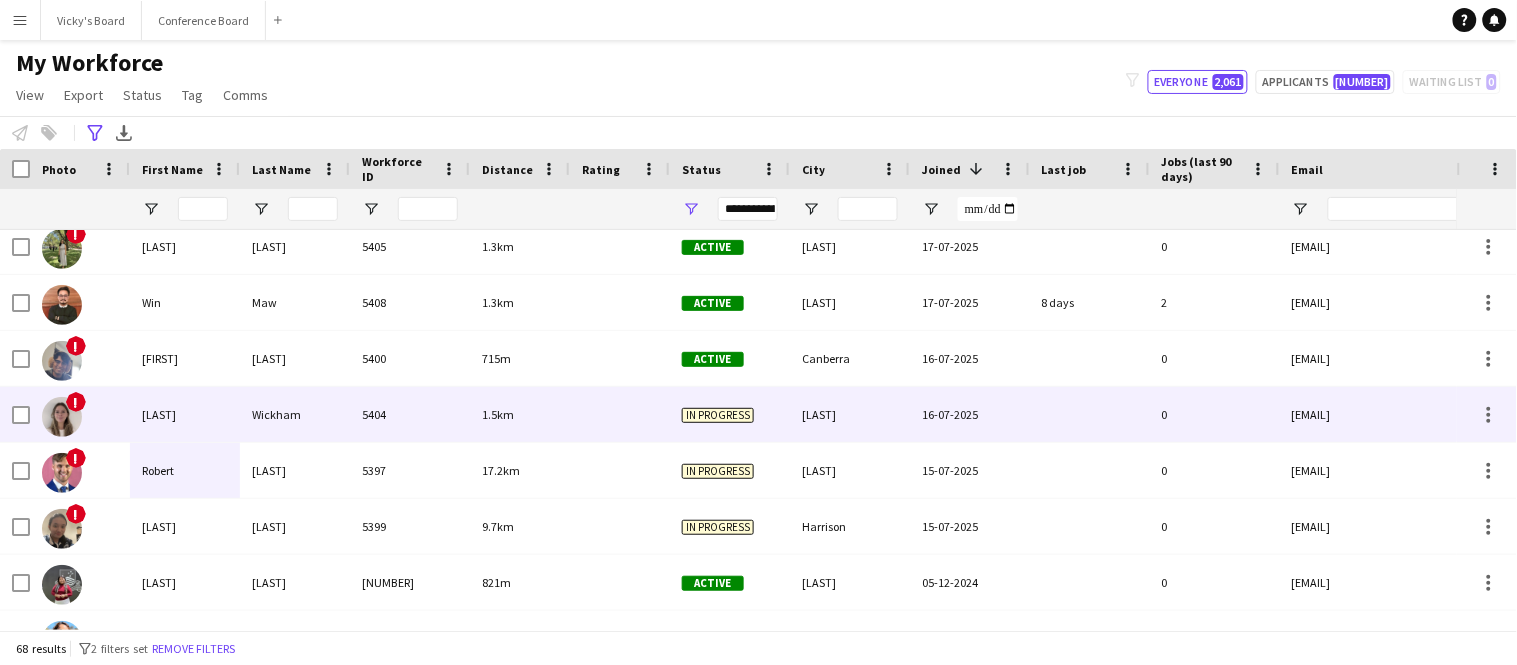 click on "[LAST]" at bounding box center [185, 414] 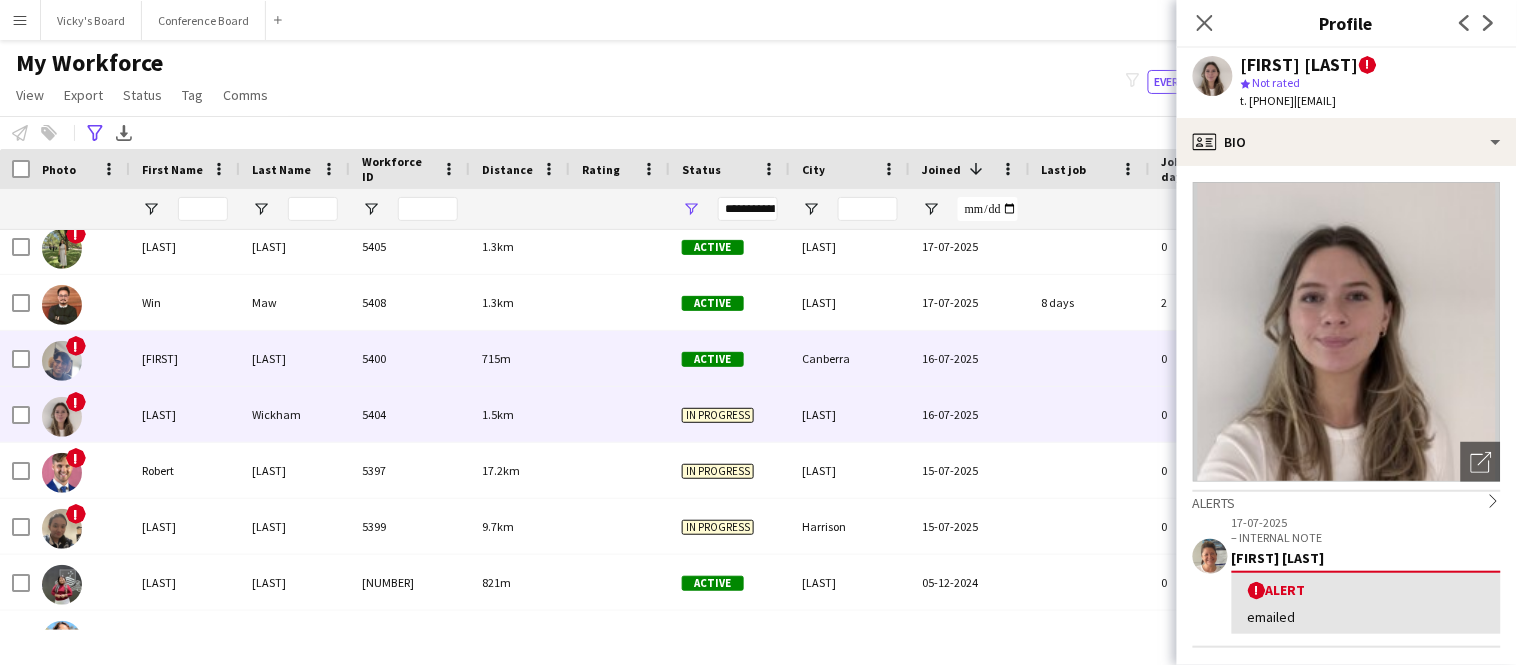 click on "[FIRST]" at bounding box center [185, 358] 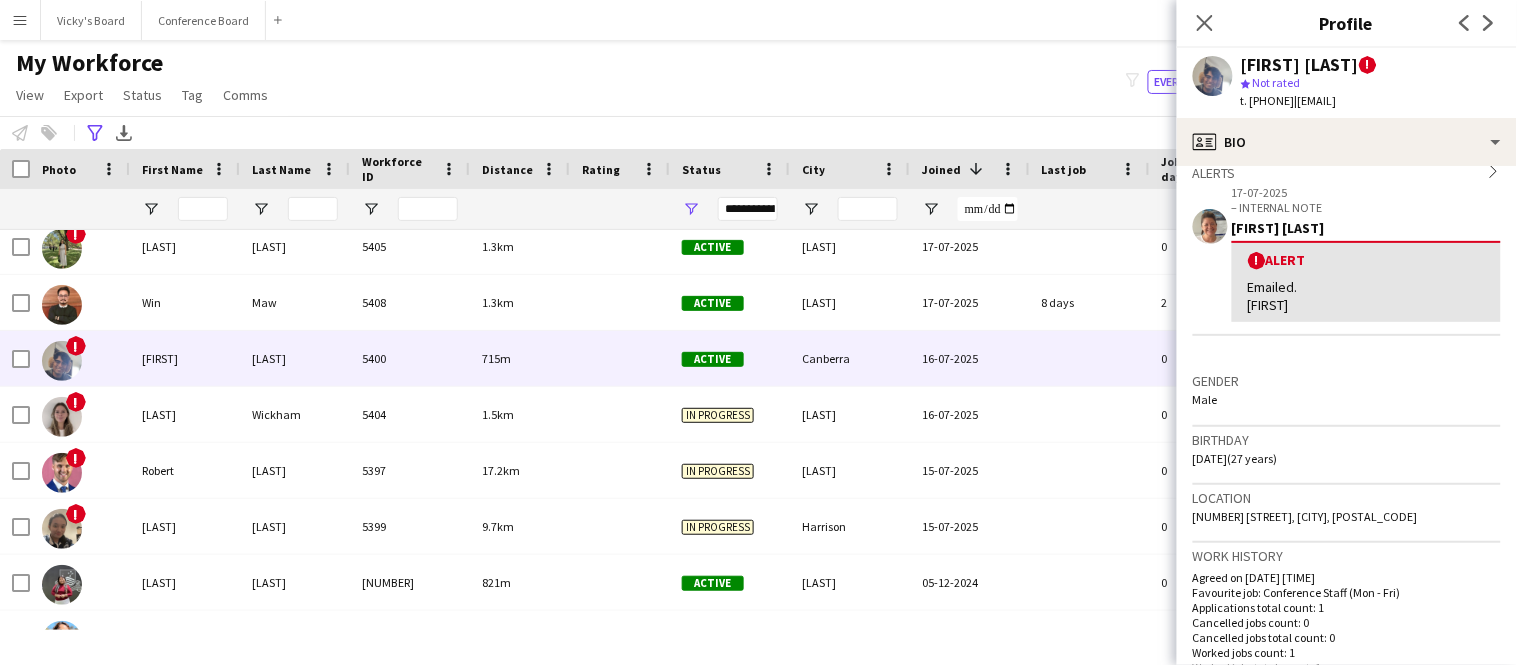 scroll, scrollTop: 331, scrollLeft: 0, axis: vertical 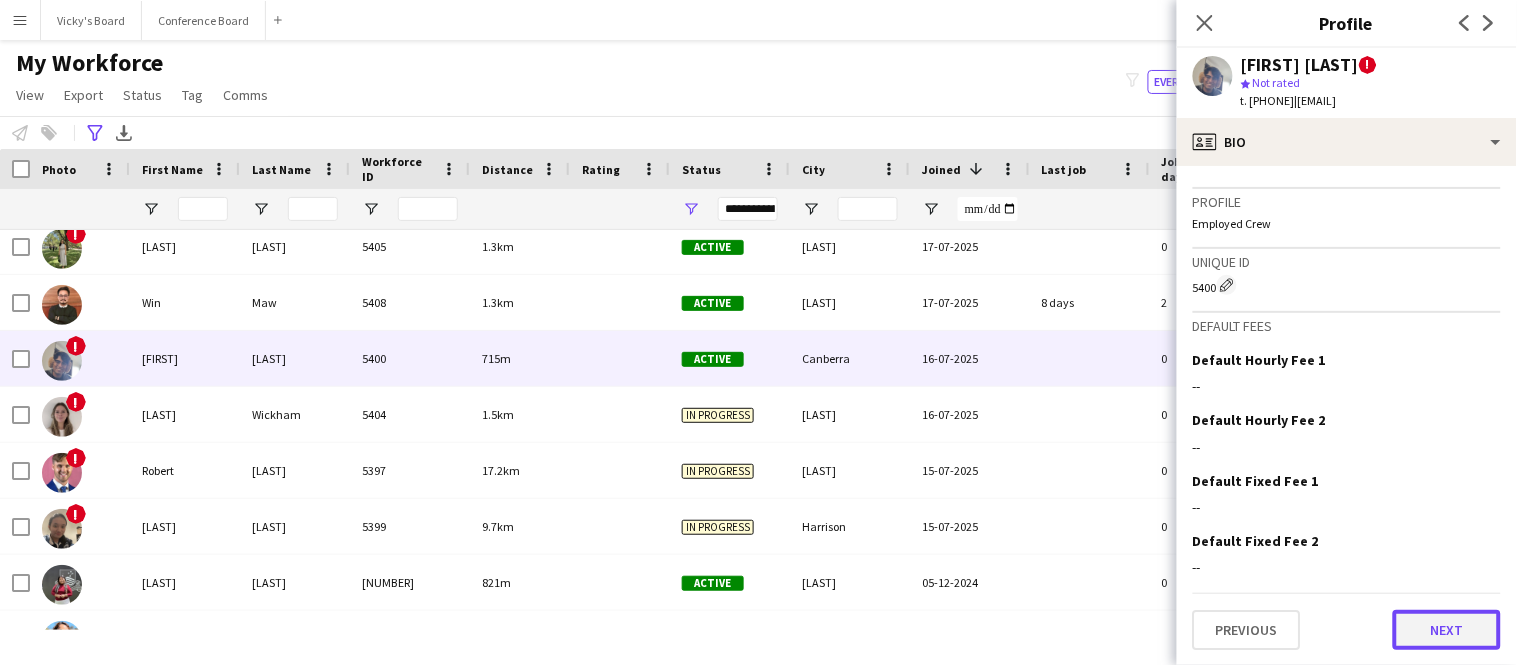 click on "Next" 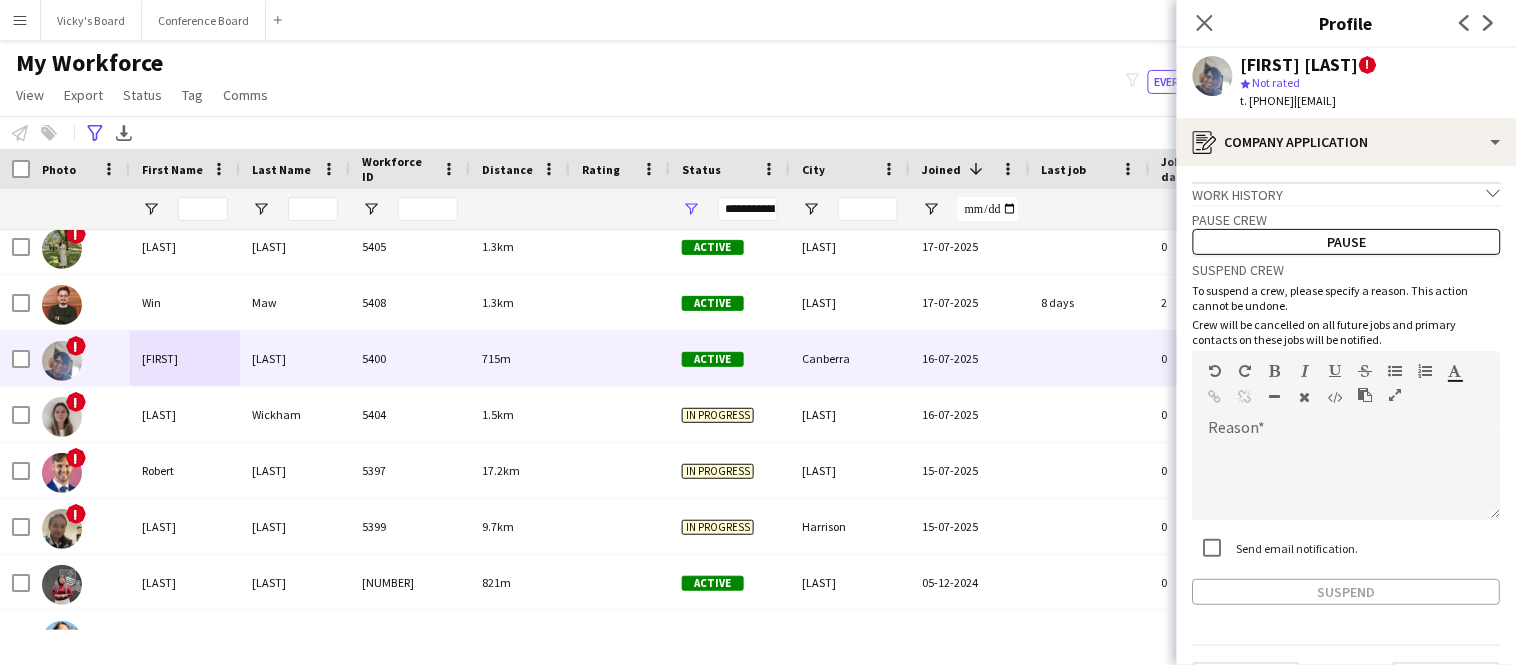 scroll, scrollTop: 51, scrollLeft: 0, axis: vertical 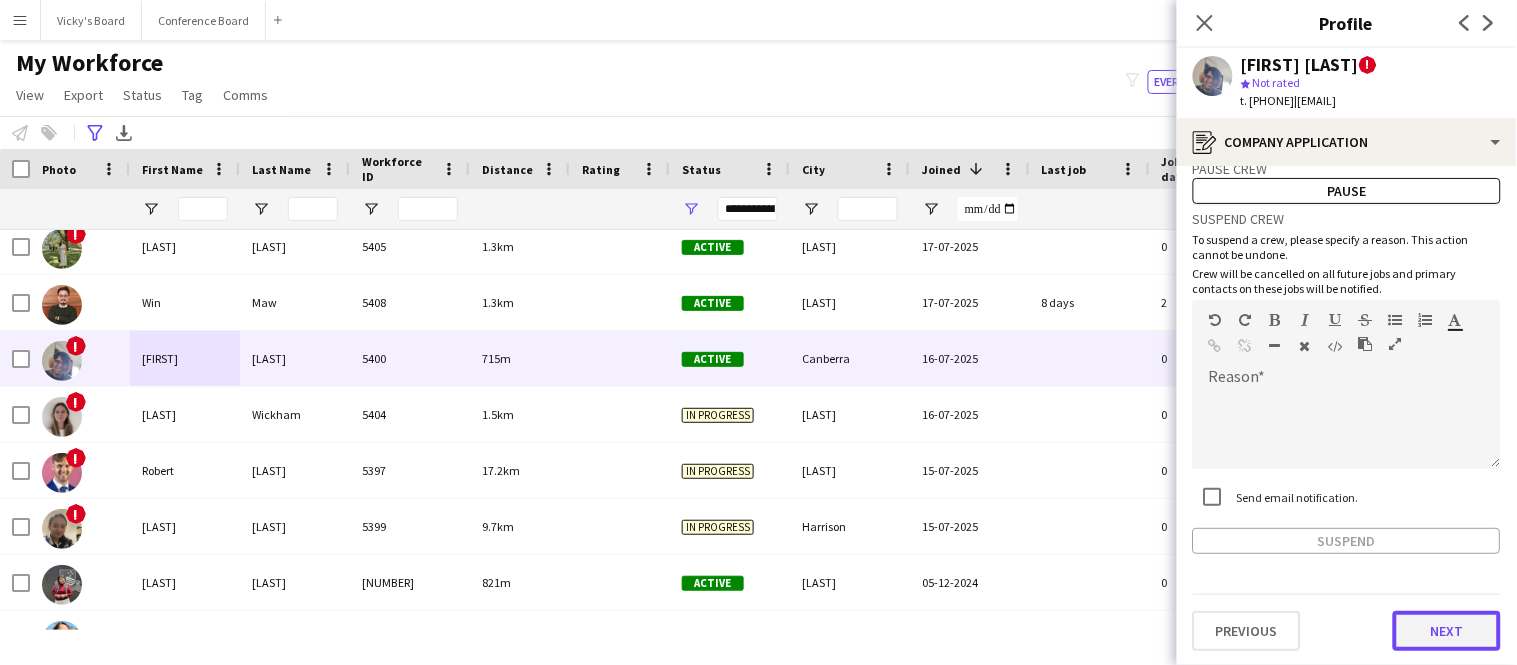 click on "Next" 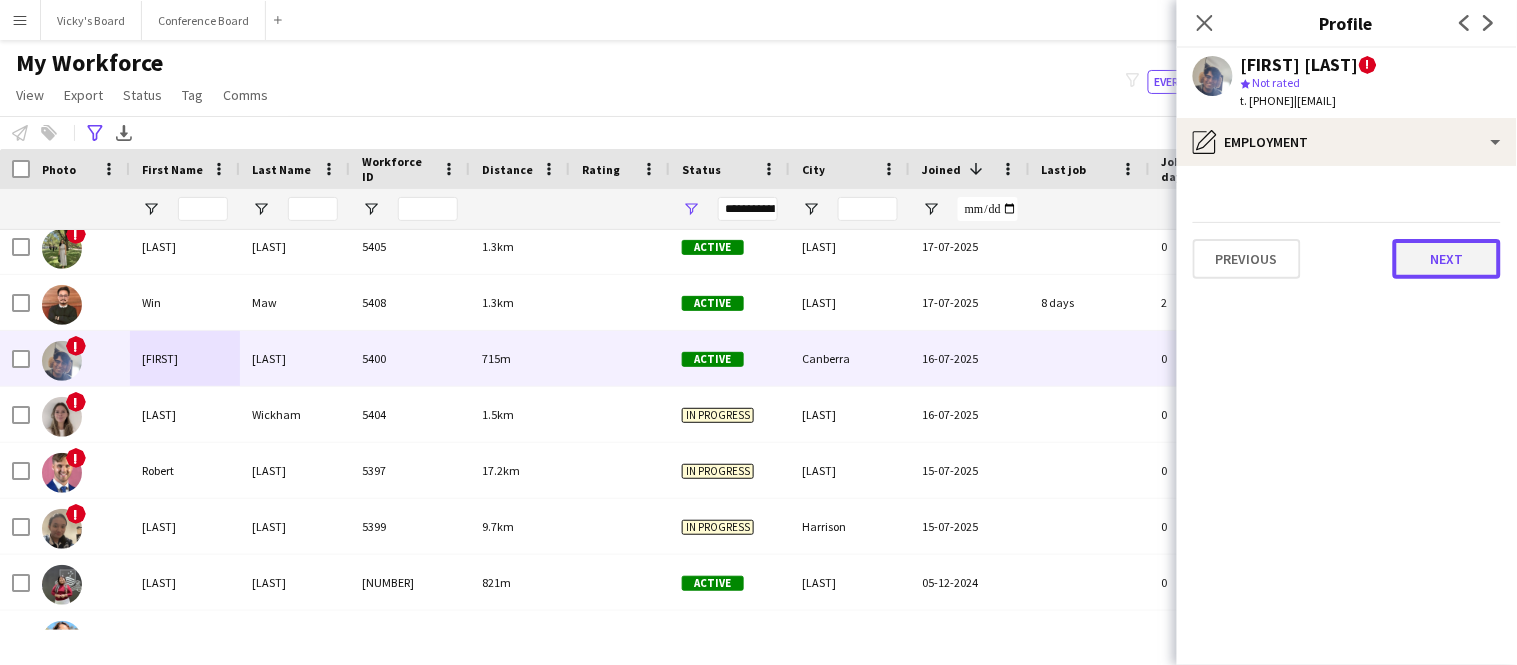 click on "Next" 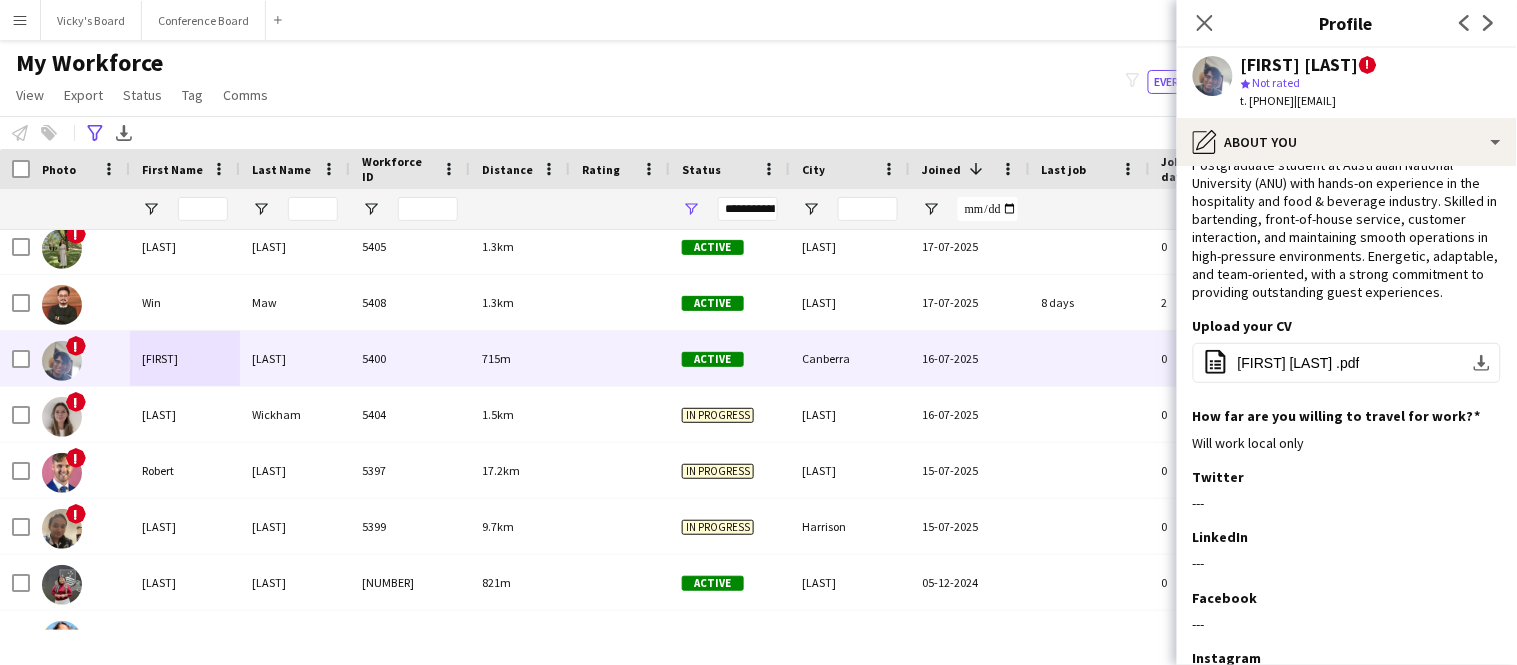 scroll, scrollTop: 207, scrollLeft: 0, axis: vertical 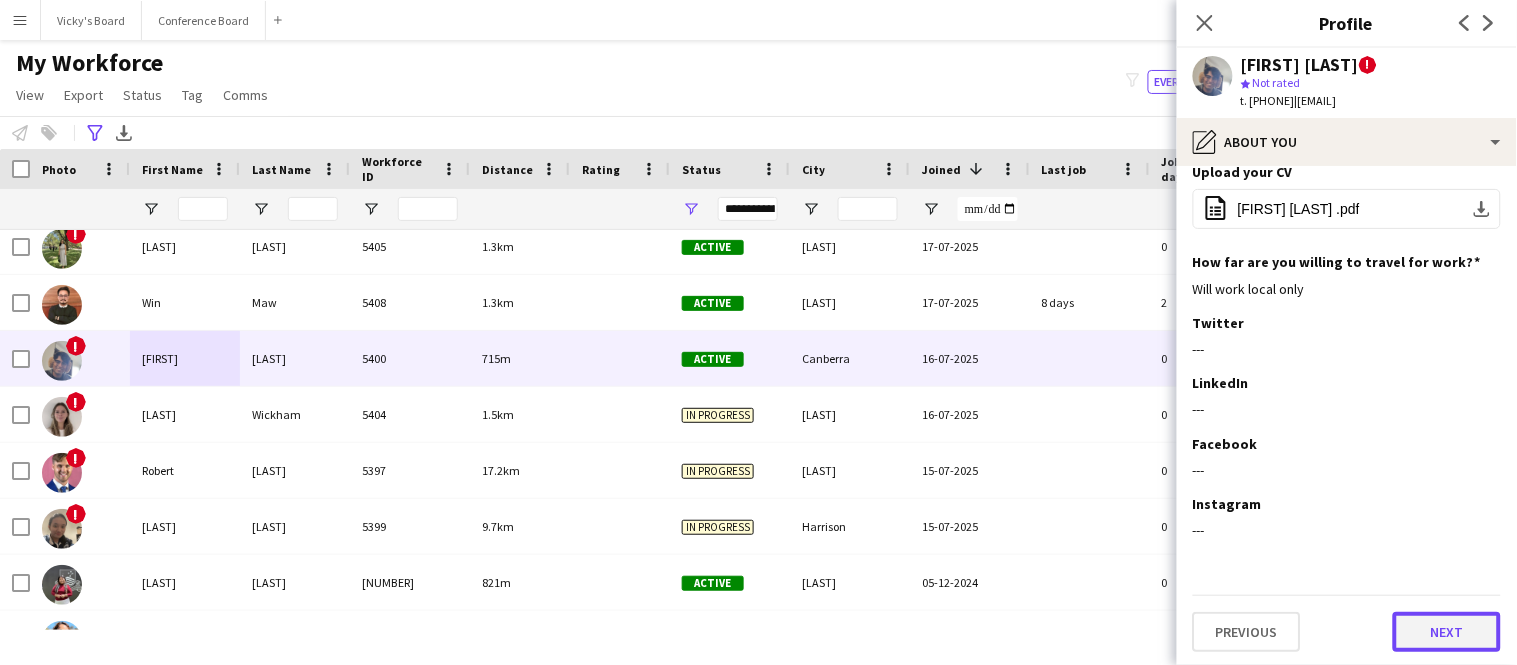 click on "Next" 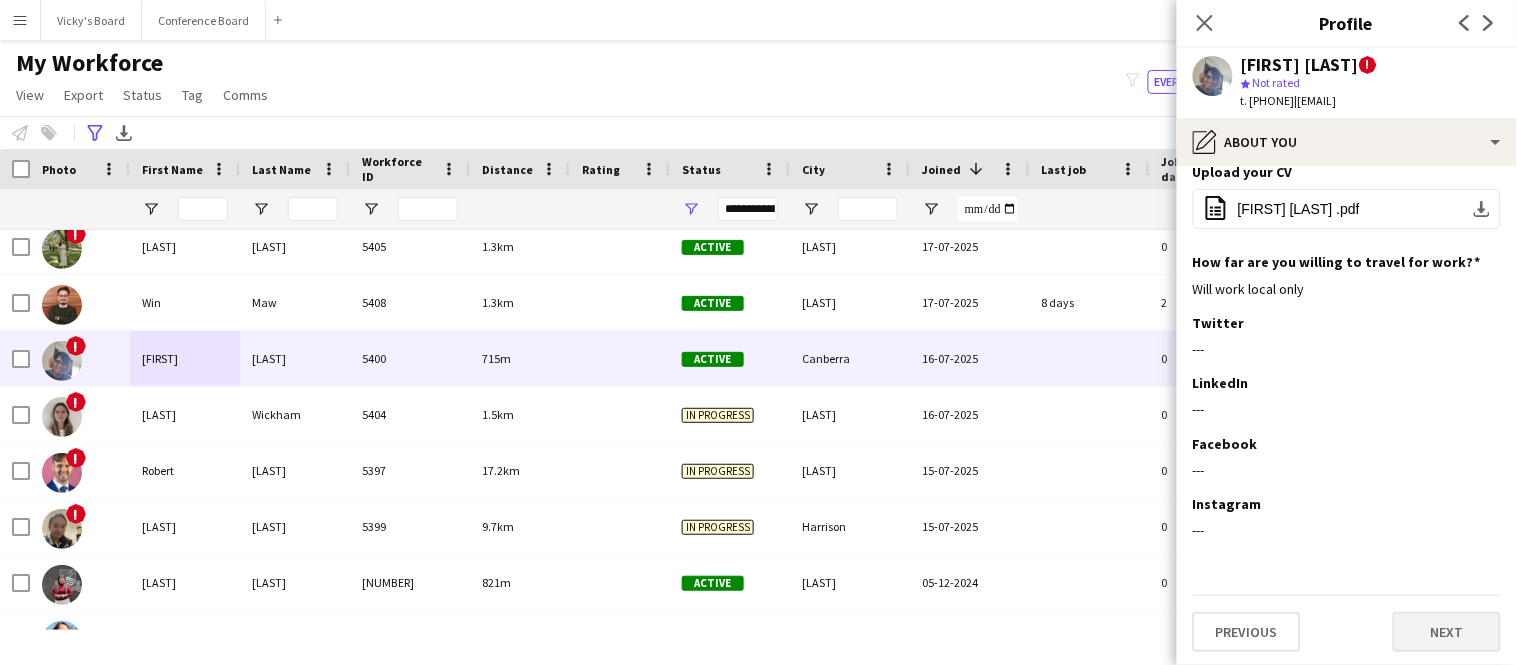 scroll, scrollTop: 0, scrollLeft: 0, axis: both 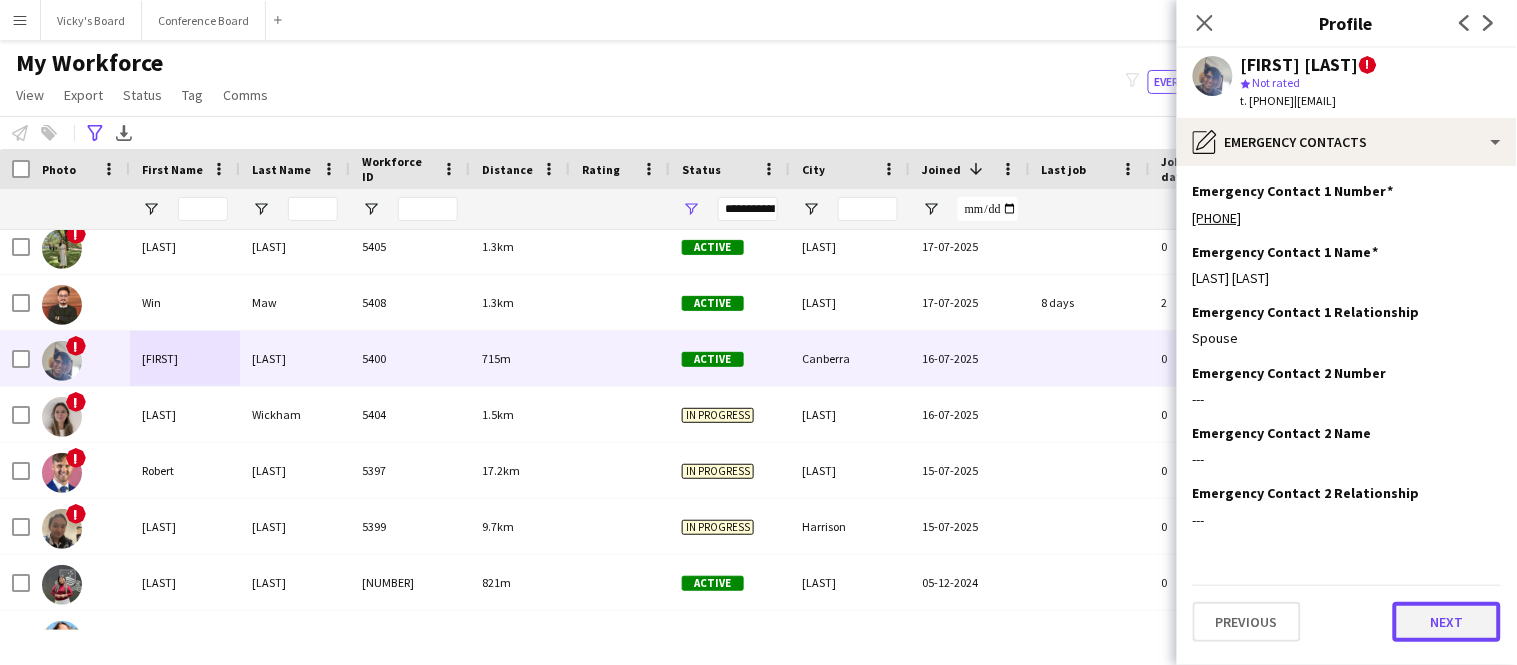 click on "Next" 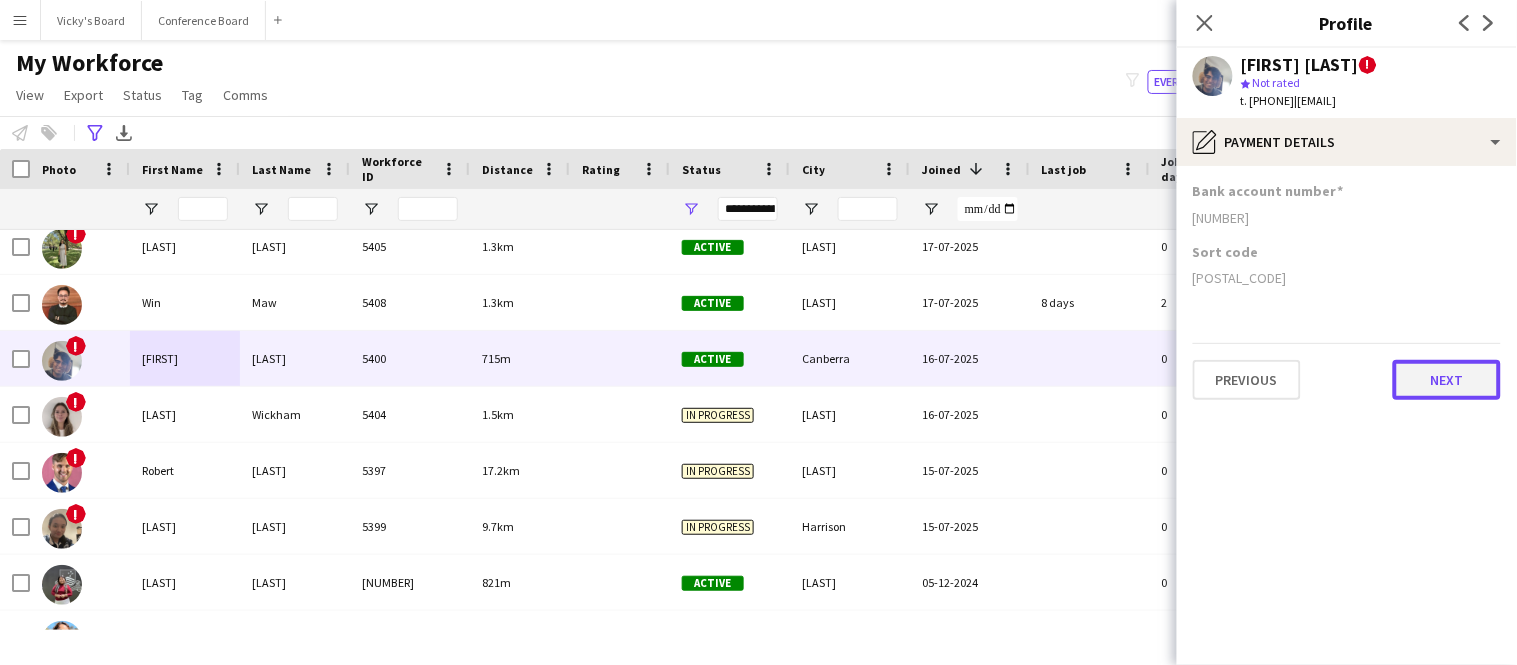 click on "Next" 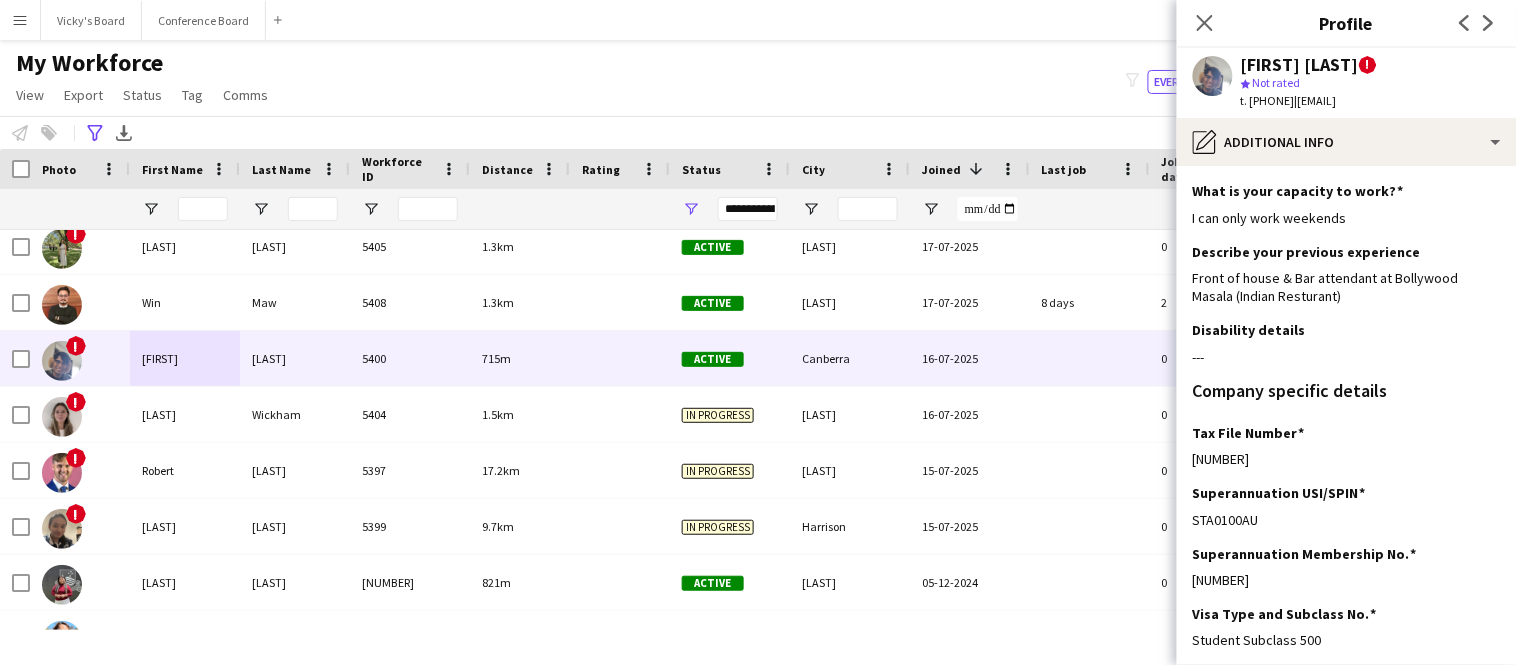 scroll, scrollTop: 171, scrollLeft: 0, axis: vertical 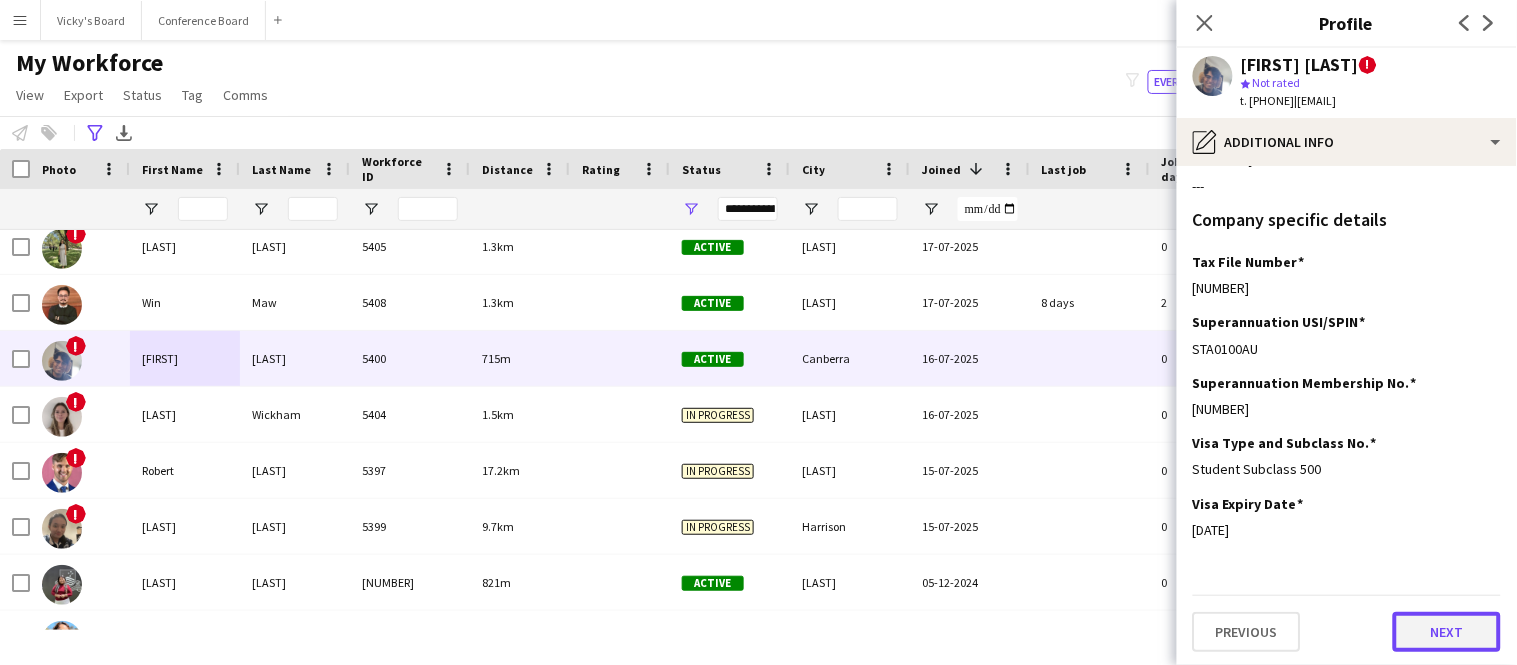 click on "Next" 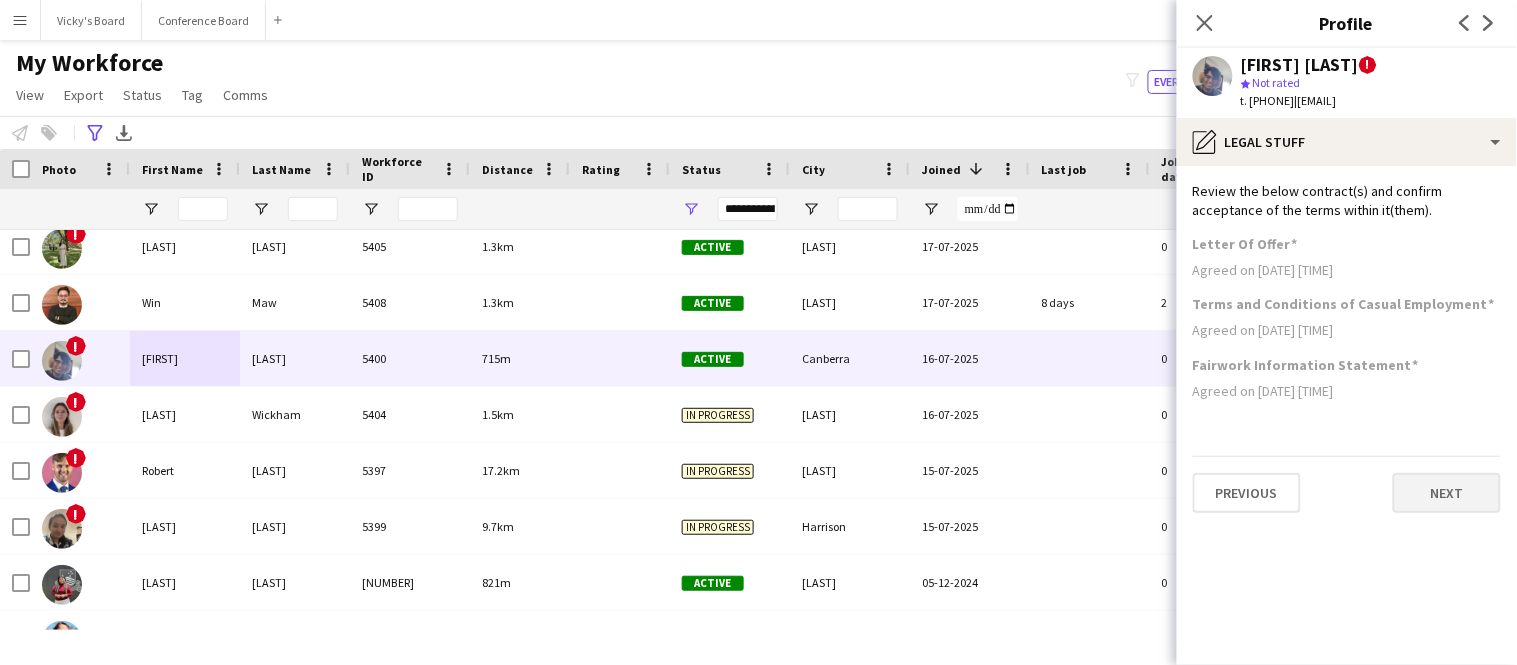 scroll, scrollTop: 0, scrollLeft: 0, axis: both 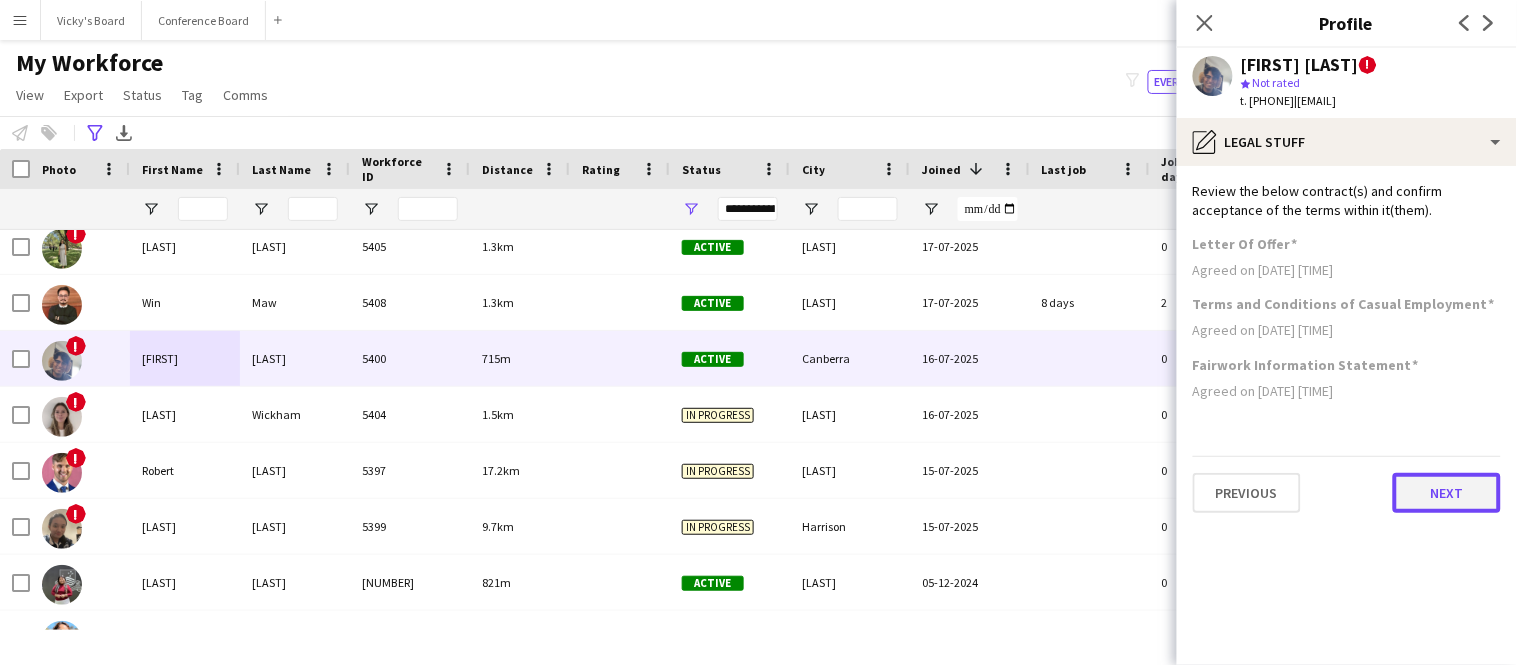click on "Next" 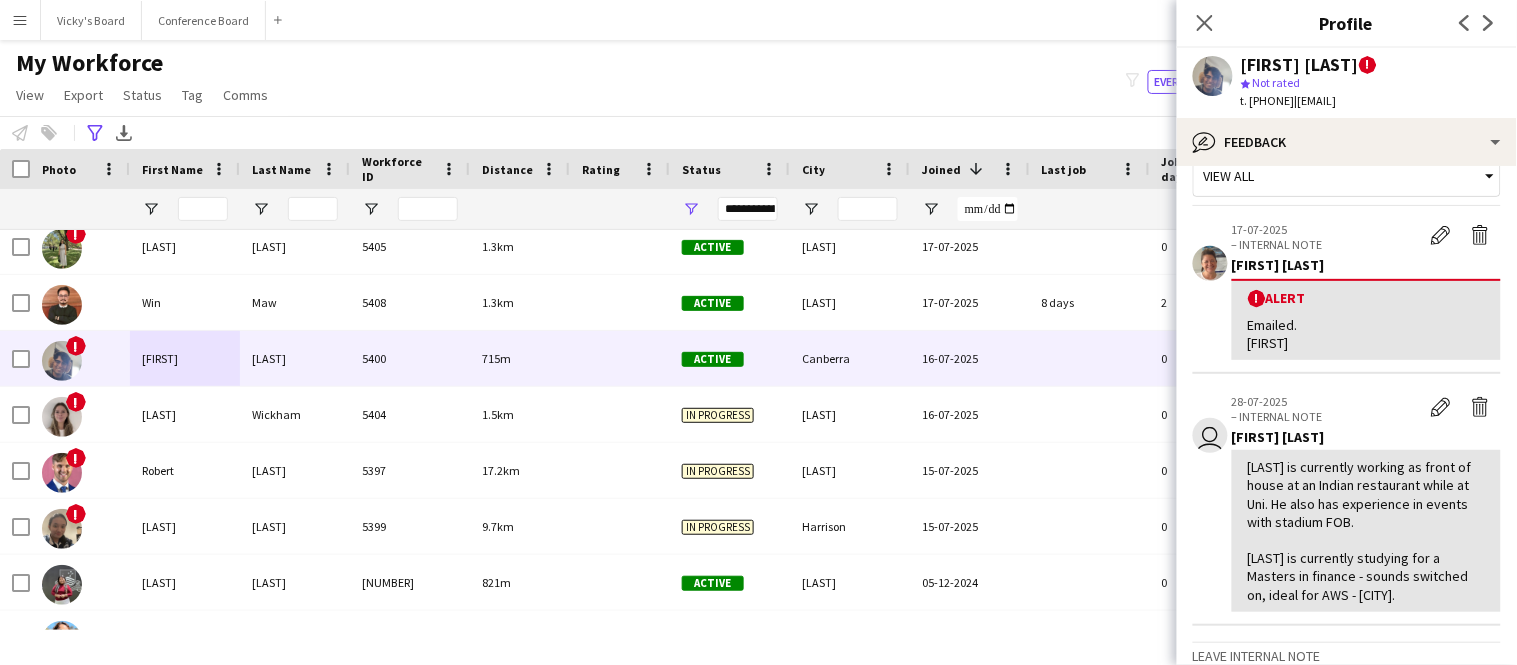 scroll, scrollTop: 36, scrollLeft: 0, axis: vertical 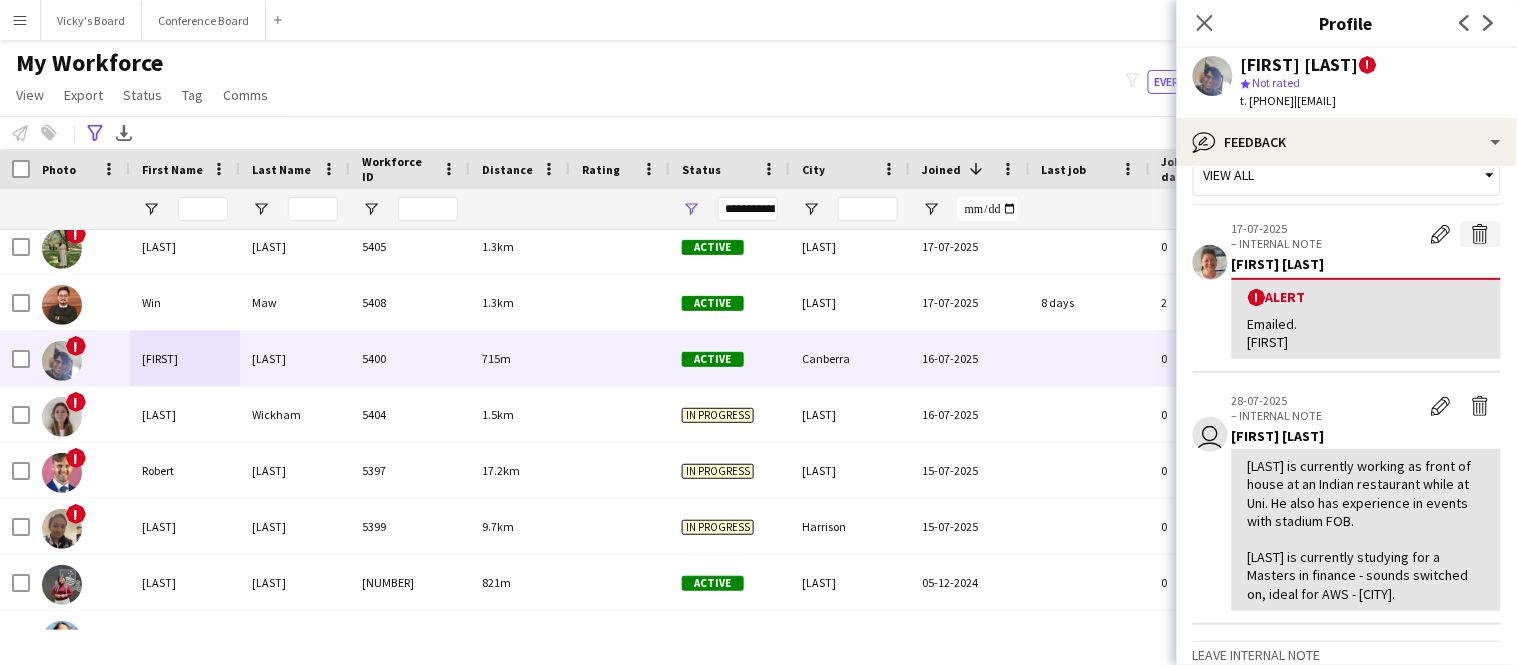 click on "Delete alert" 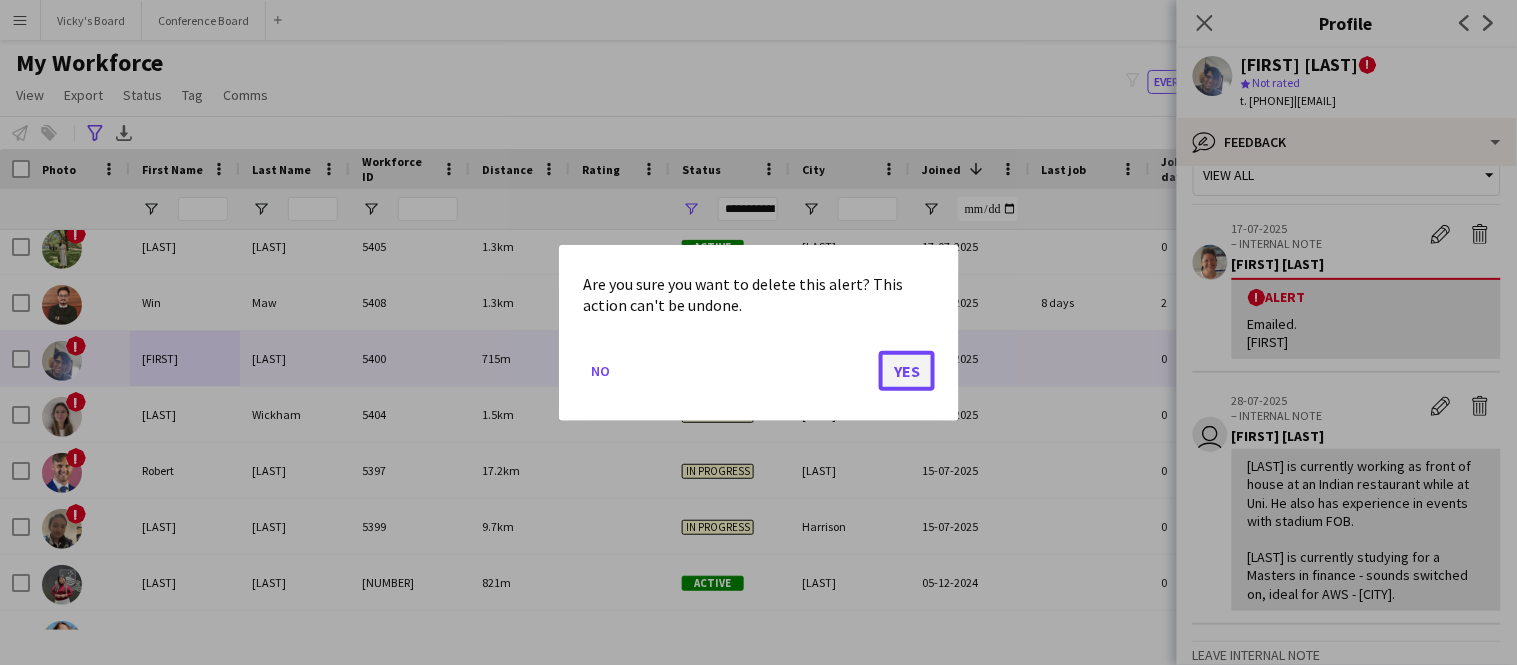click on "Yes" 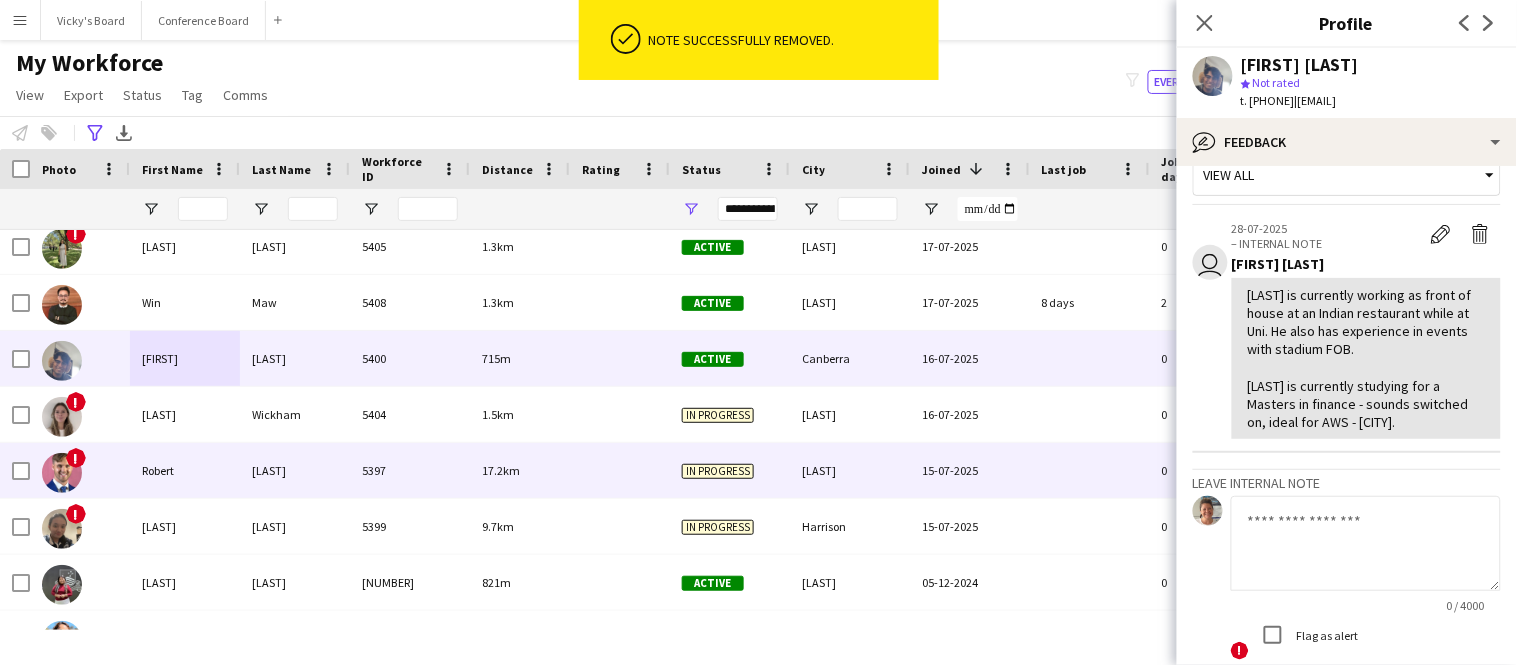 scroll, scrollTop: 808, scrollLeft: 0, axis: vertical 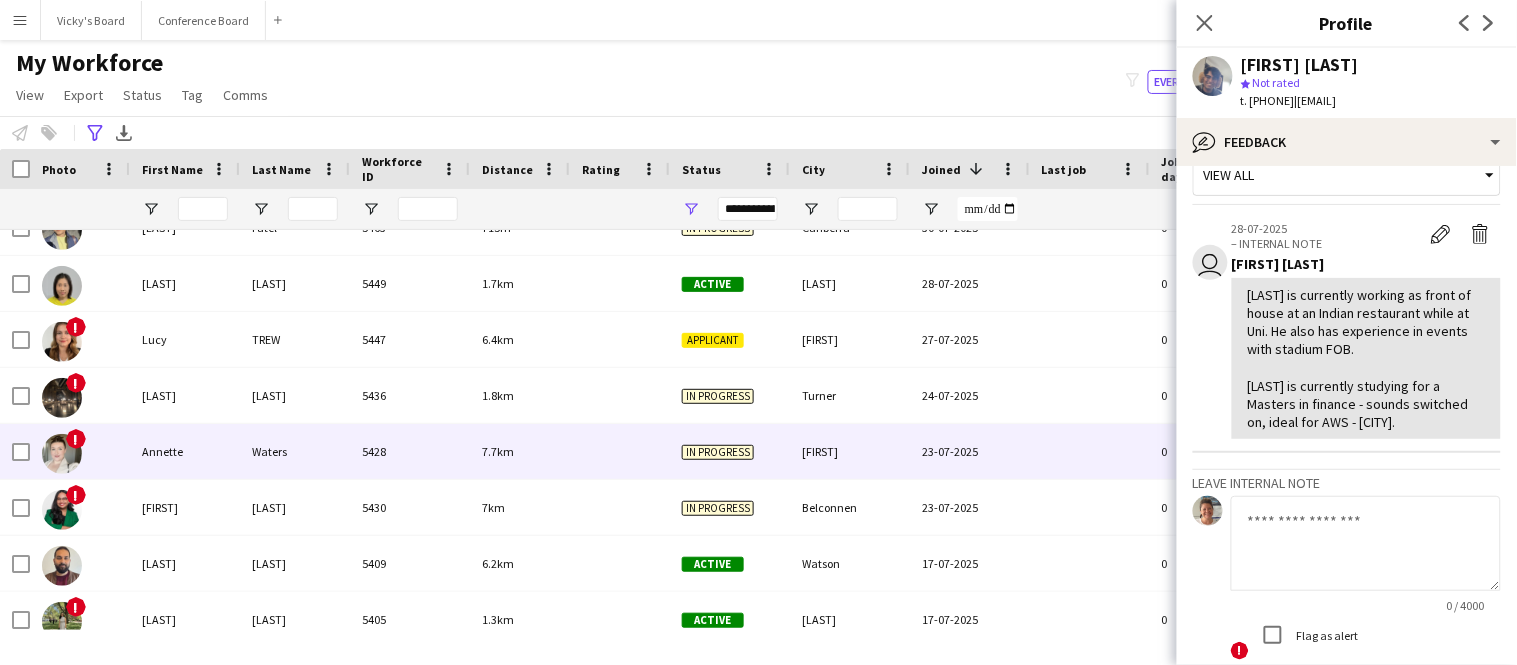 click on "Annette" at bounding box center [185, 451] 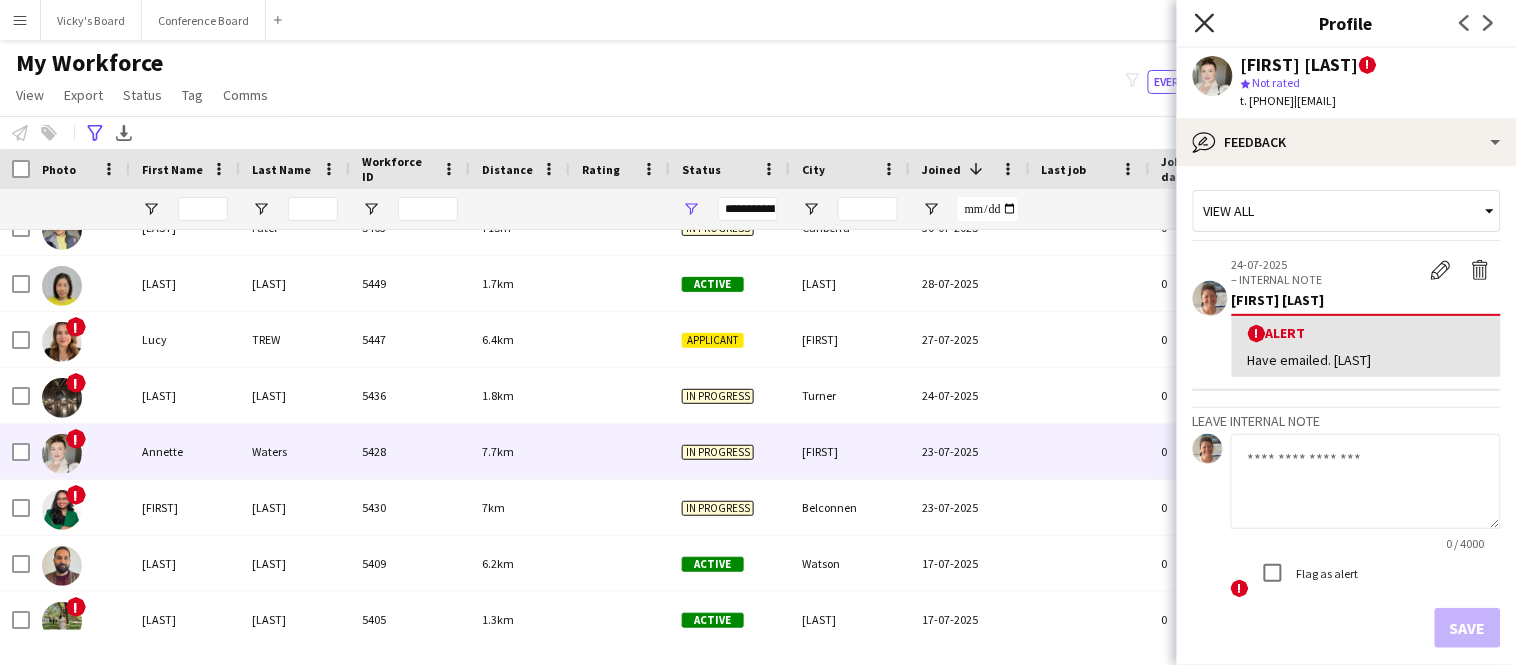 click 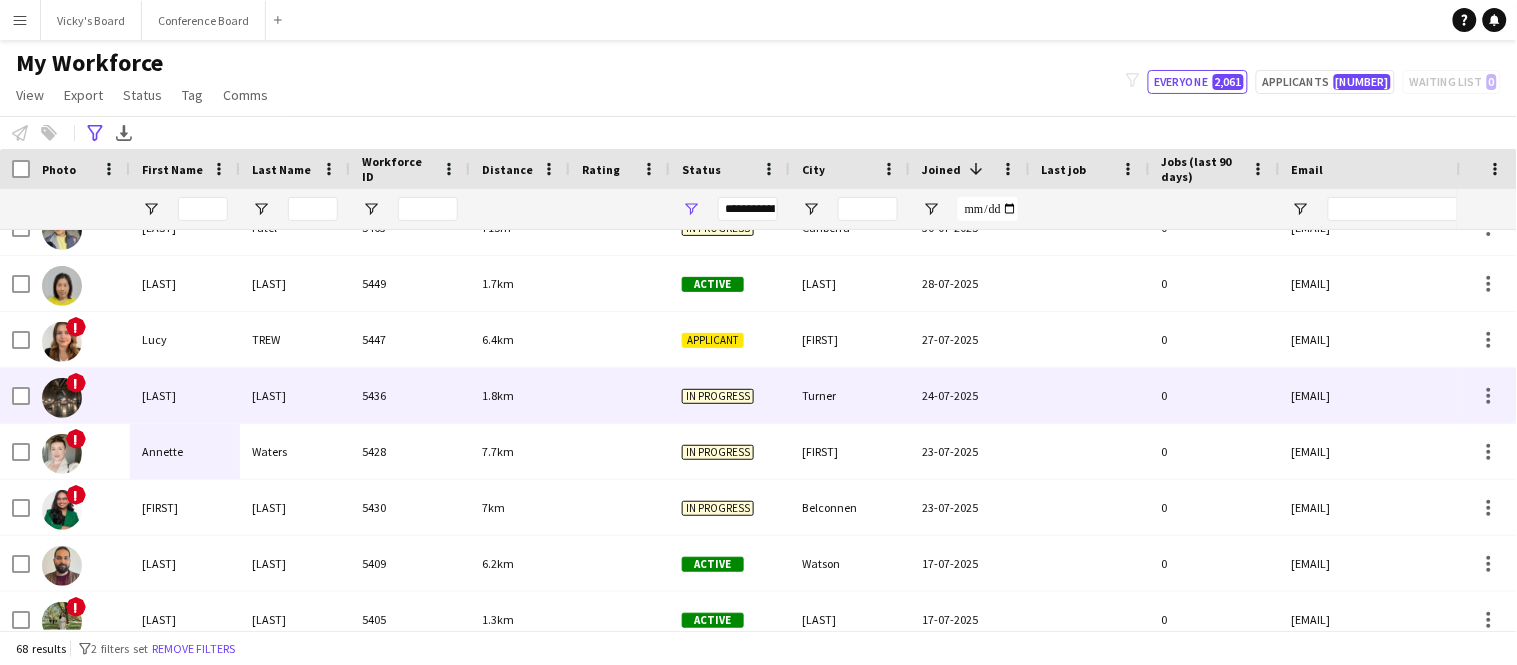 click on "[LAST]" at bounding box center [185, 395] 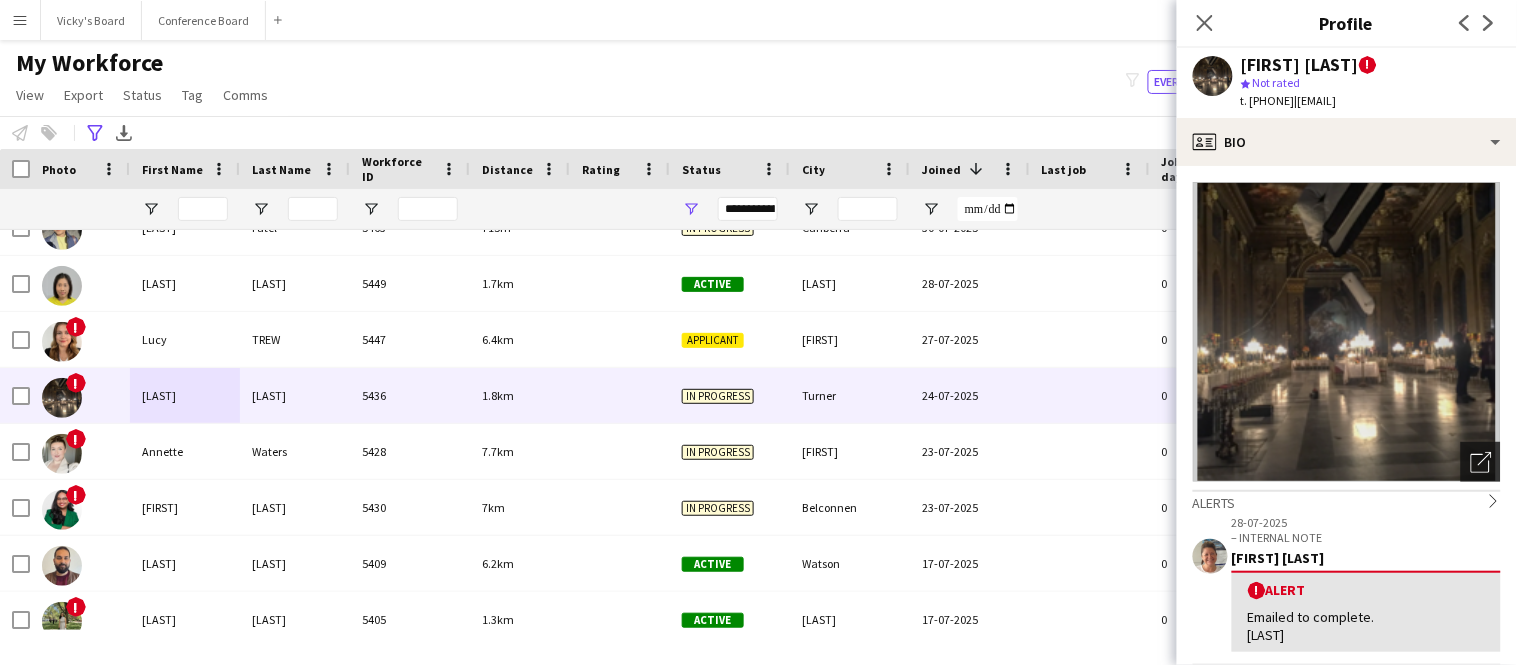 click 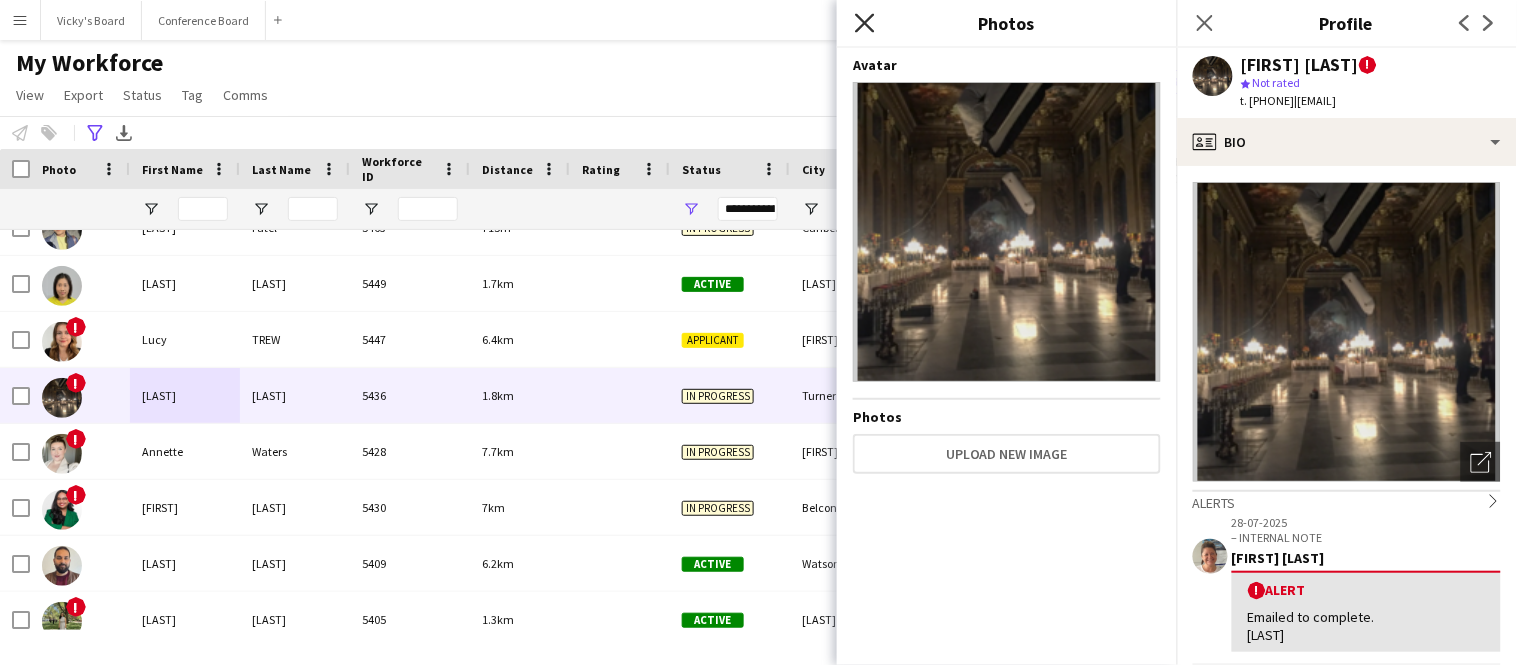 click 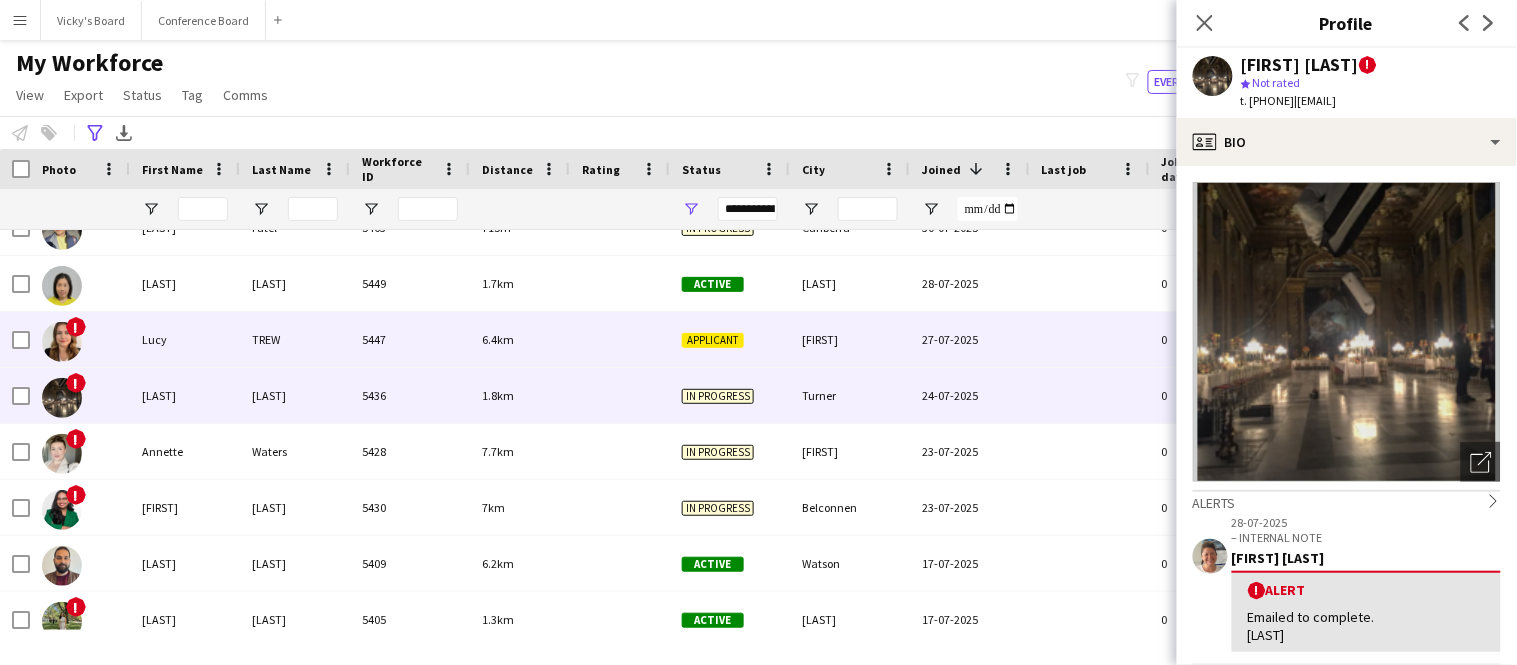 click on "Lucy" at bounding box center (185, 339) 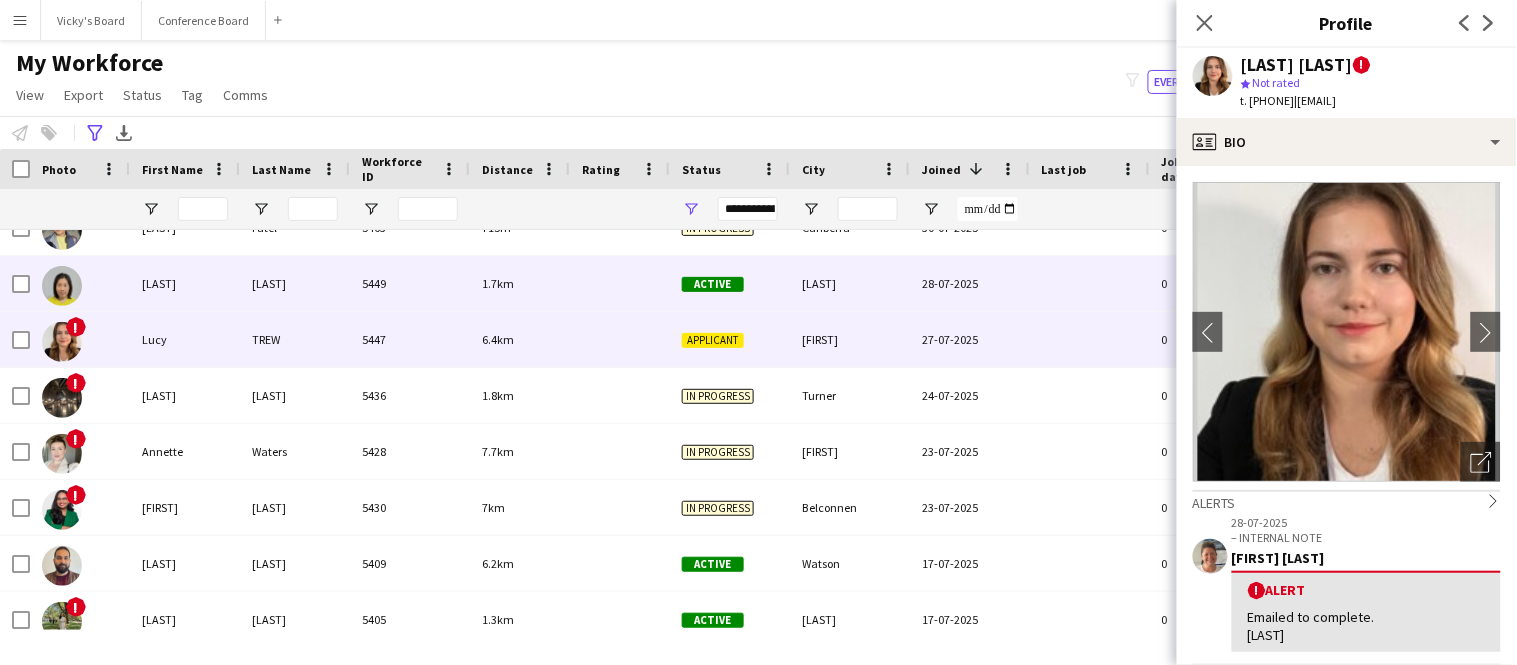scroll, scrollTop: 427, scrollLeft: 0, axis: vertical 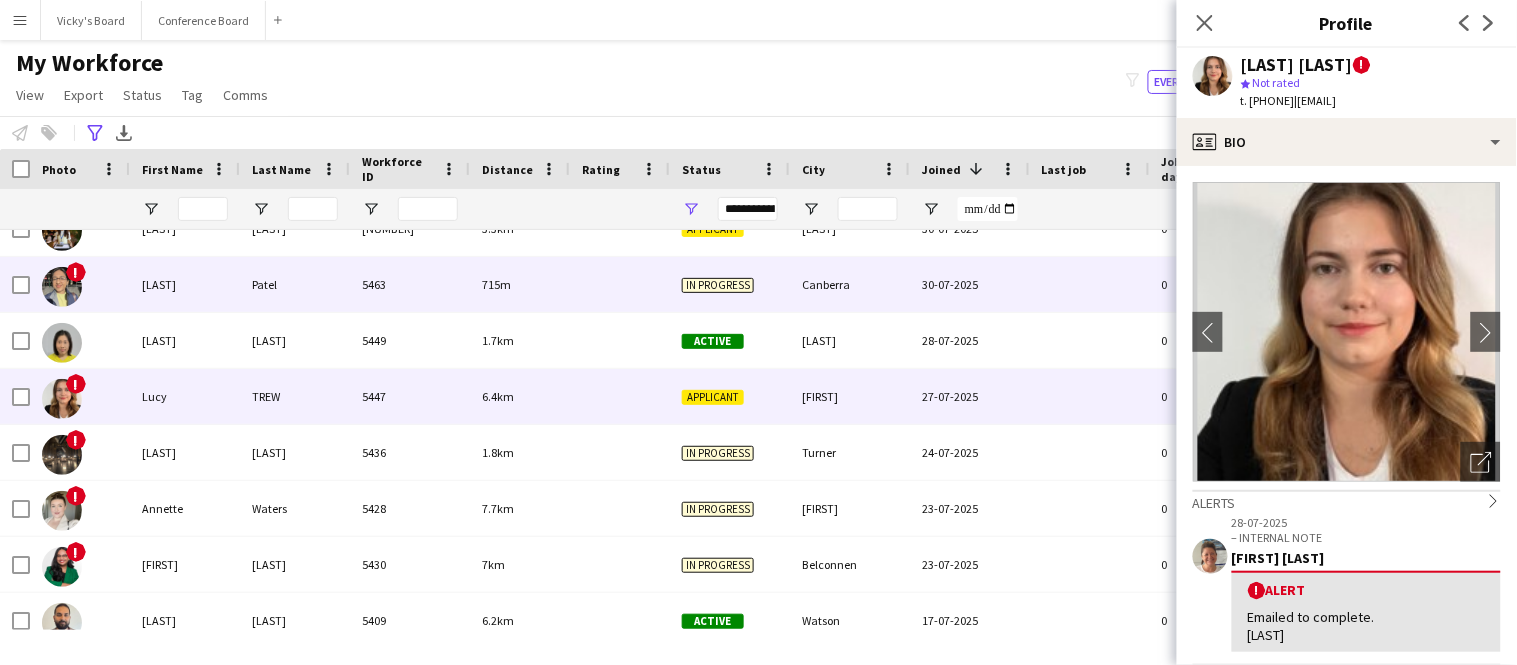 click on "[LAST]" at bounding box center [185, 284] 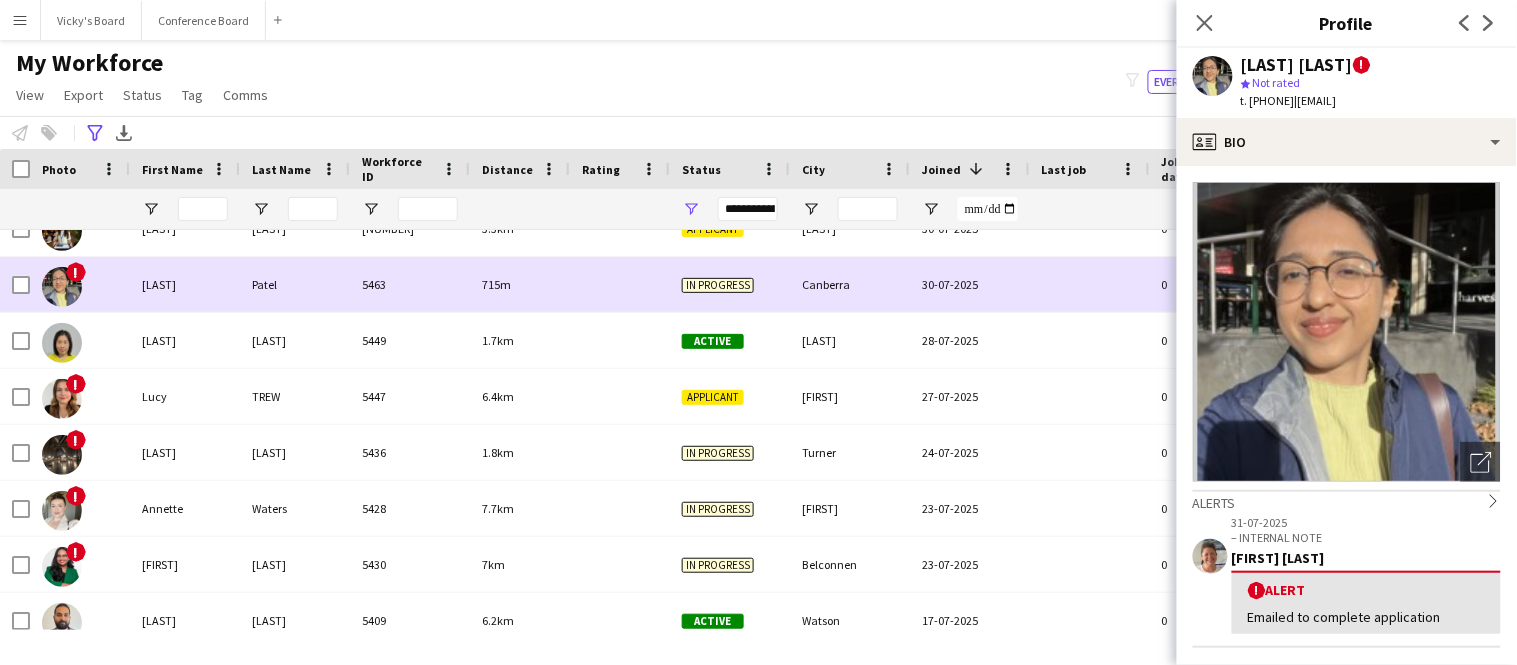 scroll, scrollTop: 392, scrollLeft: 0, axis: vertical 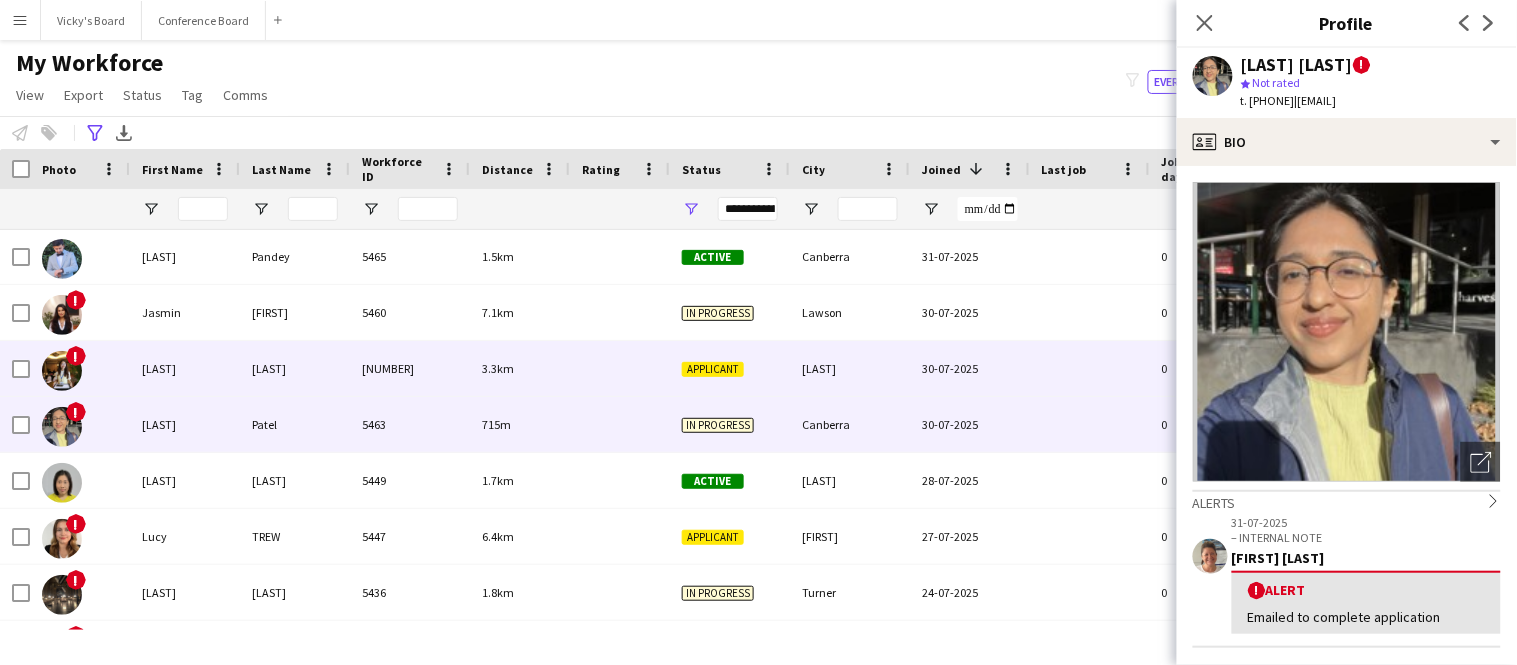 click on "[LAST]" at bounding box center [185, 368] 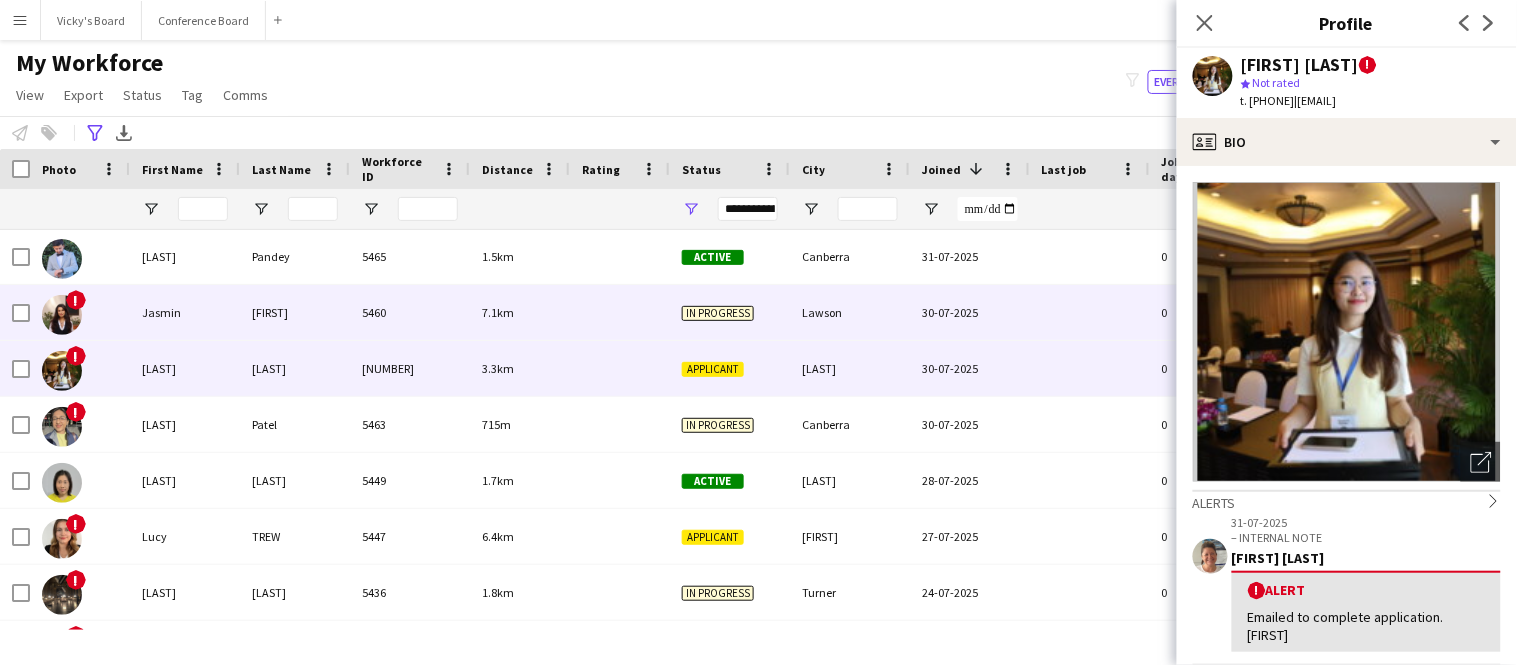 click on "Jasmin" at bounding box center (185, 312) 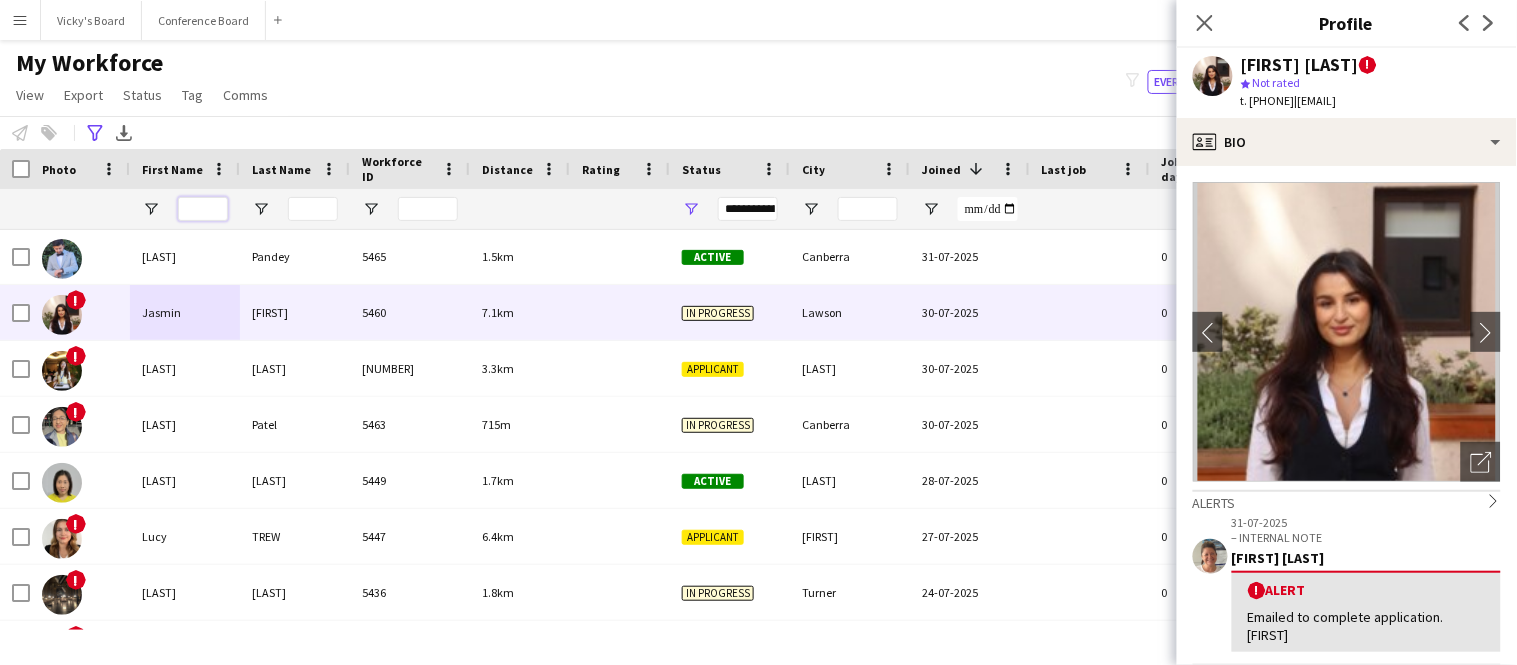 click at bounding box center (203, 209) 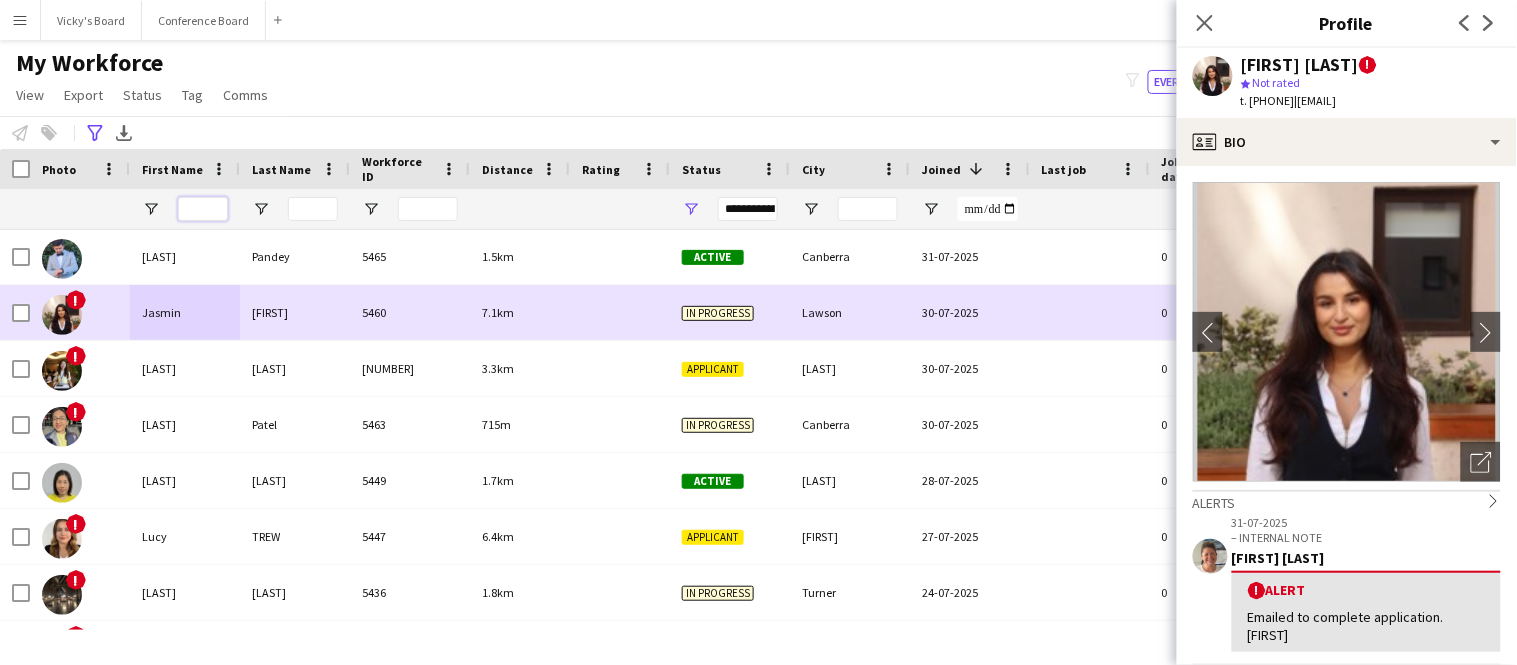 scroll, scrollTop: 494, scrollLeft: 0, axis: vertical 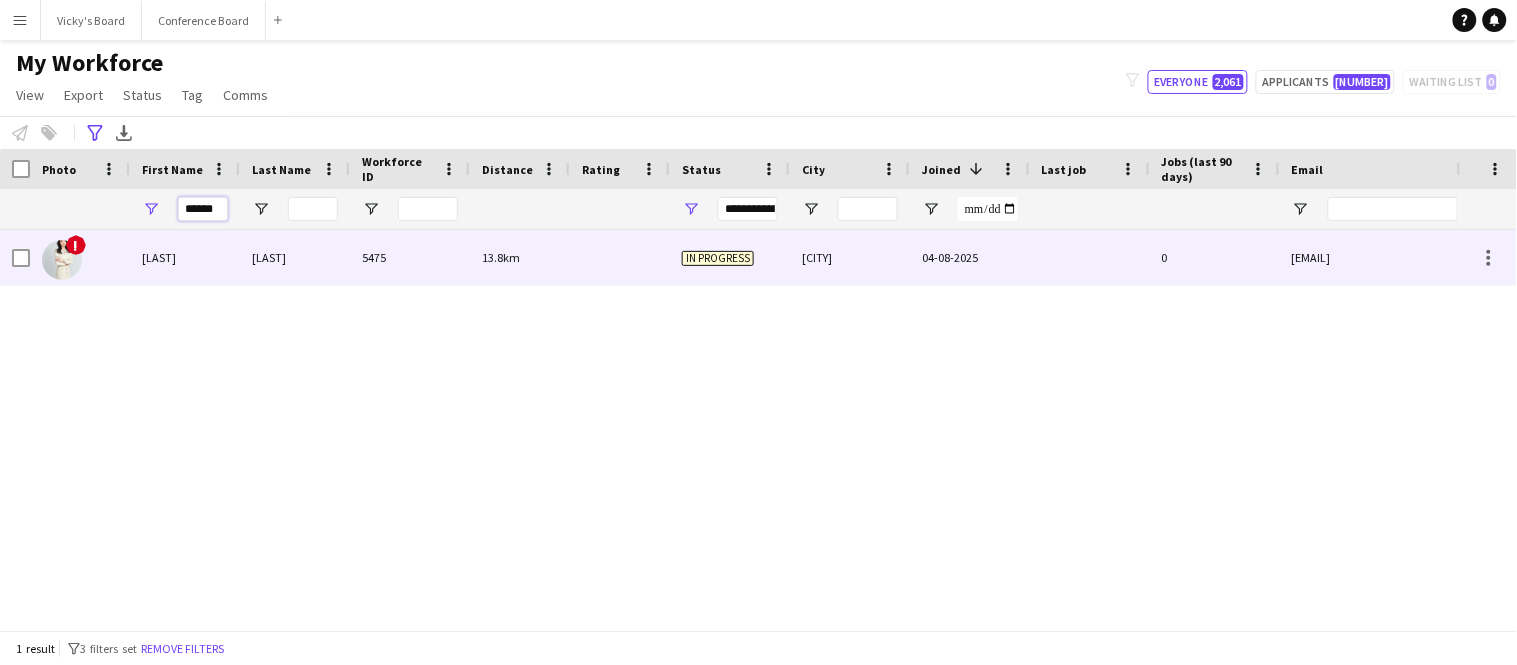 type on "******" 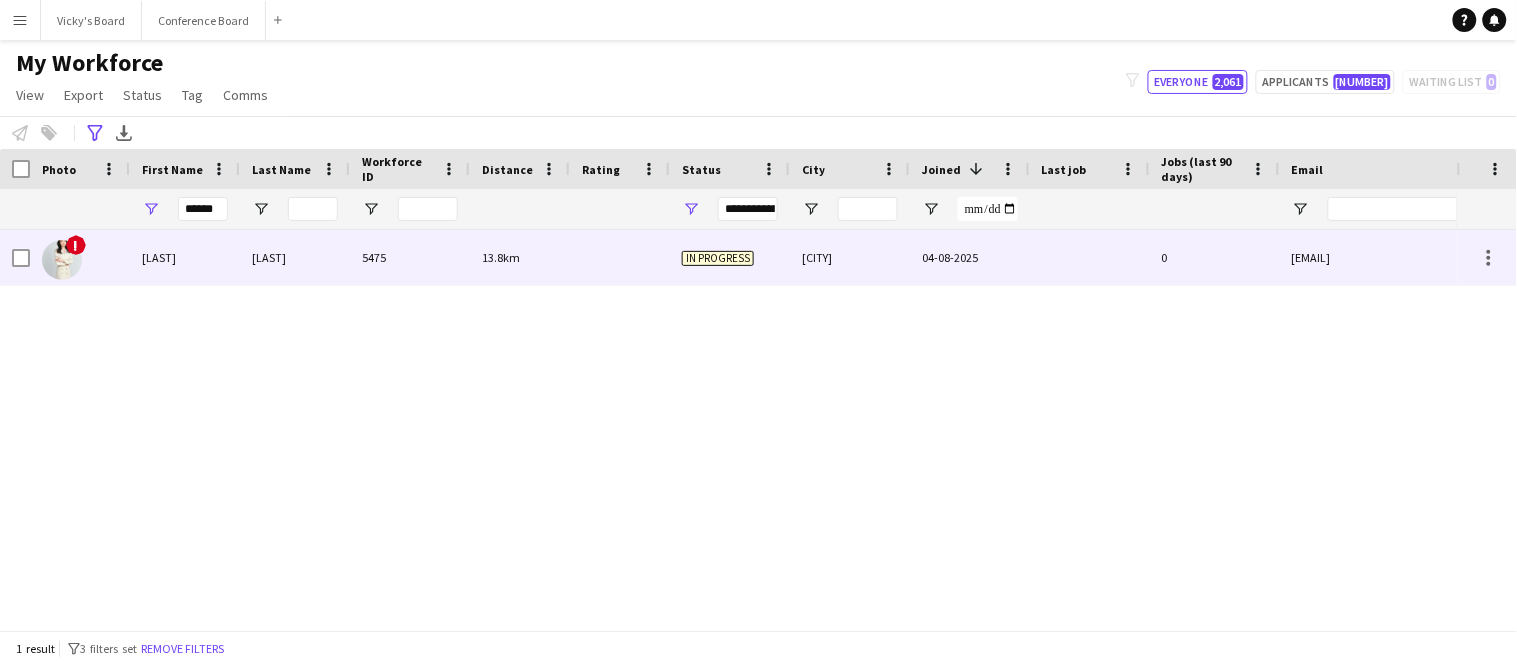 click on "[LAST]" at bounding box center (185, 257) 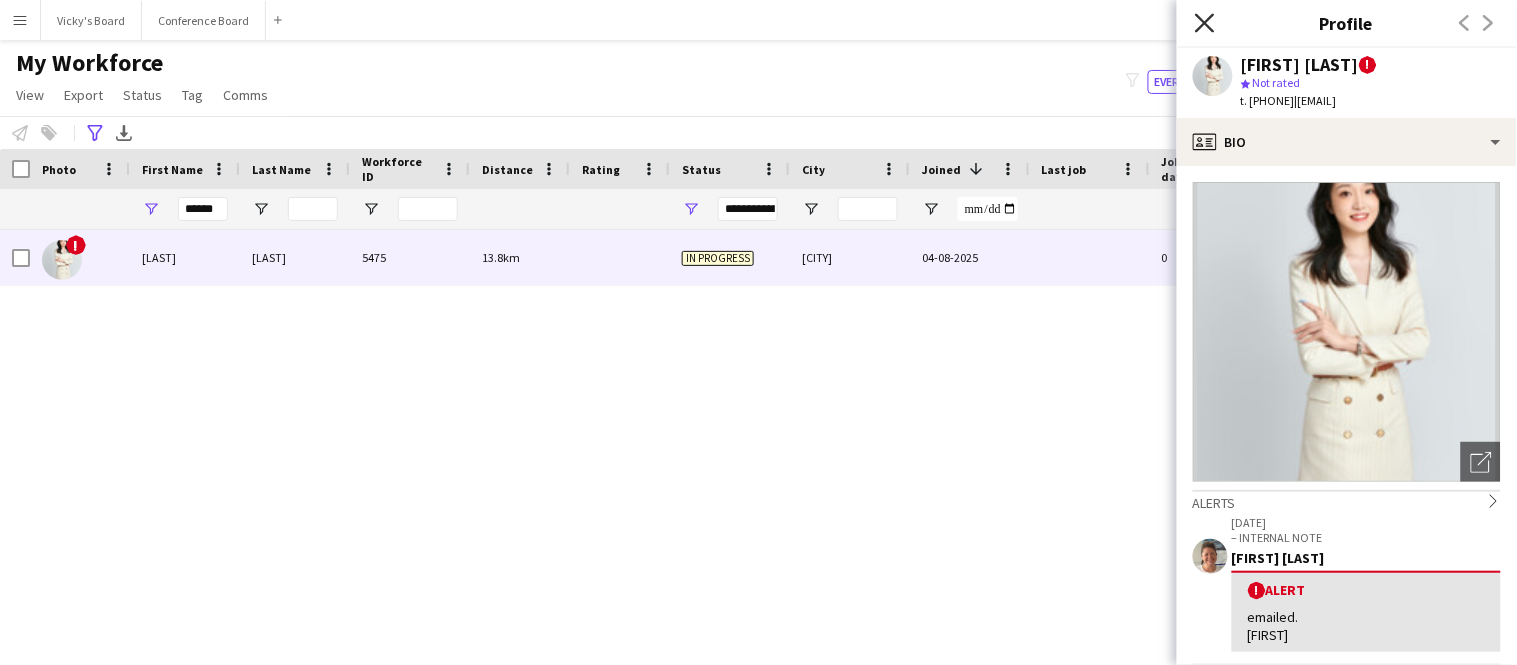 click 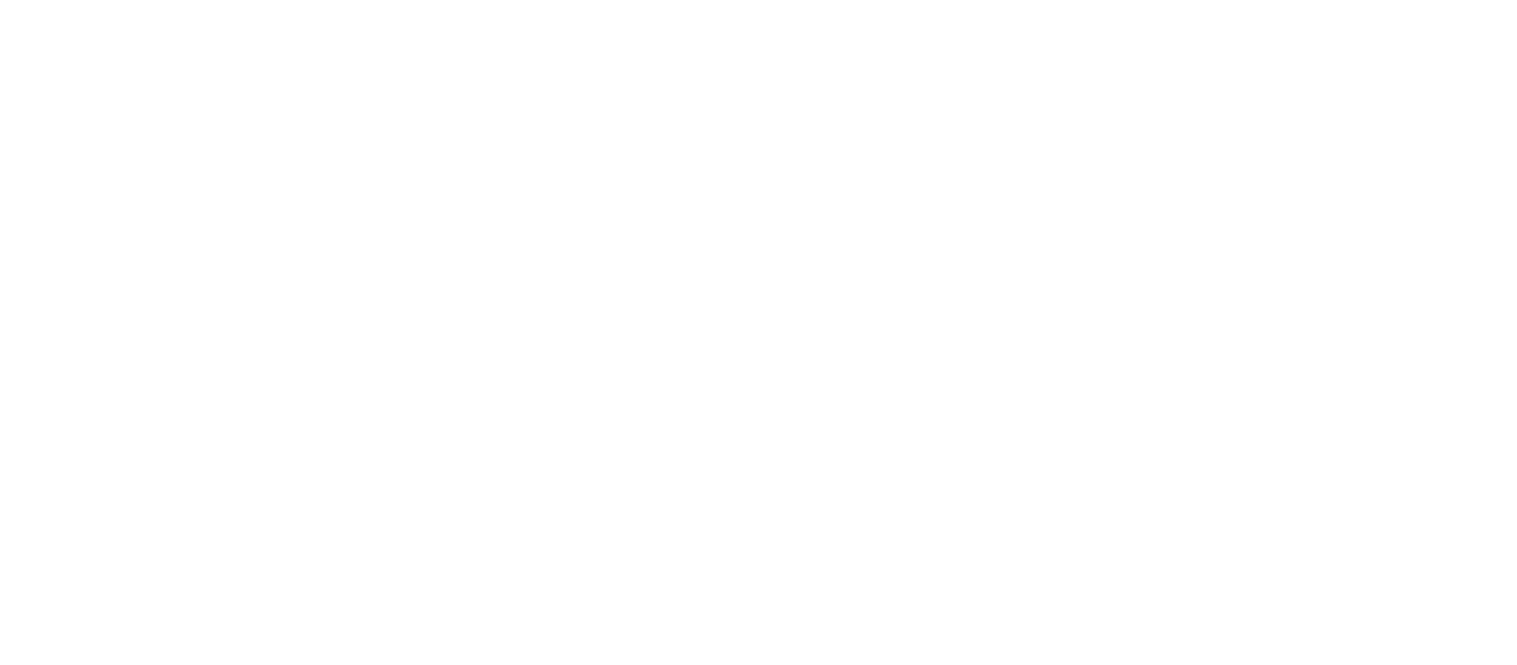 scroll, scrollTop: 0, scrollLeft: 0, axis: both 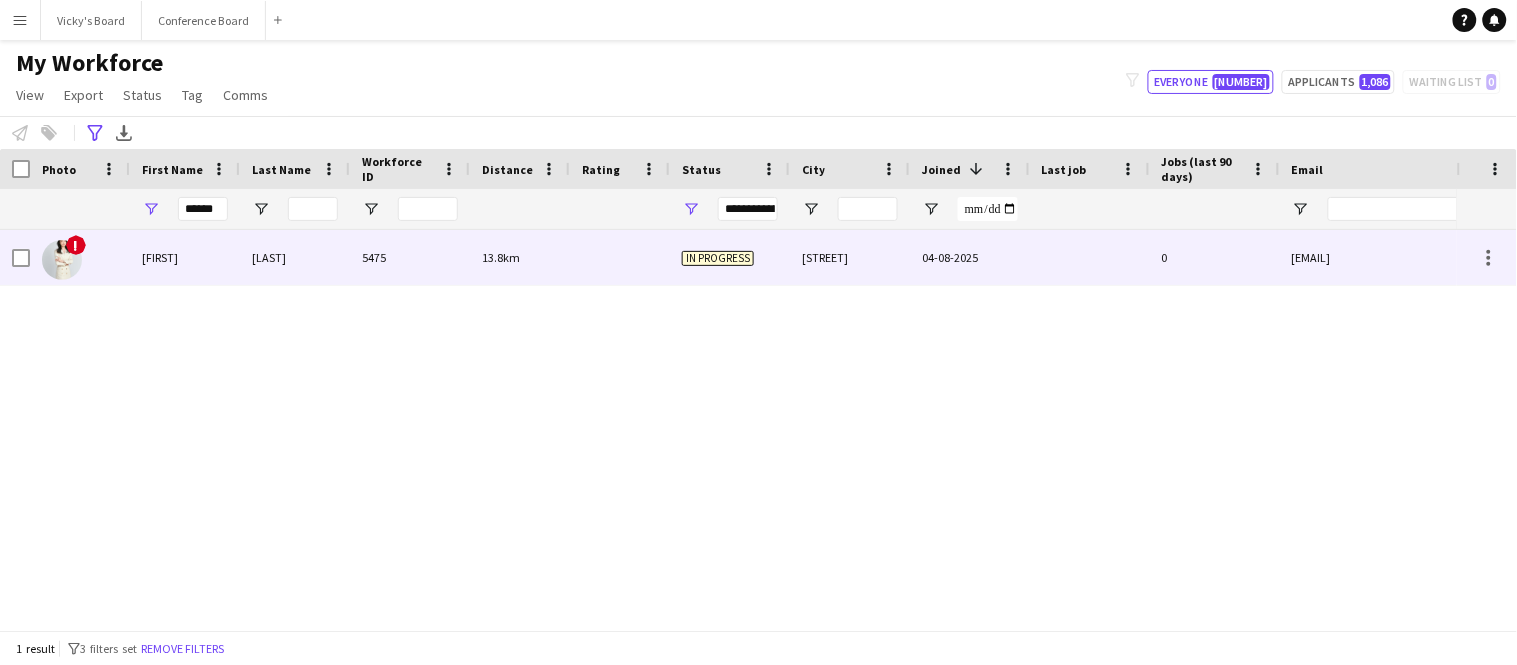 click on "[LAST]" at bounding box center (185, 257) 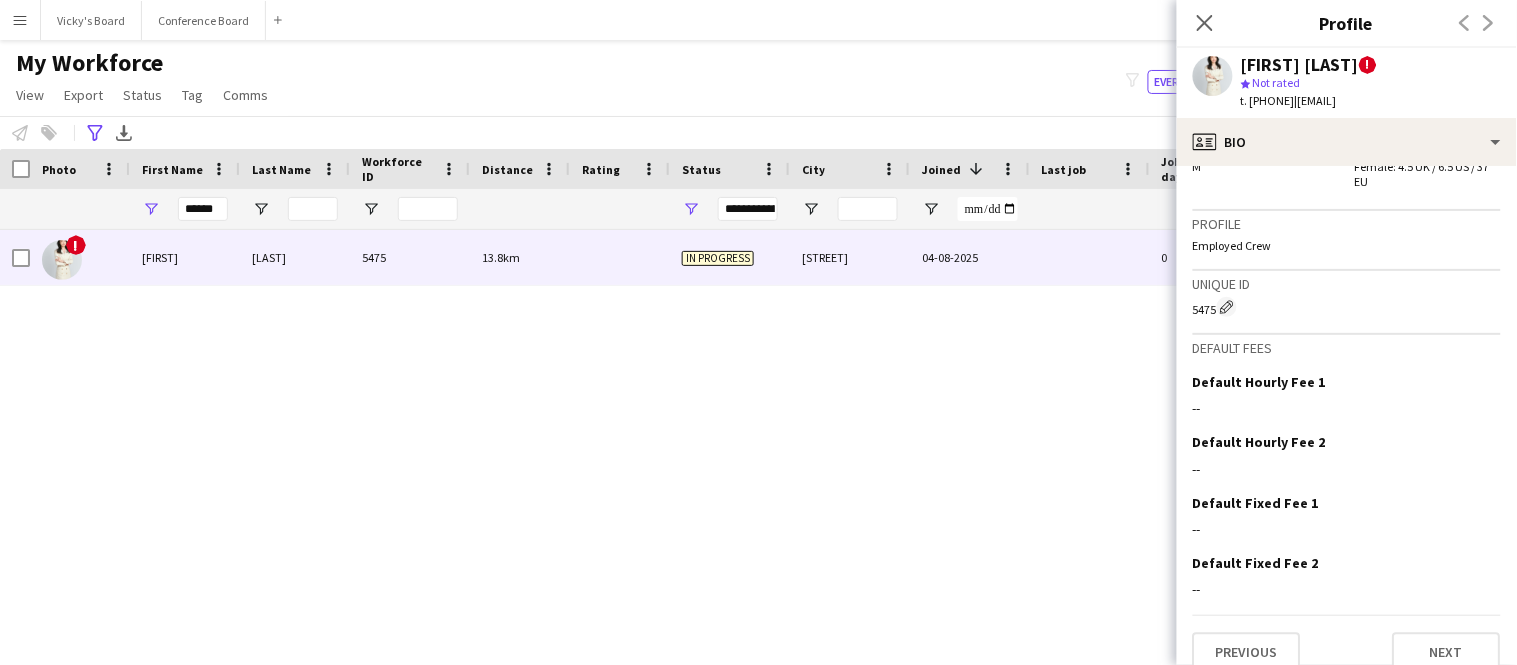 scroll, scrollTop: 1240, scrollLeft: 0, axis: vertical 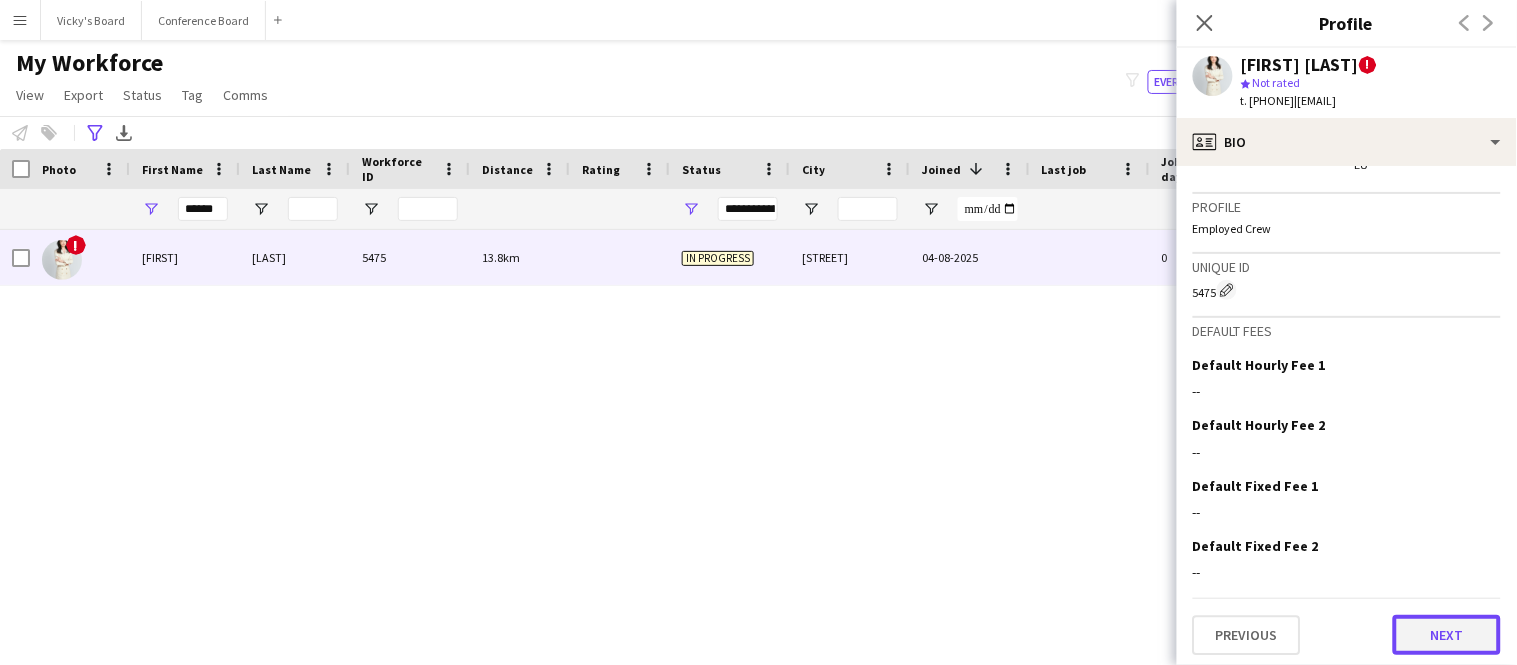click on "Next" 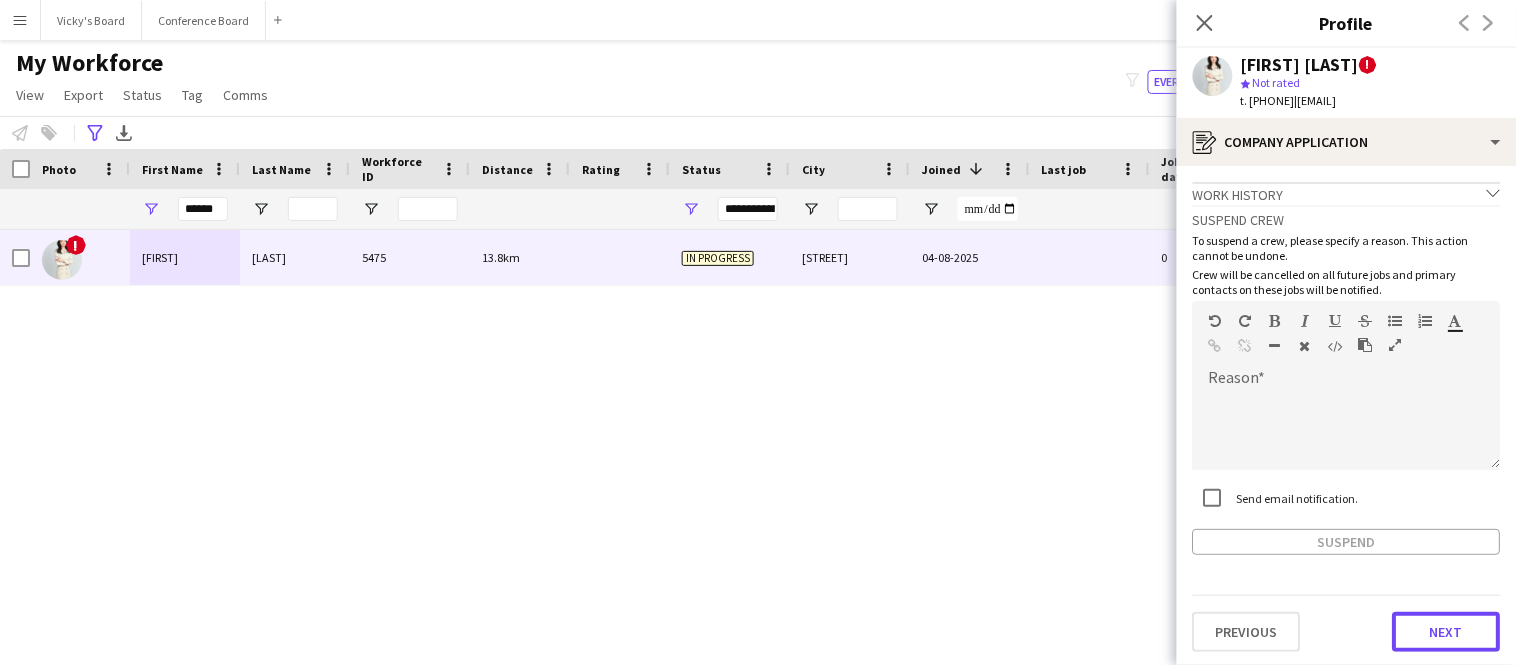 click on "Next" 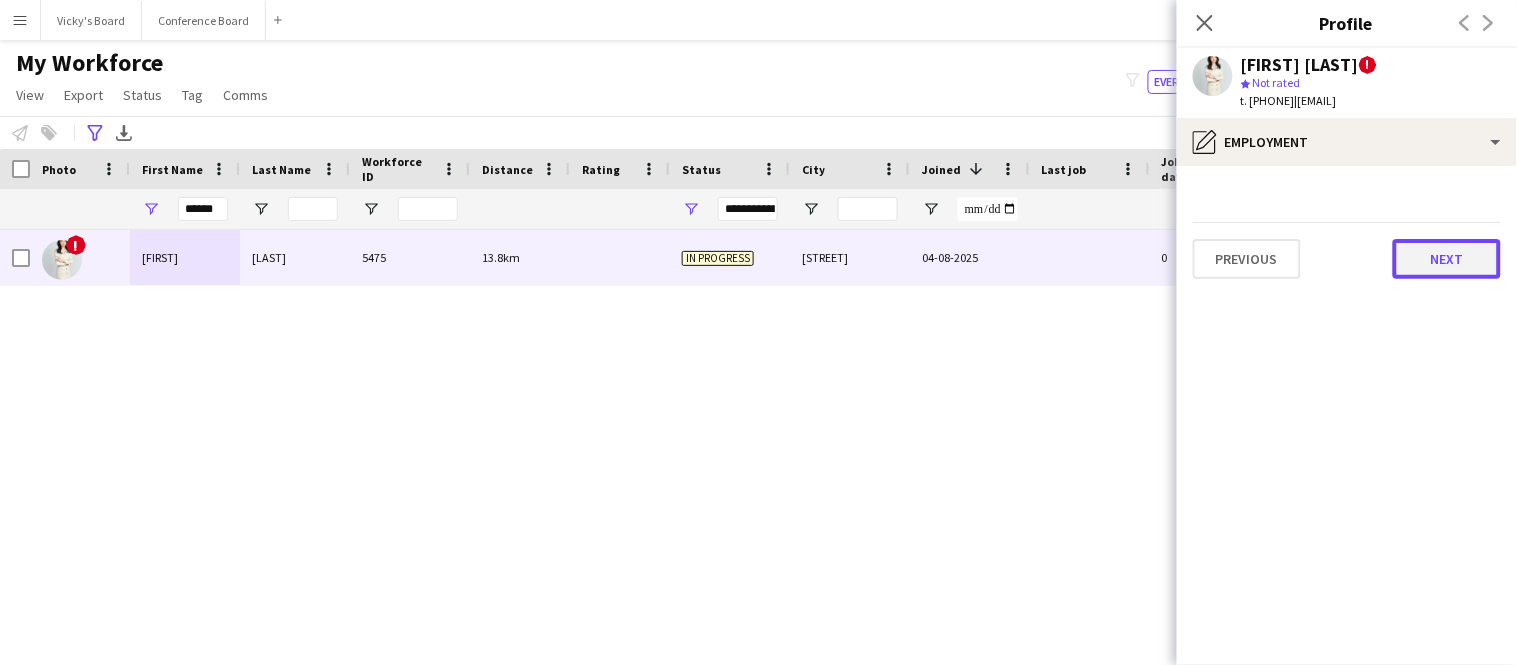 click on "Next" 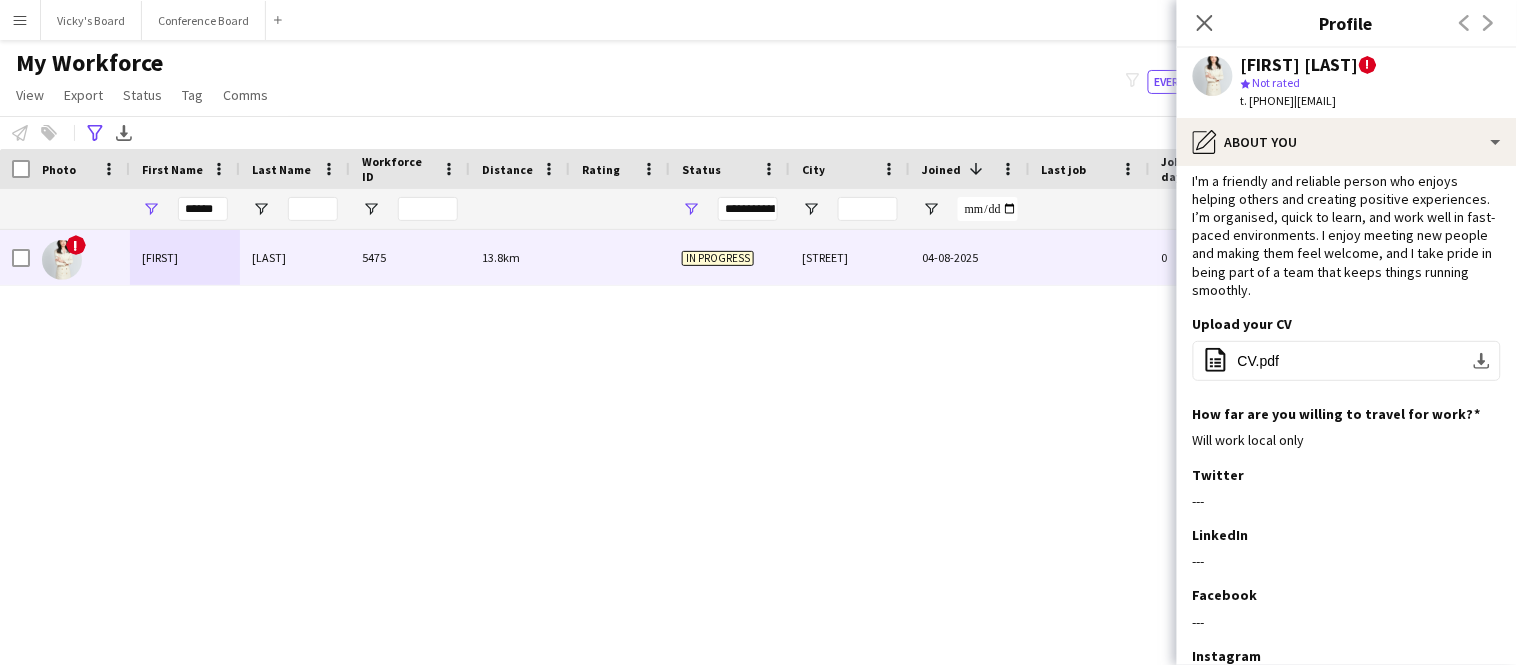 scroll, scrollTop: 190, scrollLeft: 0, axis: vertical 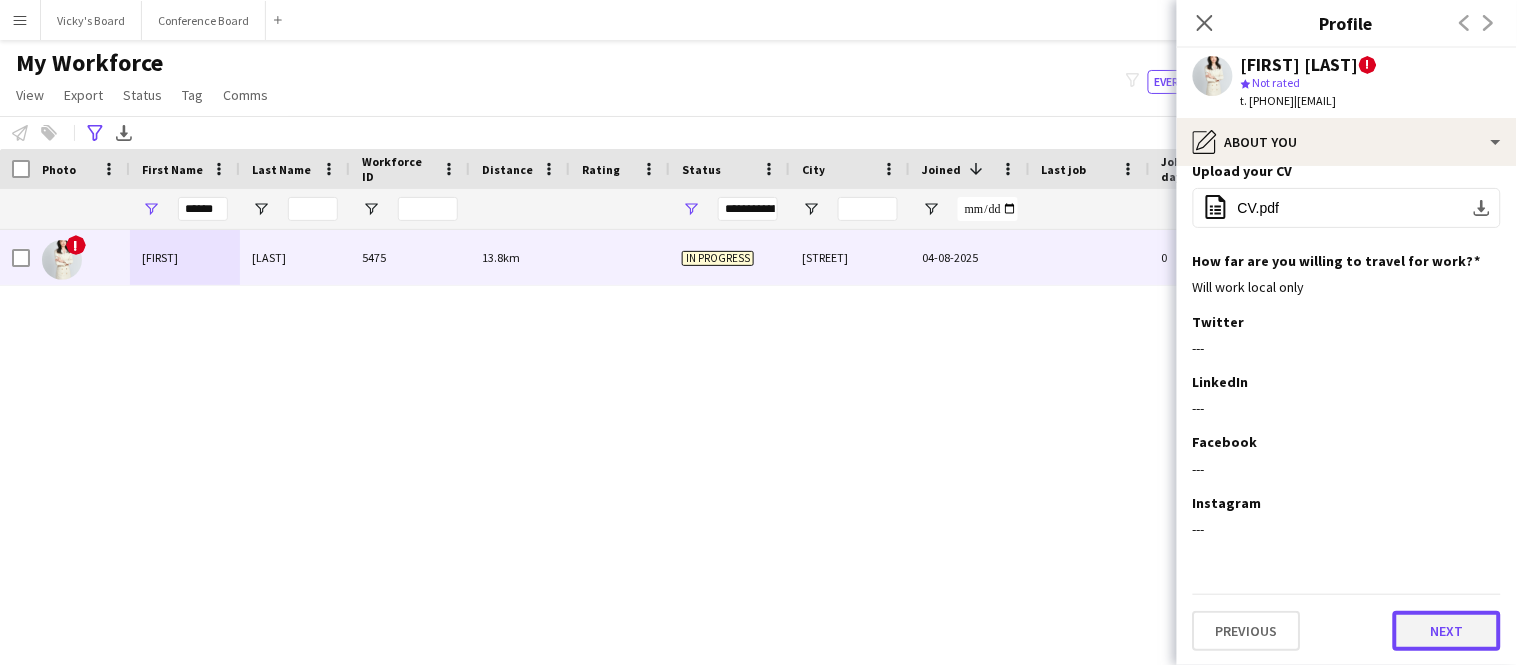 click on "Next" 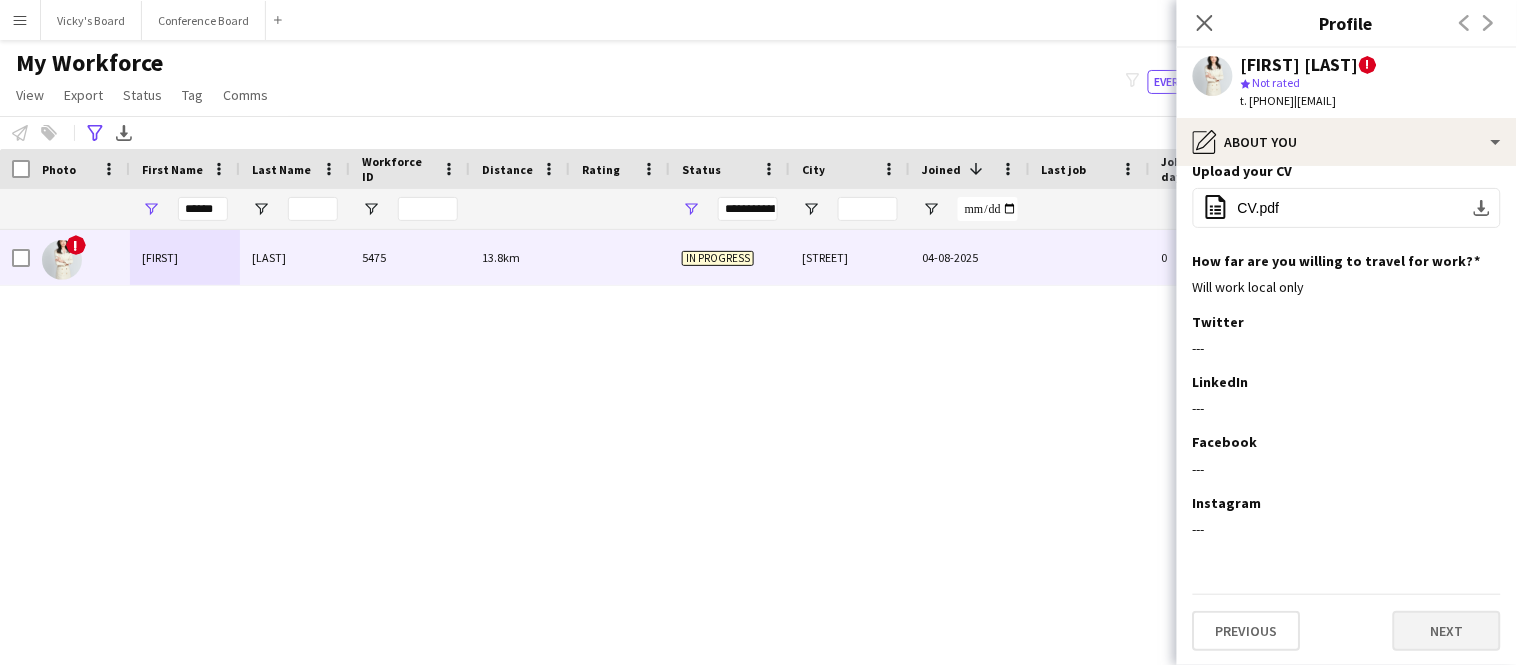 scroll, scrollTop: 0, scrollLeft: 0, axis: both 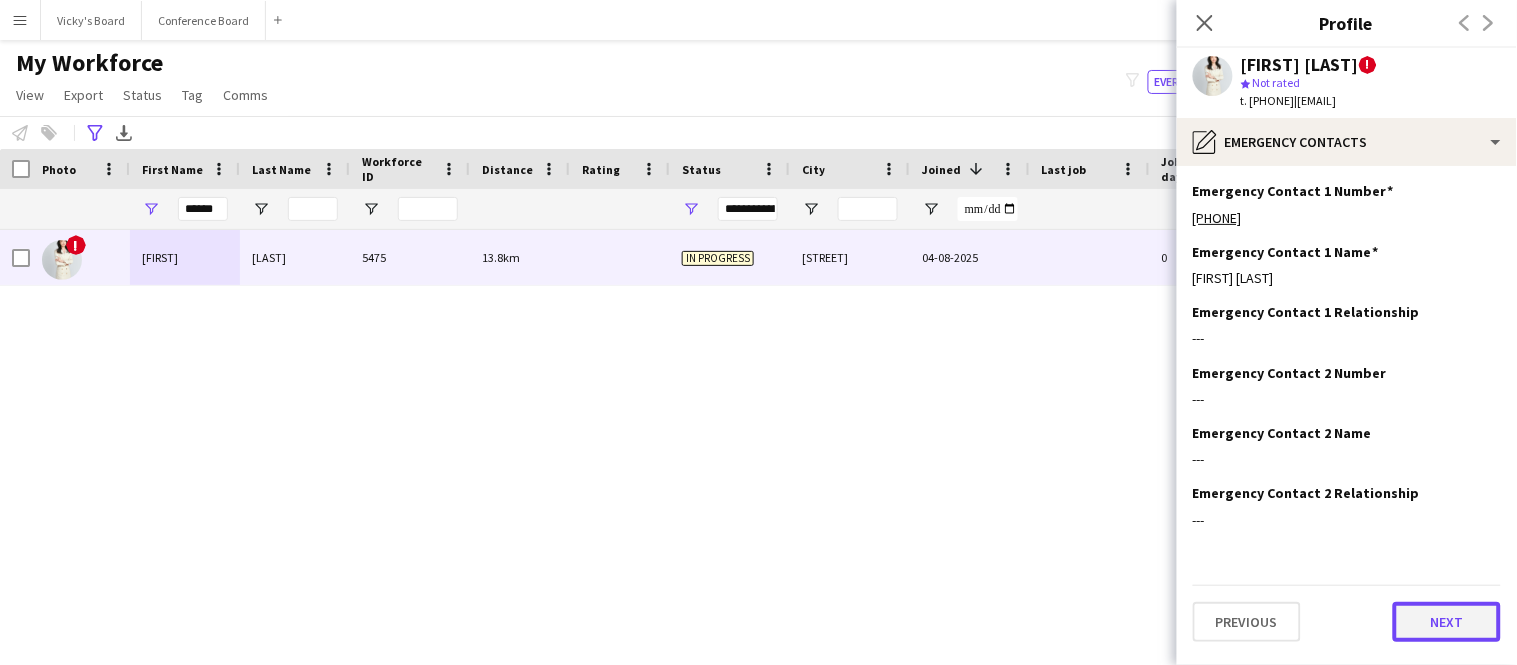 click on "Next" 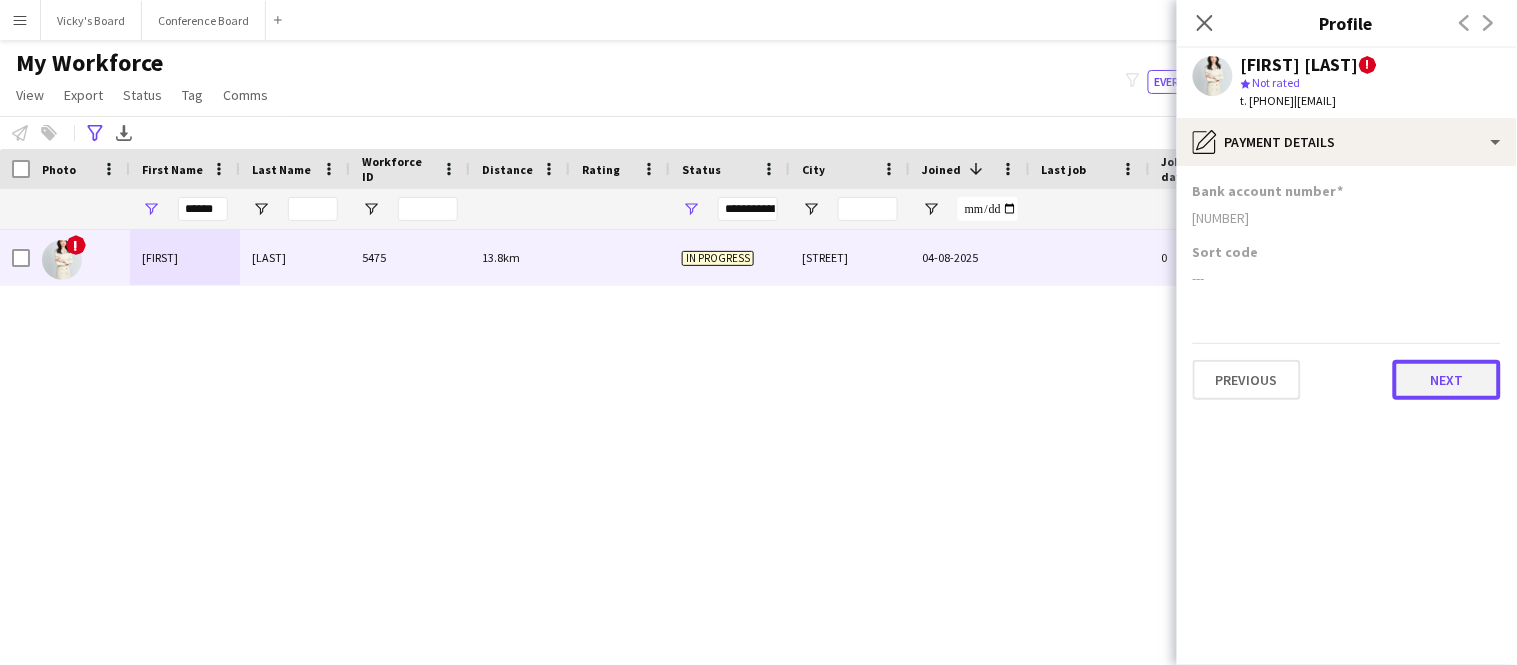 click on "Next" 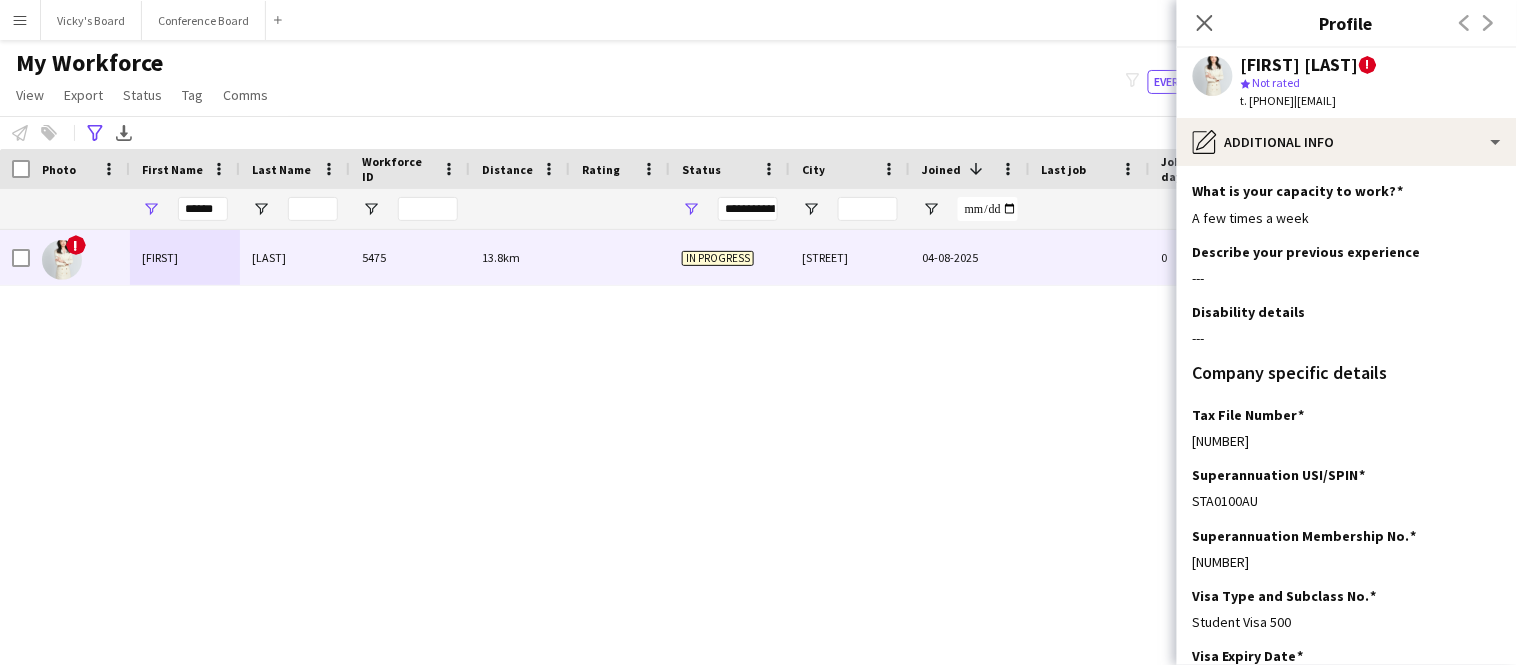 scroll, scrollTop: 153, scrollLeft: 0, axis: vertical 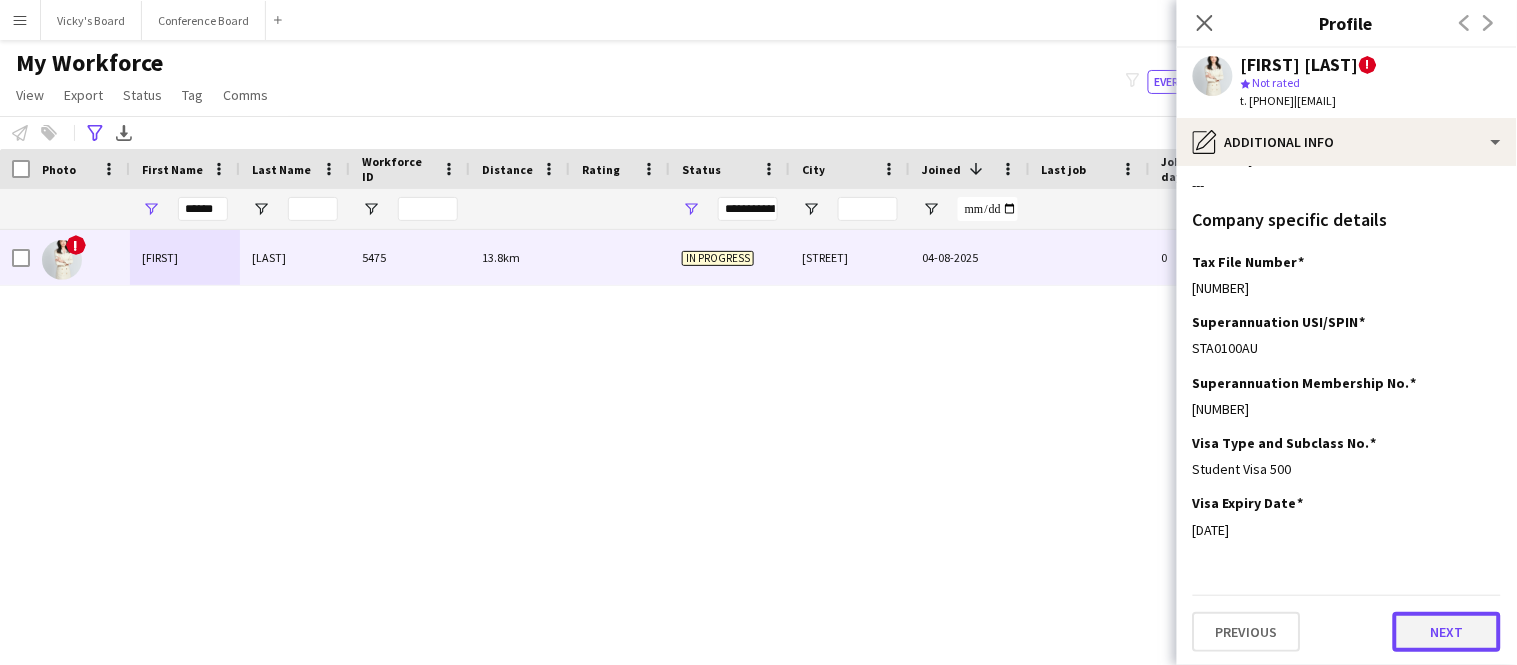 click on "Next" 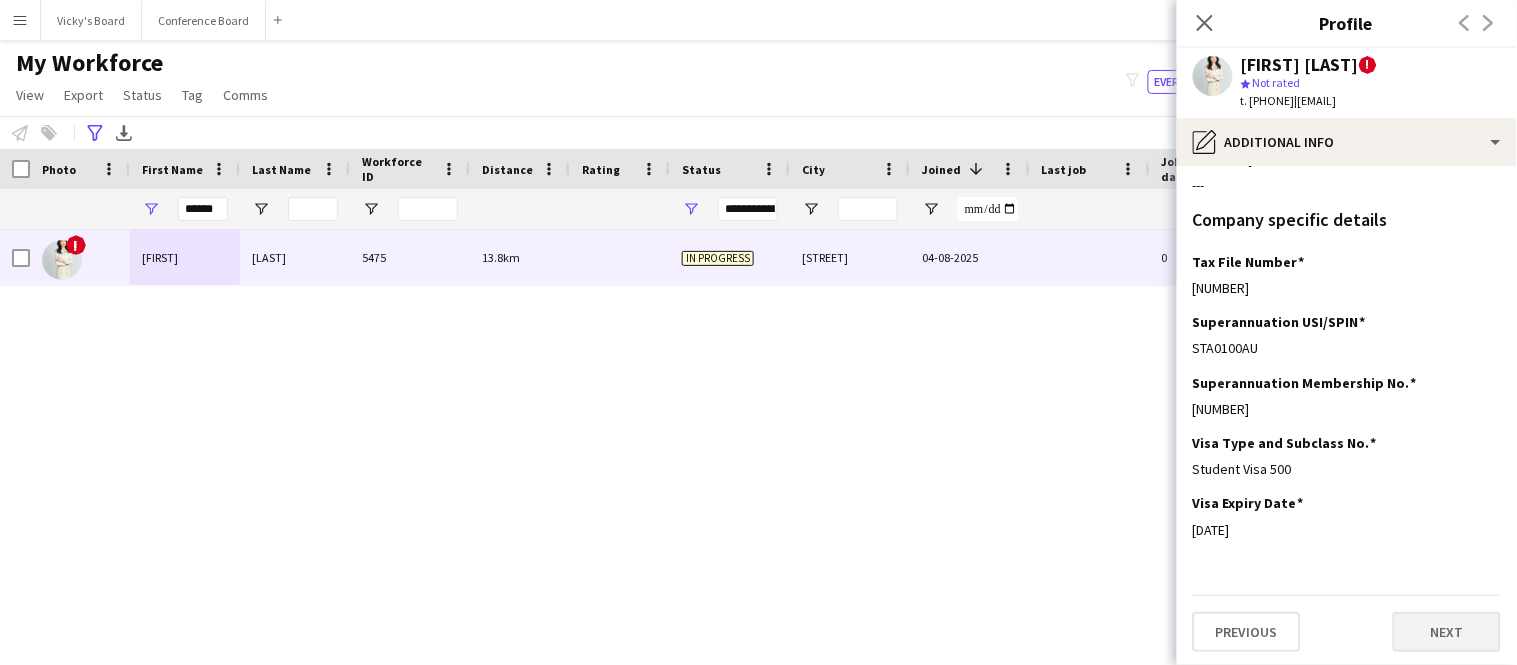 scroll, scrollTop: 0, scrollLeft: 0, axis: both 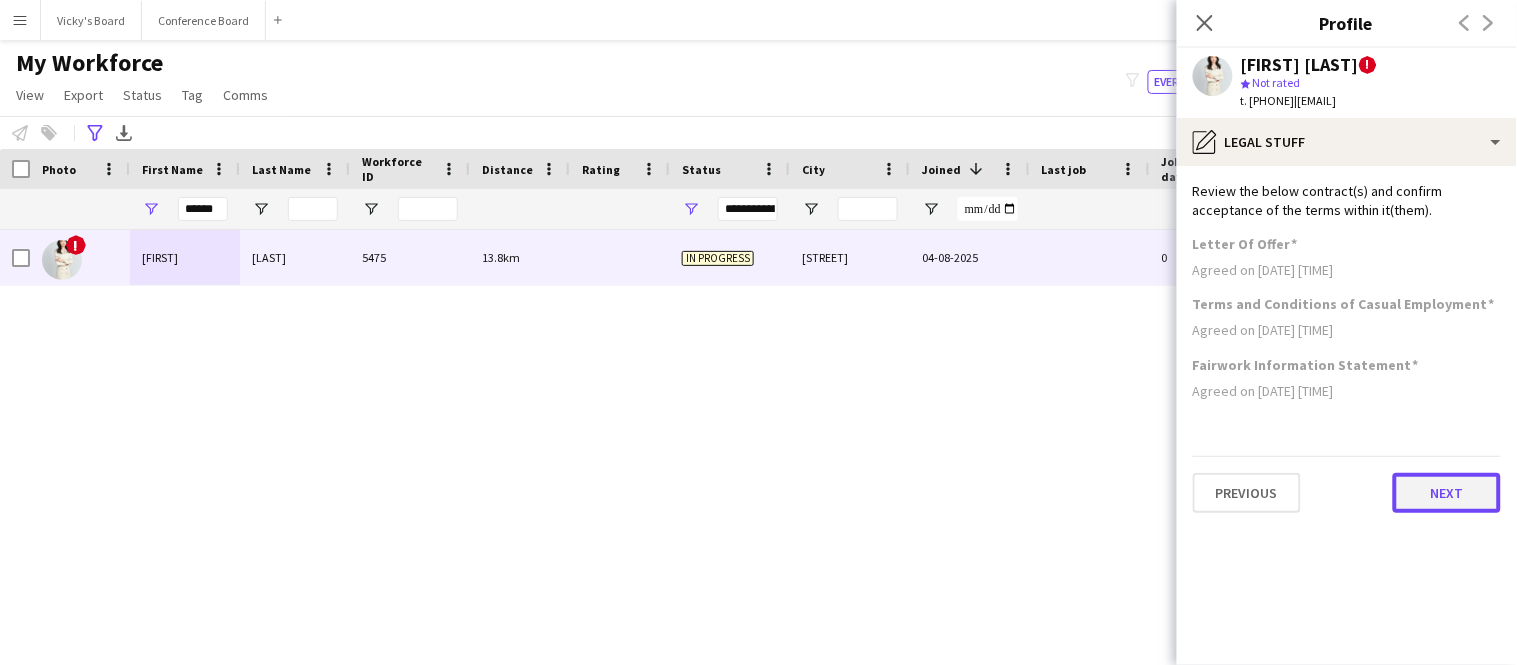 click on "Next" 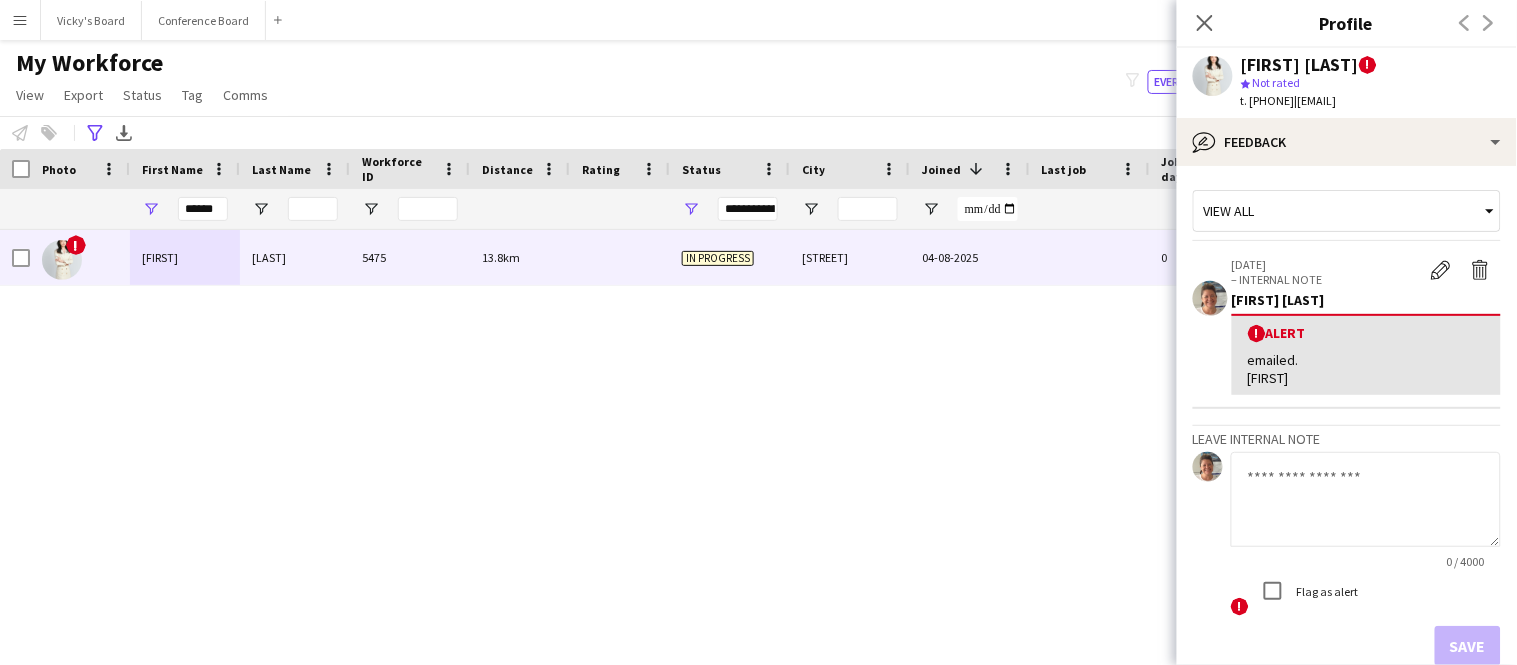 scroll, scrollTop: 107, scrollLeft: 0, axis: vertical 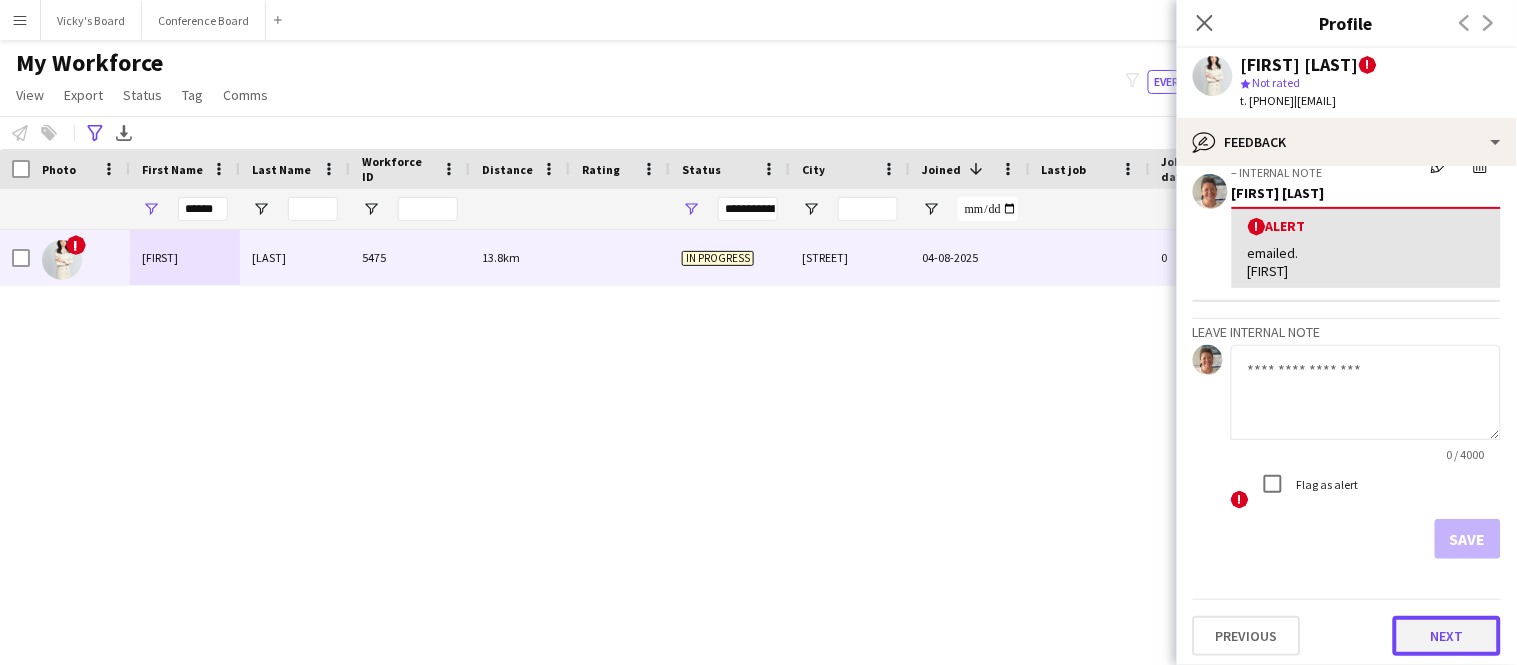 click on "Next" 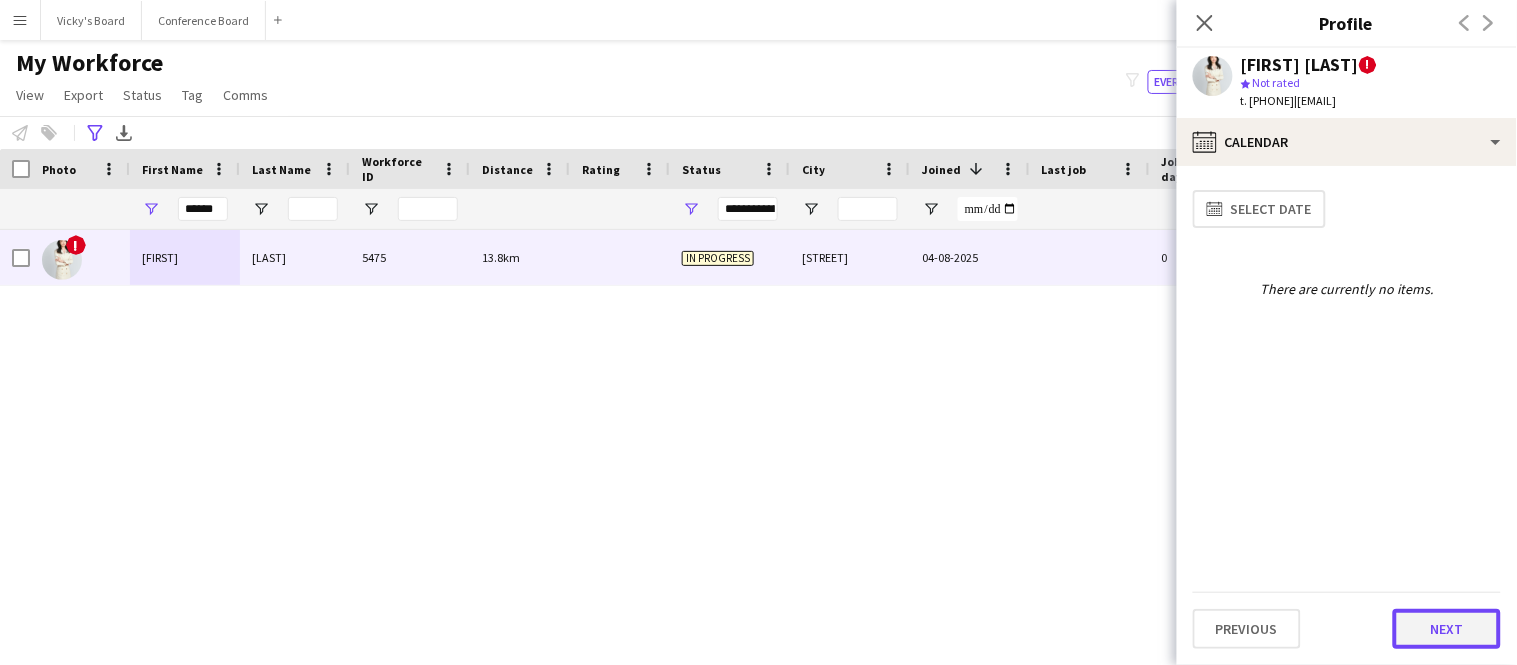 click on "Next" 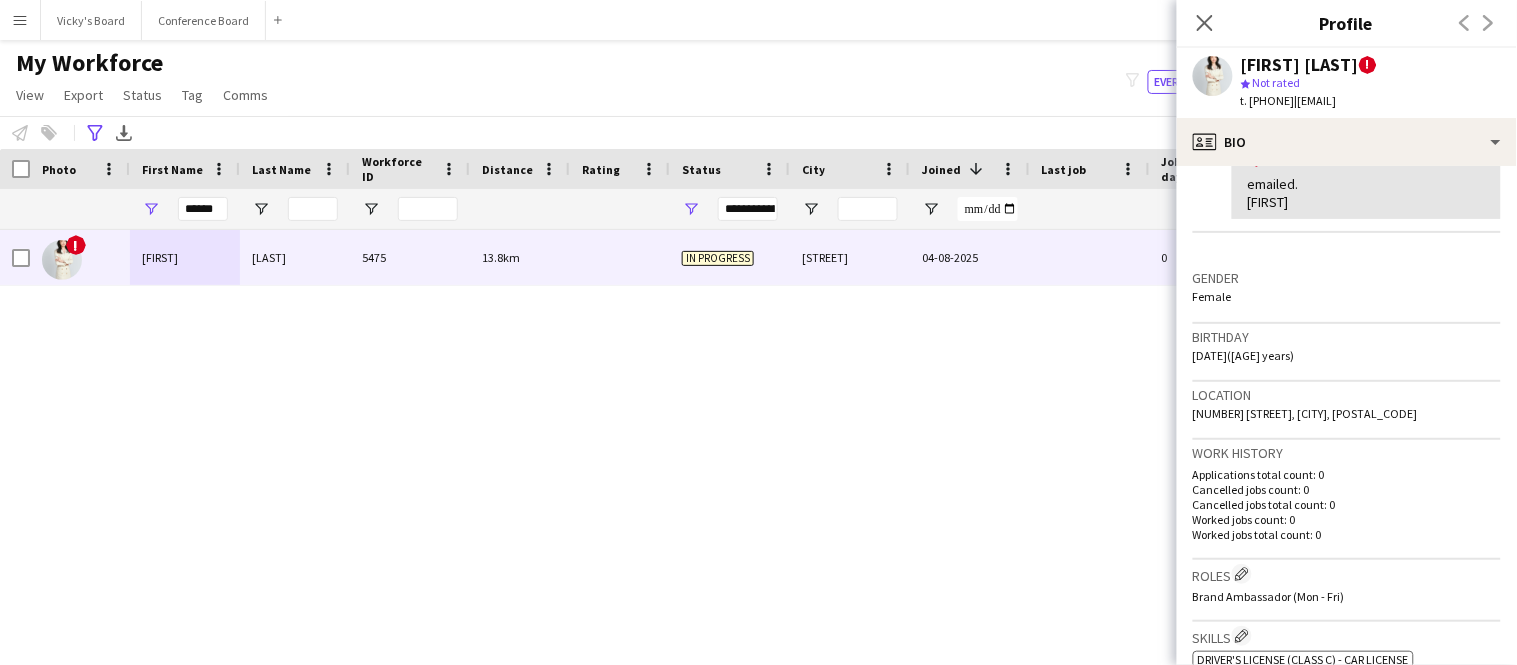 scroll, scrollTop: 451, scrollLeft: 0, axis: vertical 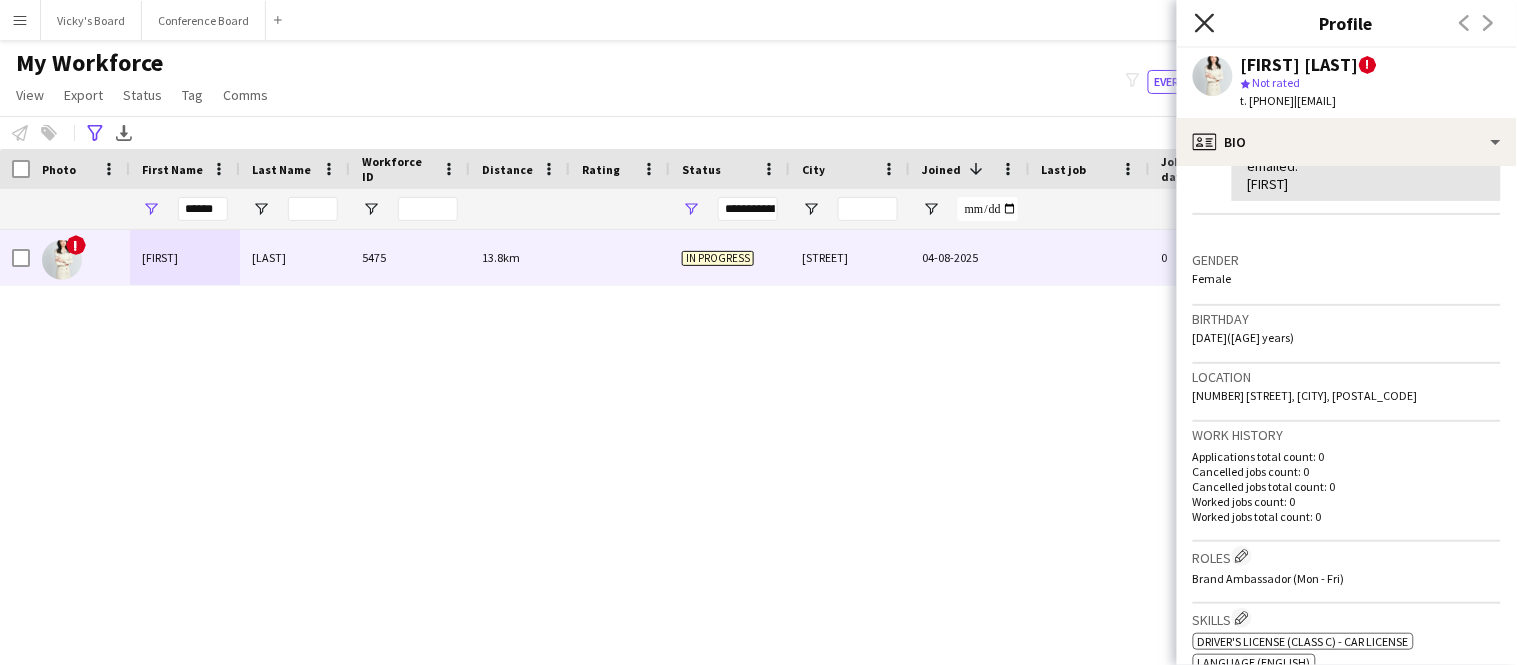 click 